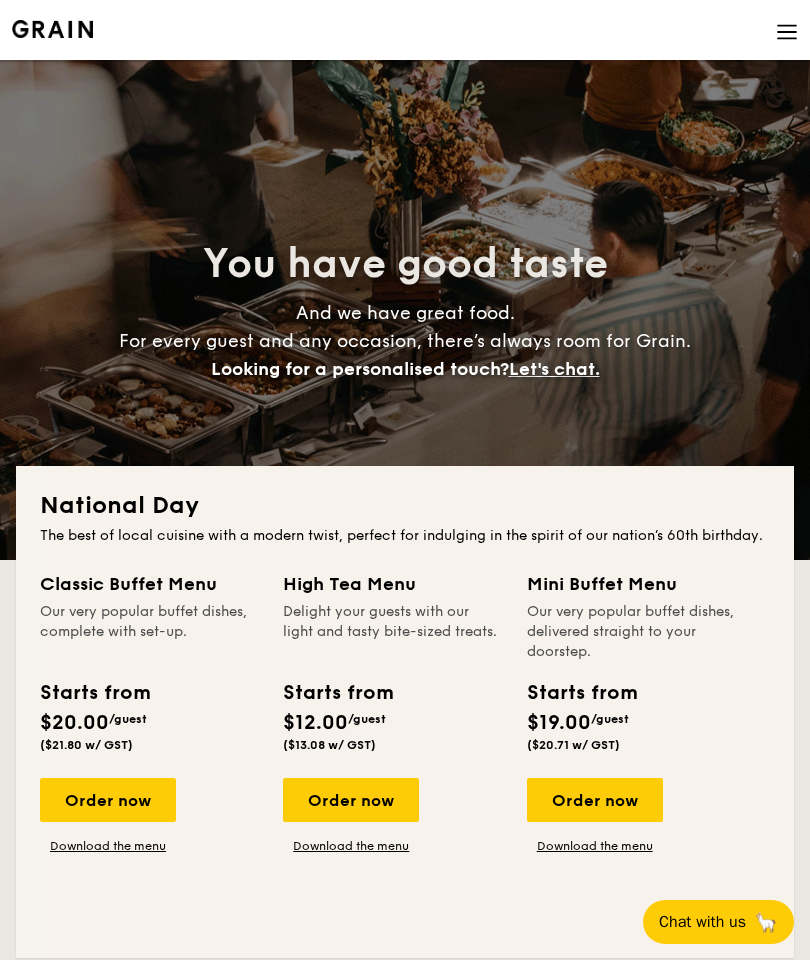 scroll, scrollTop: 0, scrollLeft: 0, axis: both 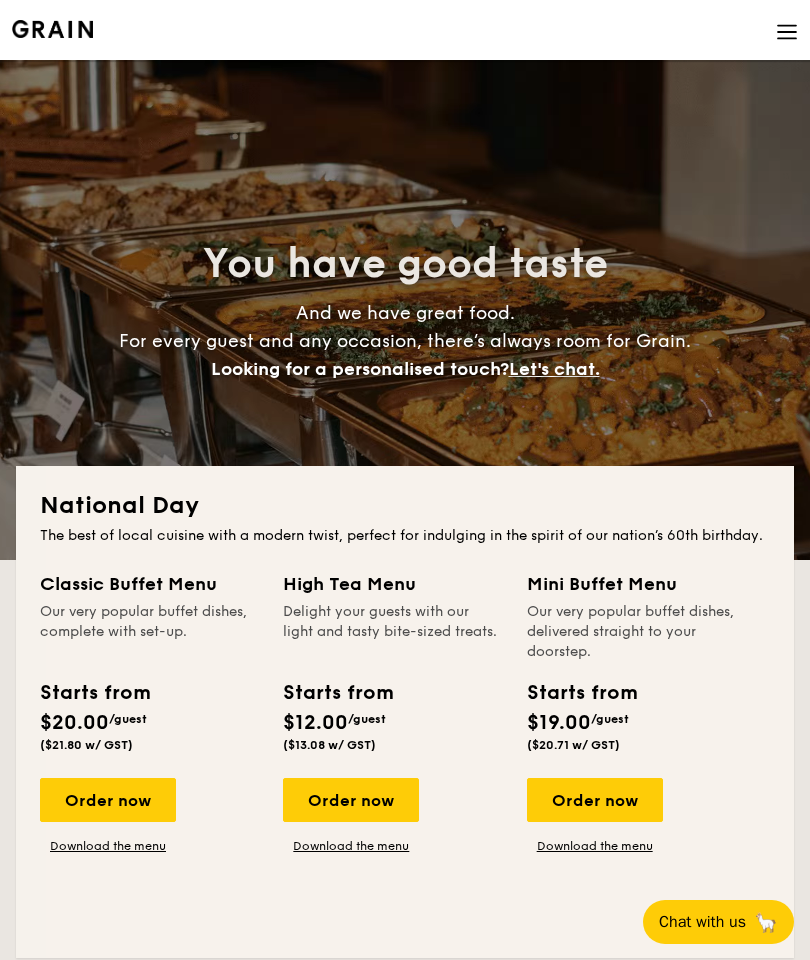 click on "Order now" at bounding box center [595, 800] 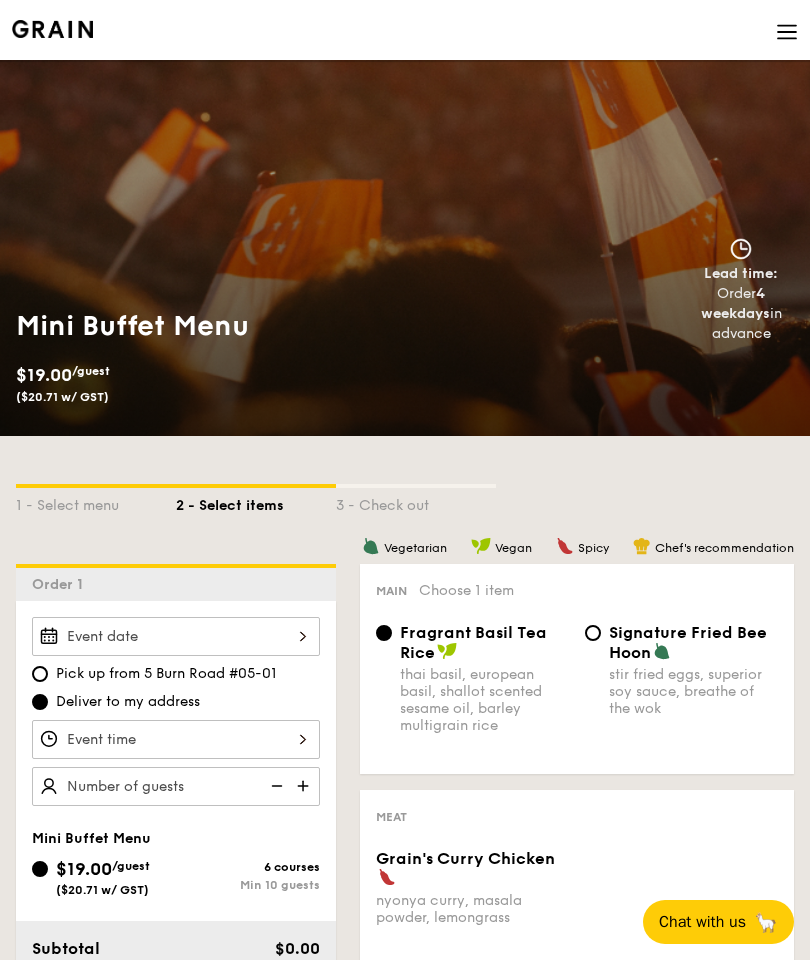 click at bounding box center [176, 636] 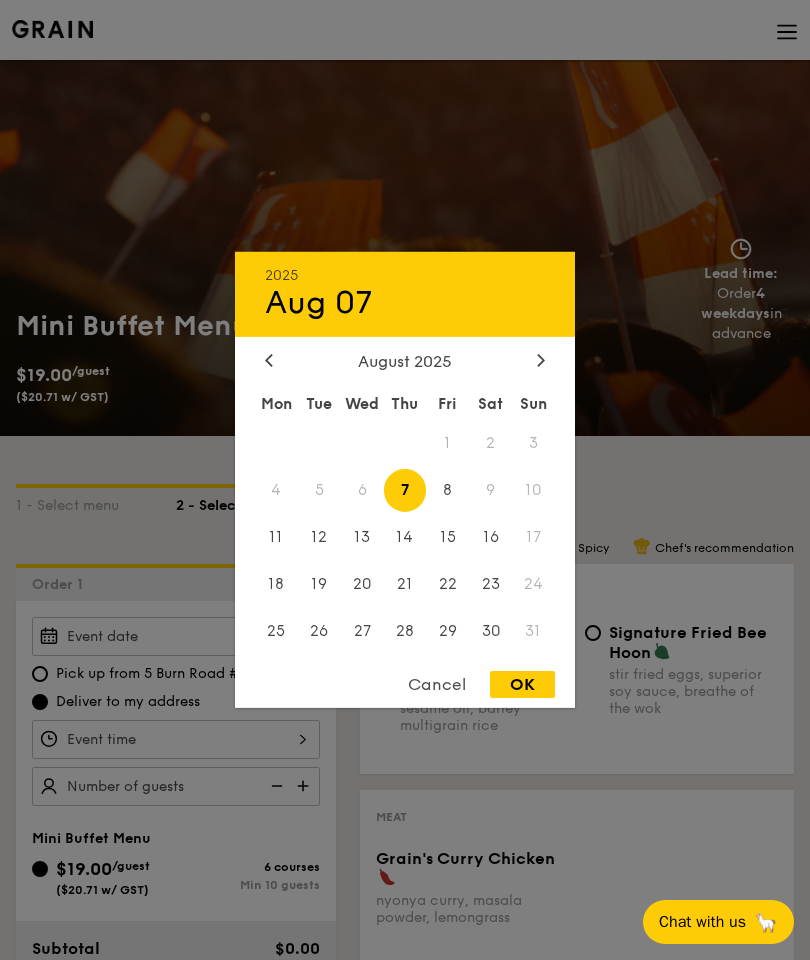 click on "8" at bounding box center [447, 490] 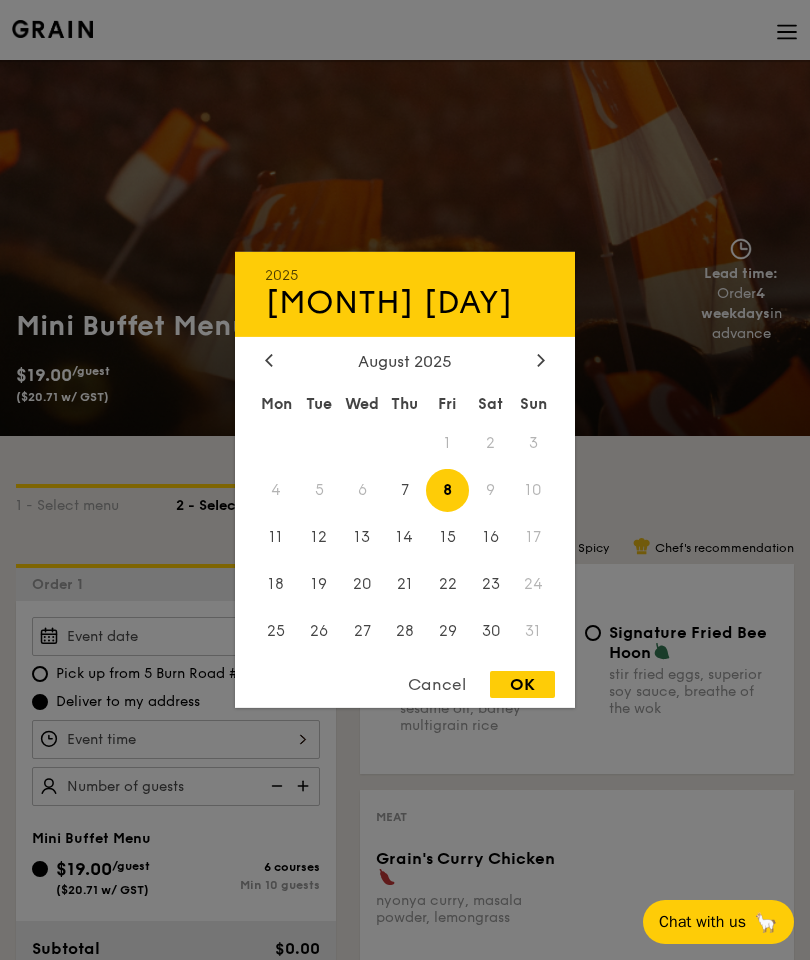 click on "OK" at bounding box center [522, 684] 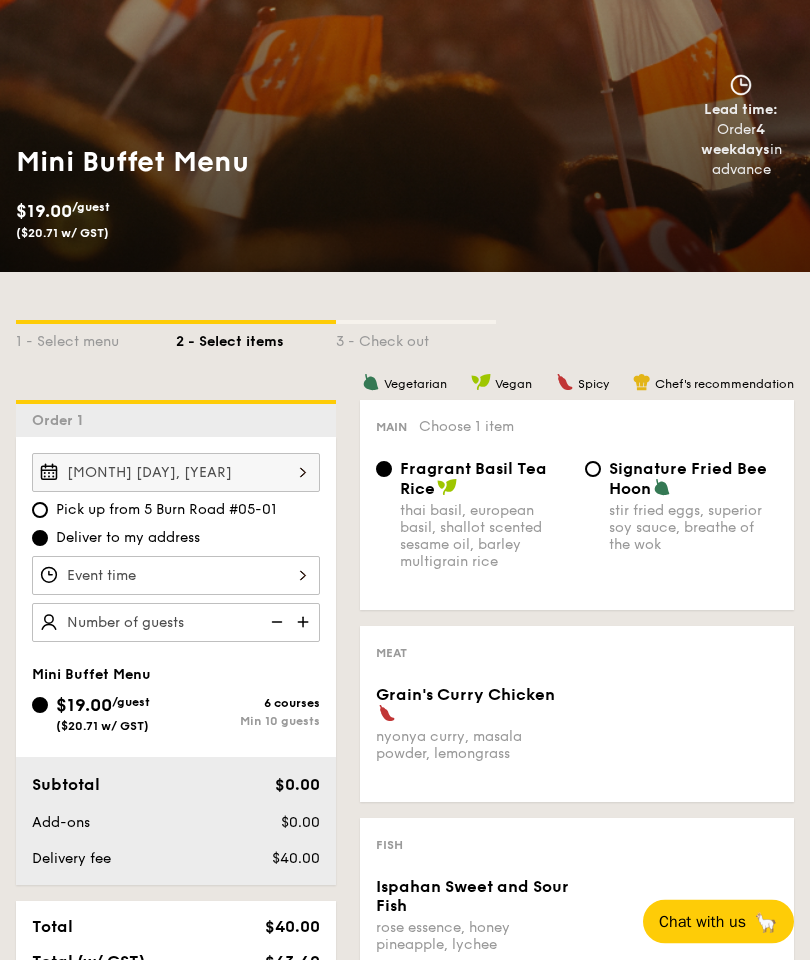 scroll, scrollTop: 0, scrollLeft: 0, axis: both 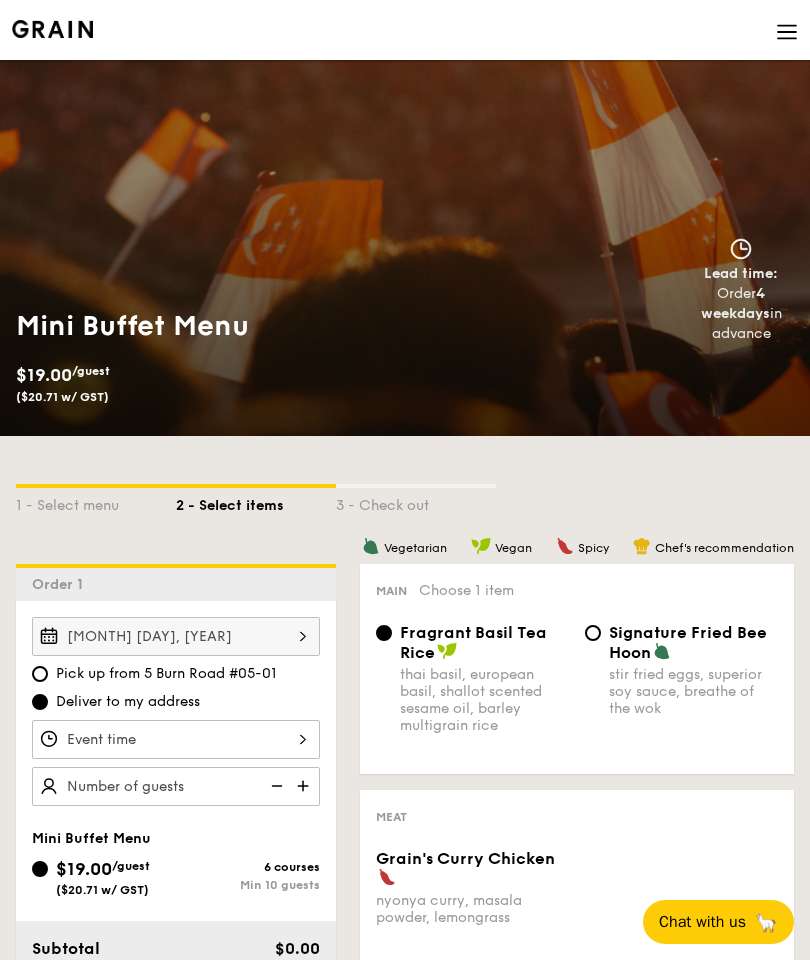 click at bounding box center (787, 32) 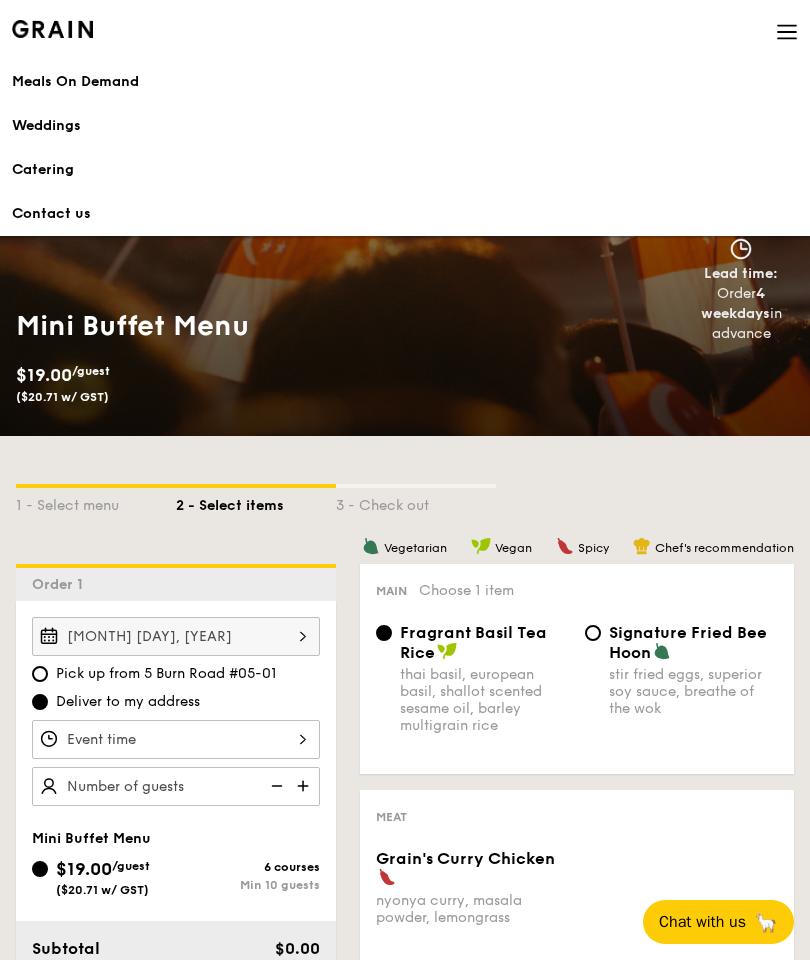 click on "Contact us" at bounding box center (405, 214) 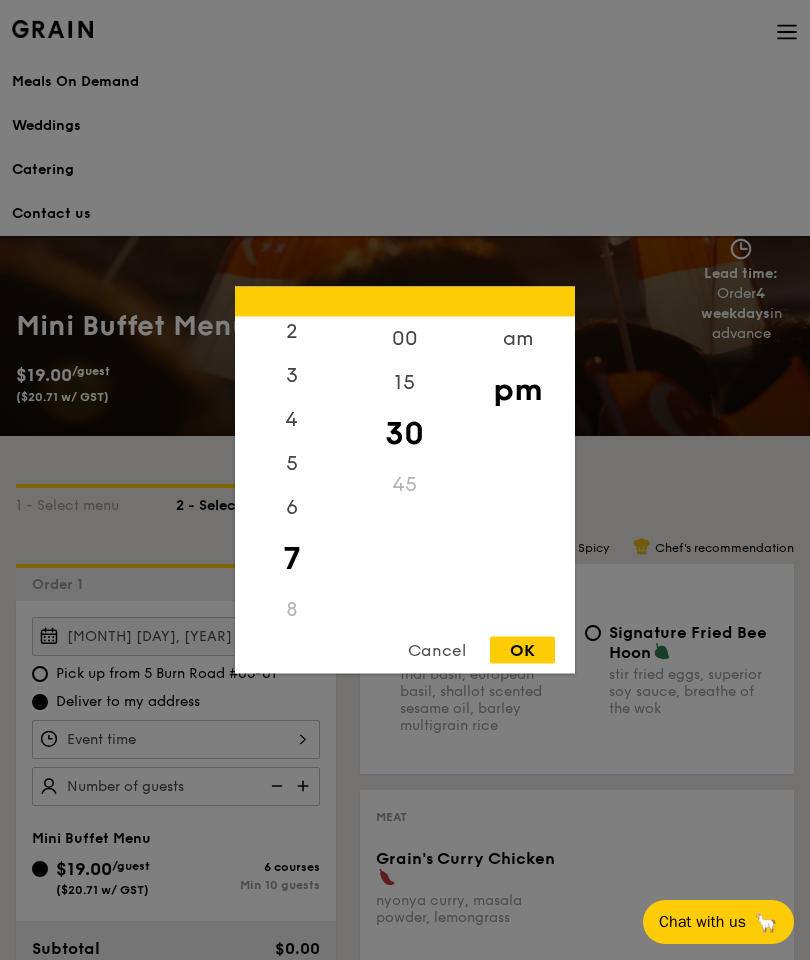 click at bounding box center (405, 480) 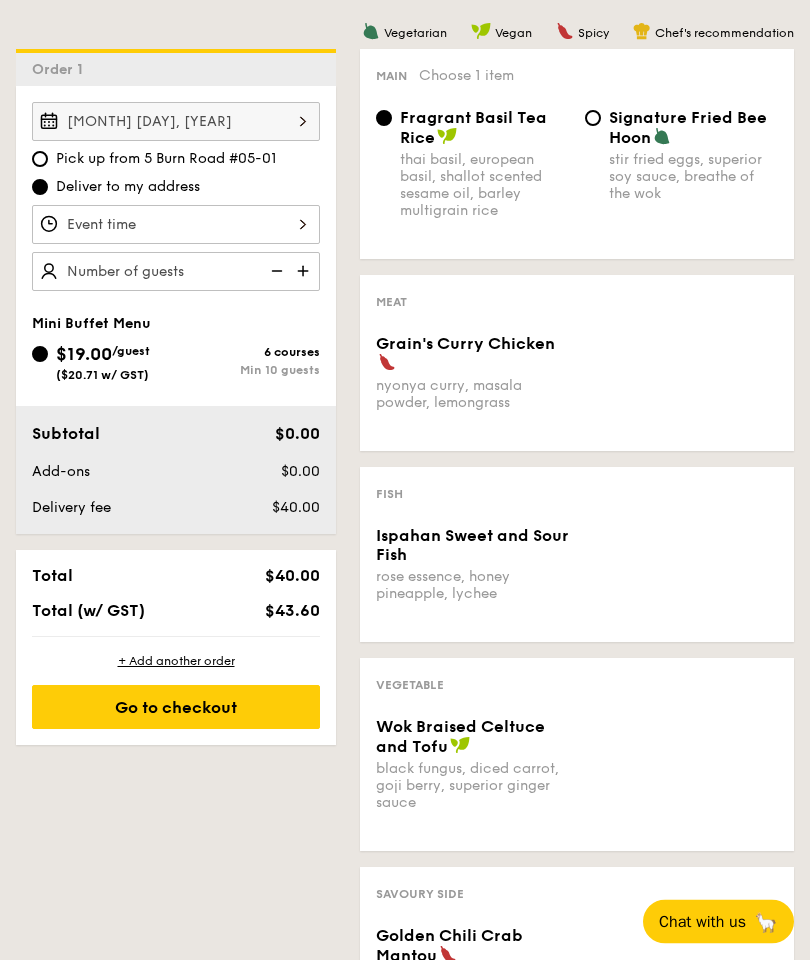 scroll, scrollTop: 515, scrollLeft: 0, axis: vertical 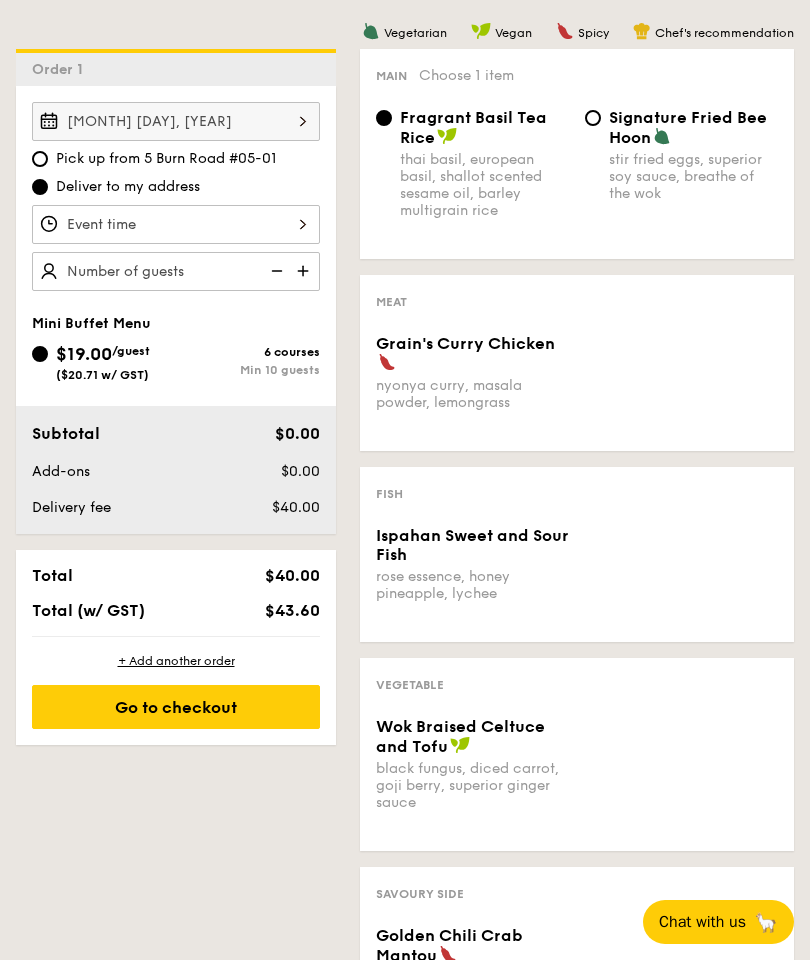 click on "6 courses" at bounding box center [248, 352] 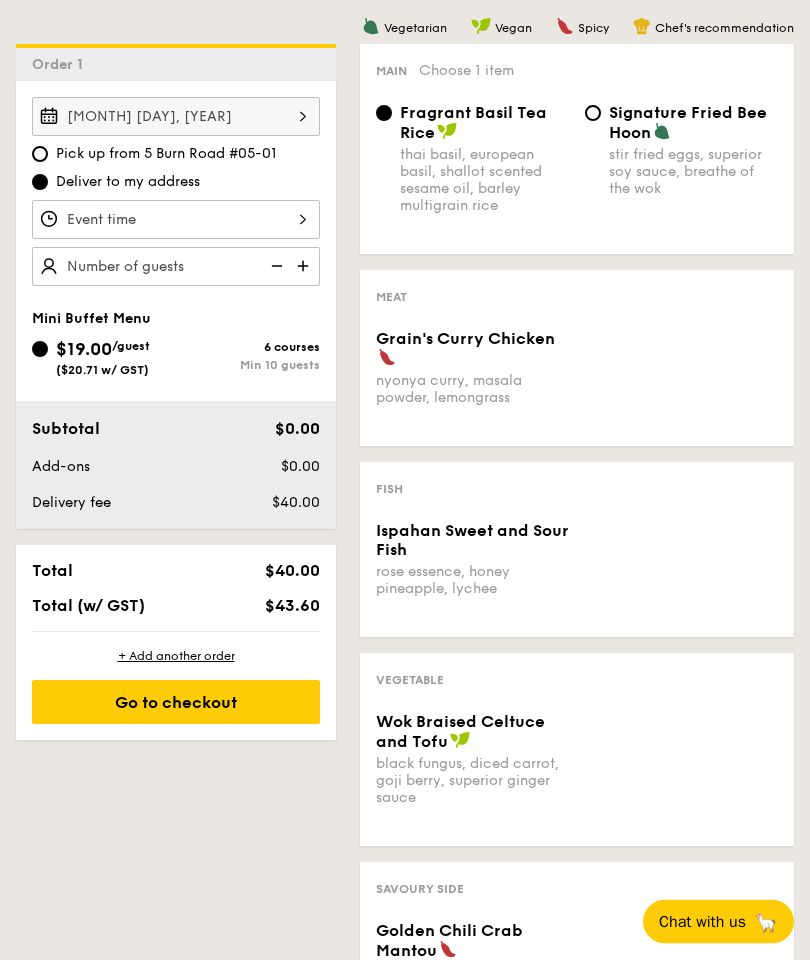 scroll, scrollTop: 520, scrollLeft: 0, axis: vertical 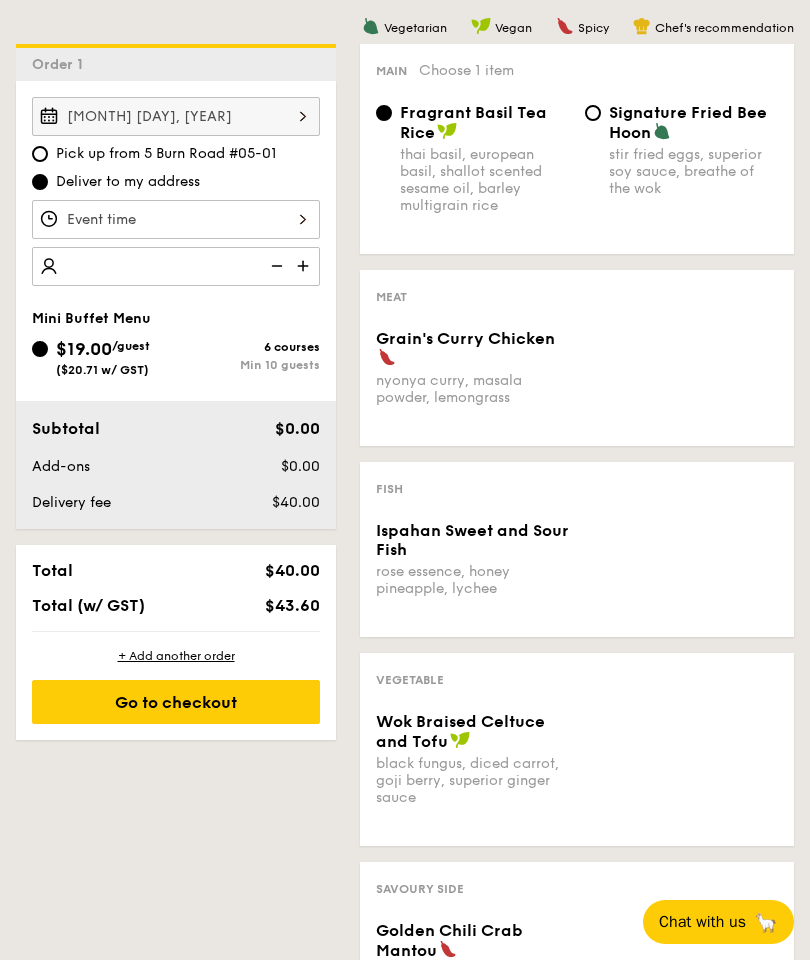 click at bounding box center (305, 266) 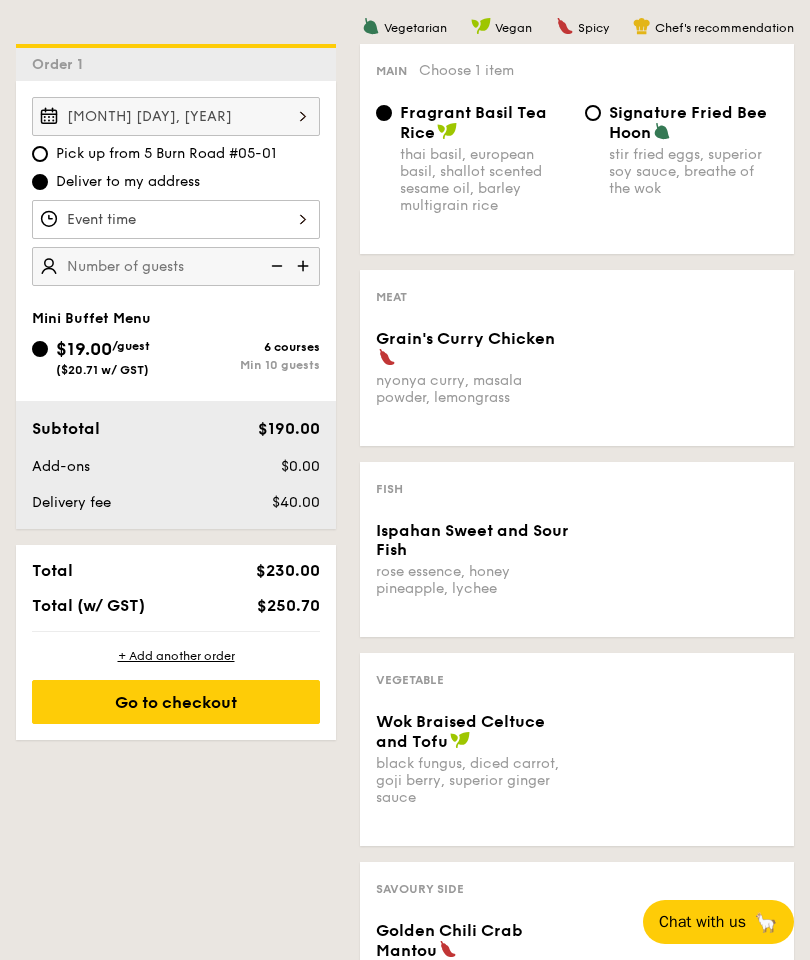 type on "10 guests" 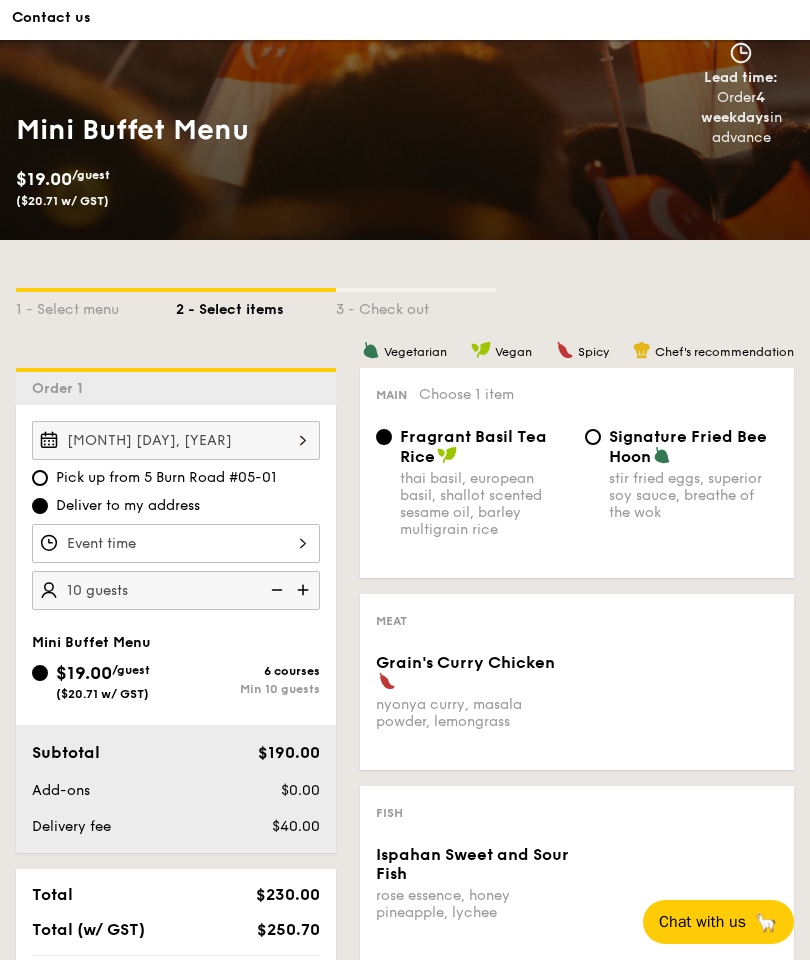 scroll, scrollTop: 195, scrollLeft: 0, axis: vertical 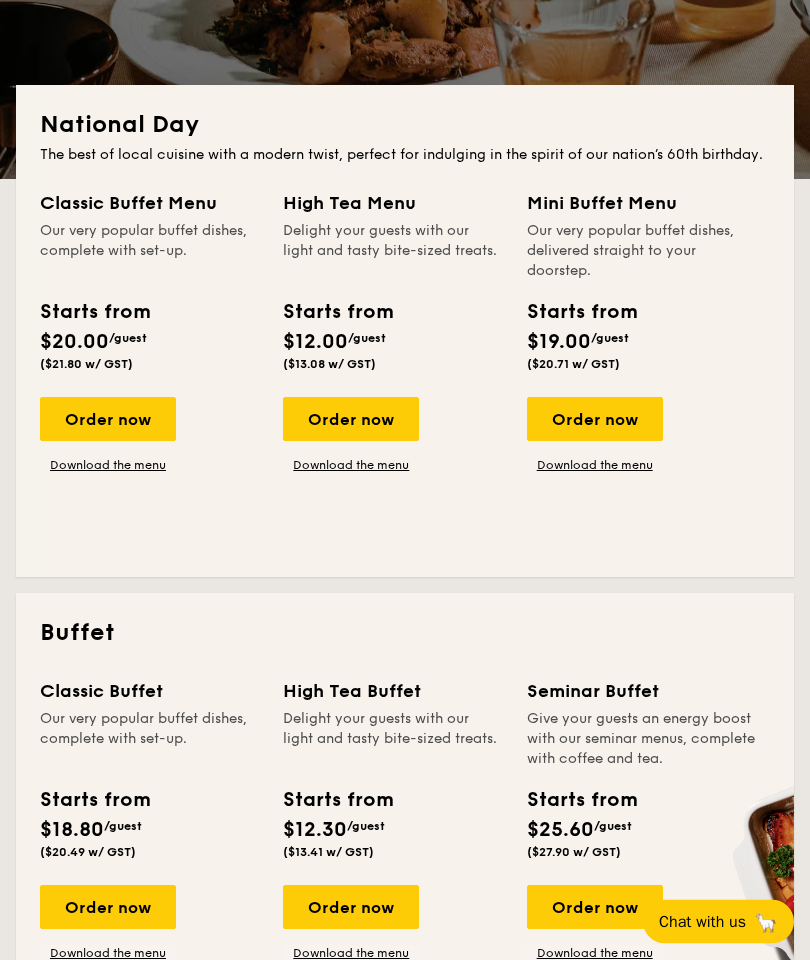 click on "Order now" at bounding box center [108, 908] 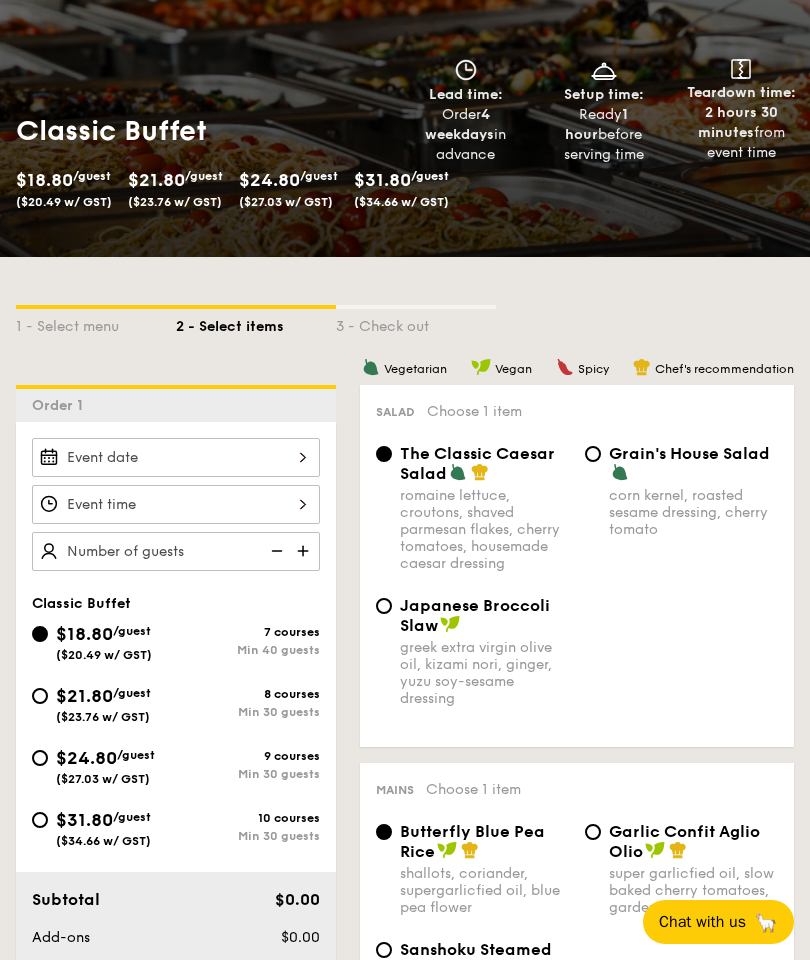 scroll, scrollTop: 0, scrollLeft: 0, axis: both 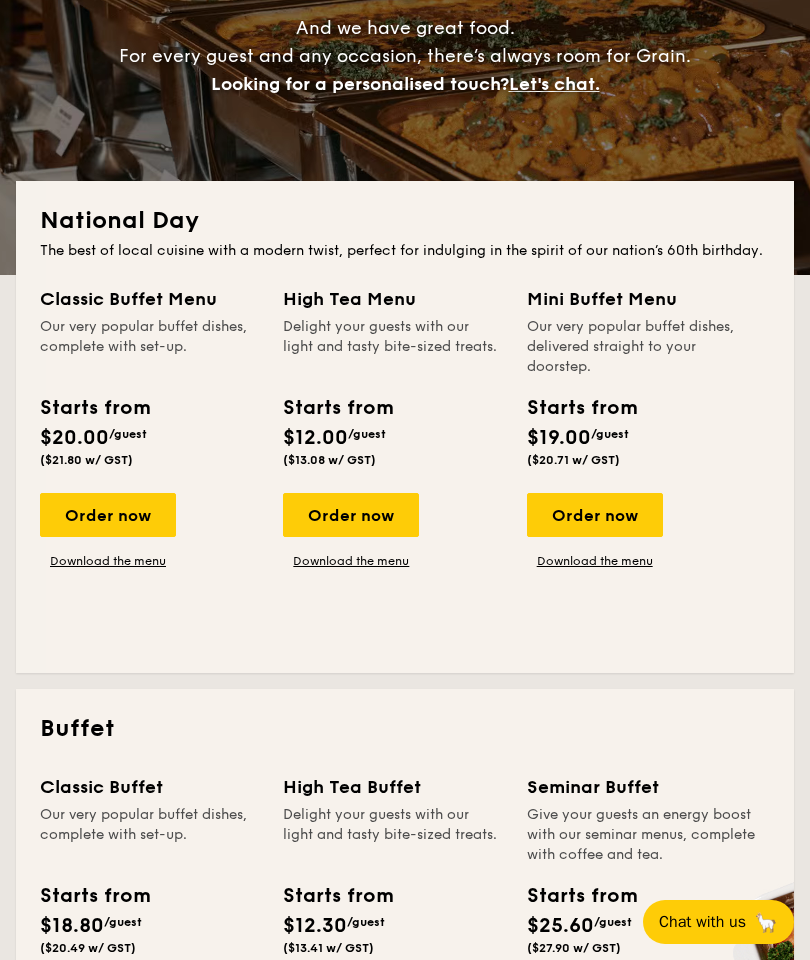 click on "Order now" at bounding box center (108, 515) 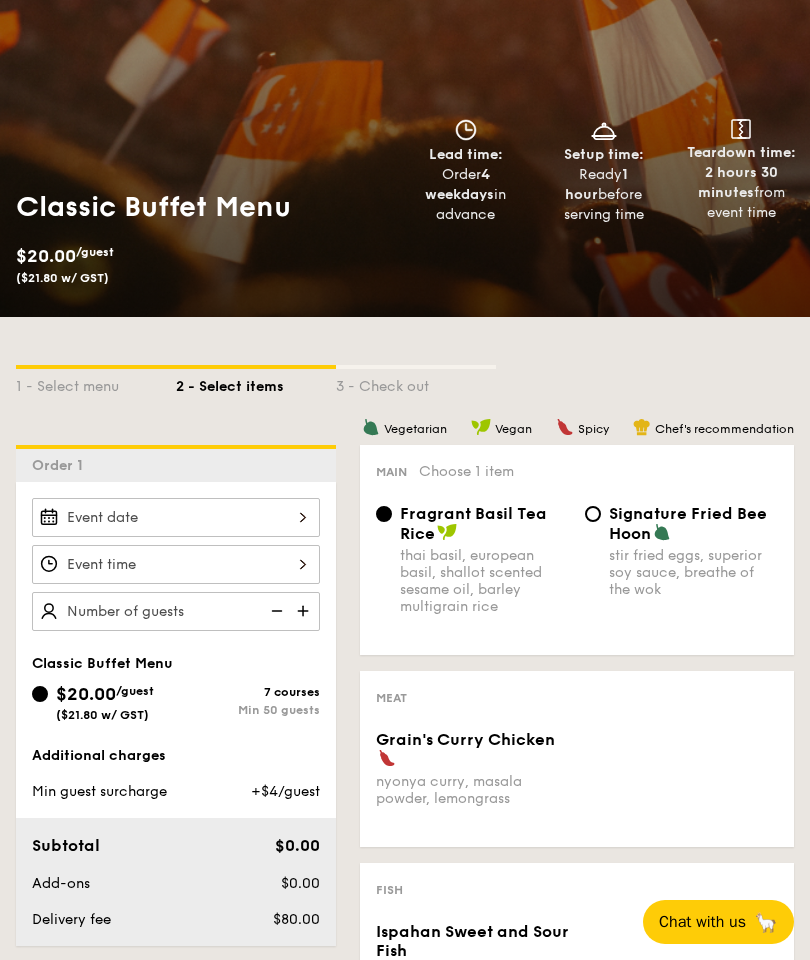scroll, scrollTop: 0, scrollLeft: 0, axis: both 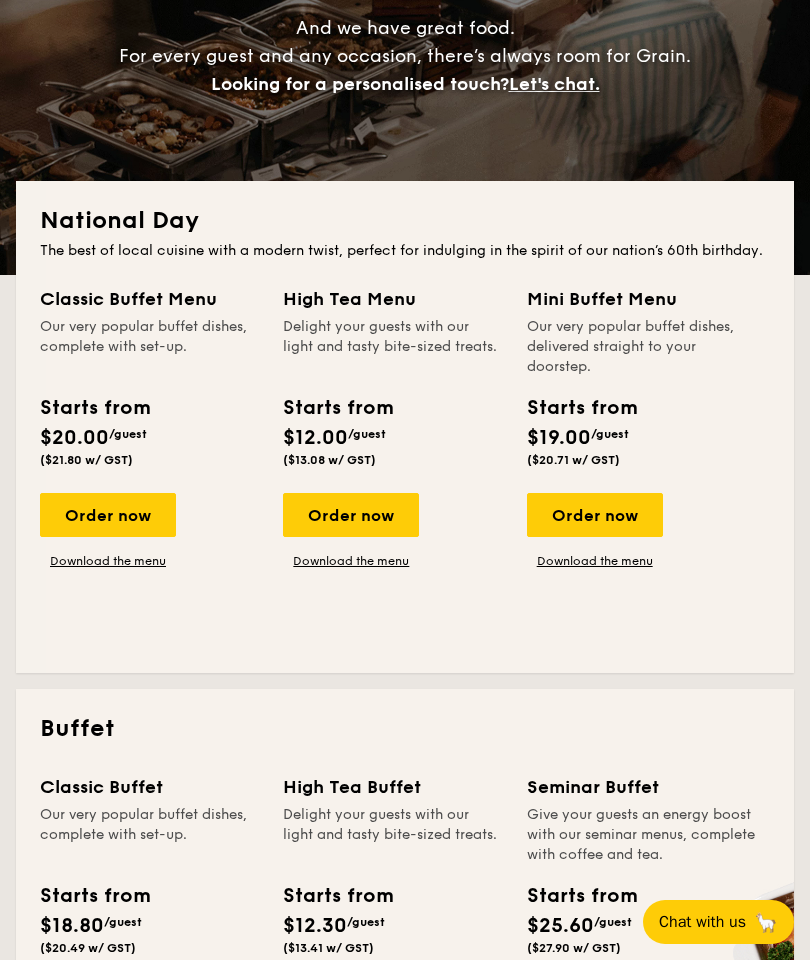 click on "Order now" at bounding box center [595, 515] 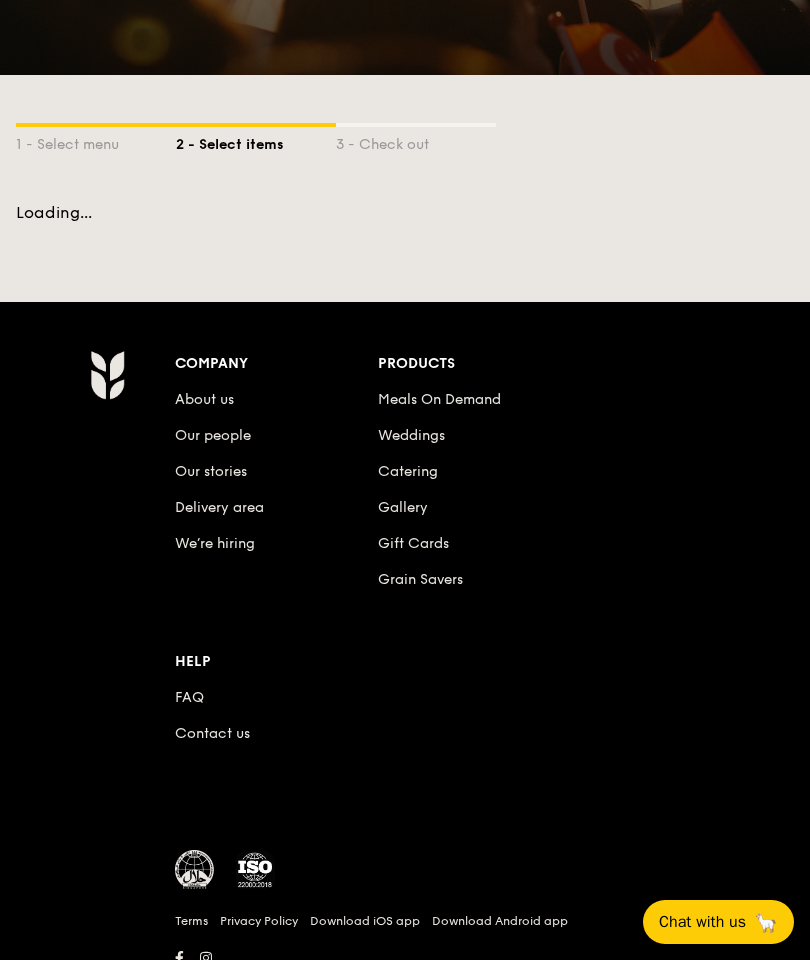scroll, scrollTop: 0, scrollLeft: 0, axis: both 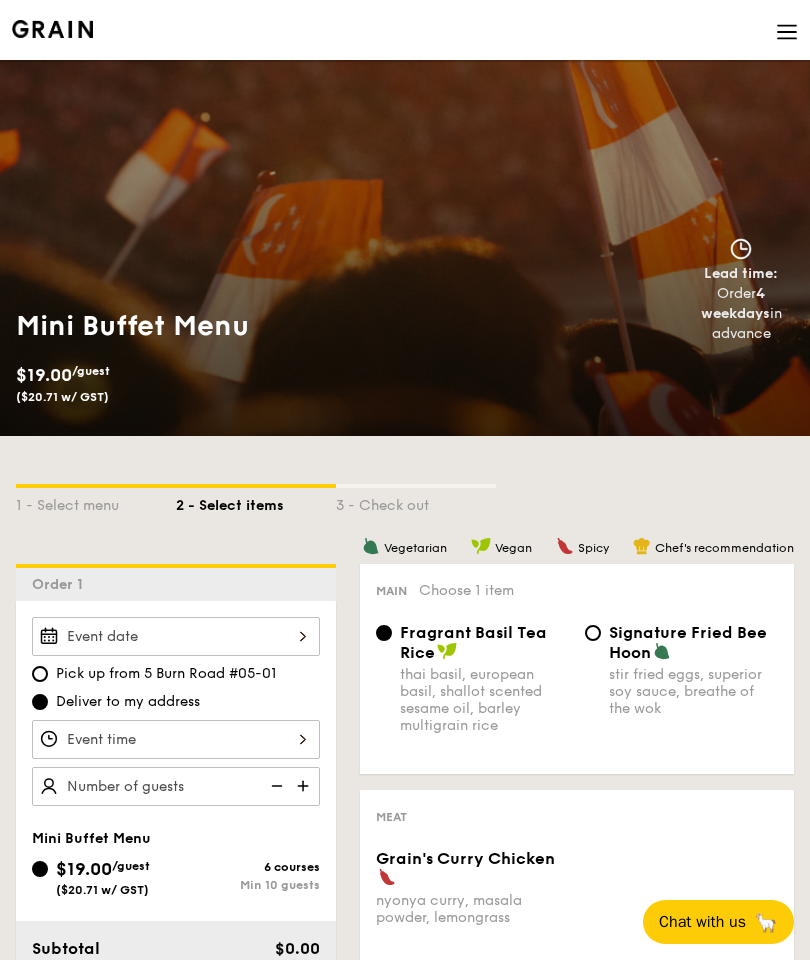 click at bounding box center [176, 636] 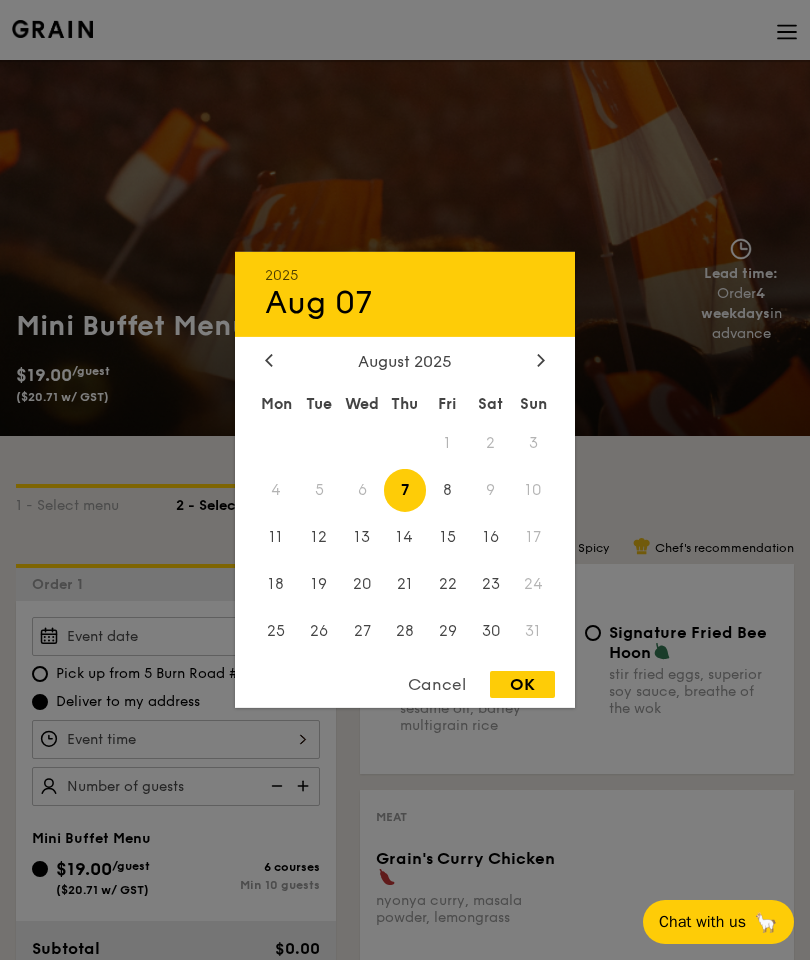click on "8" at bounding box center [447, 490] 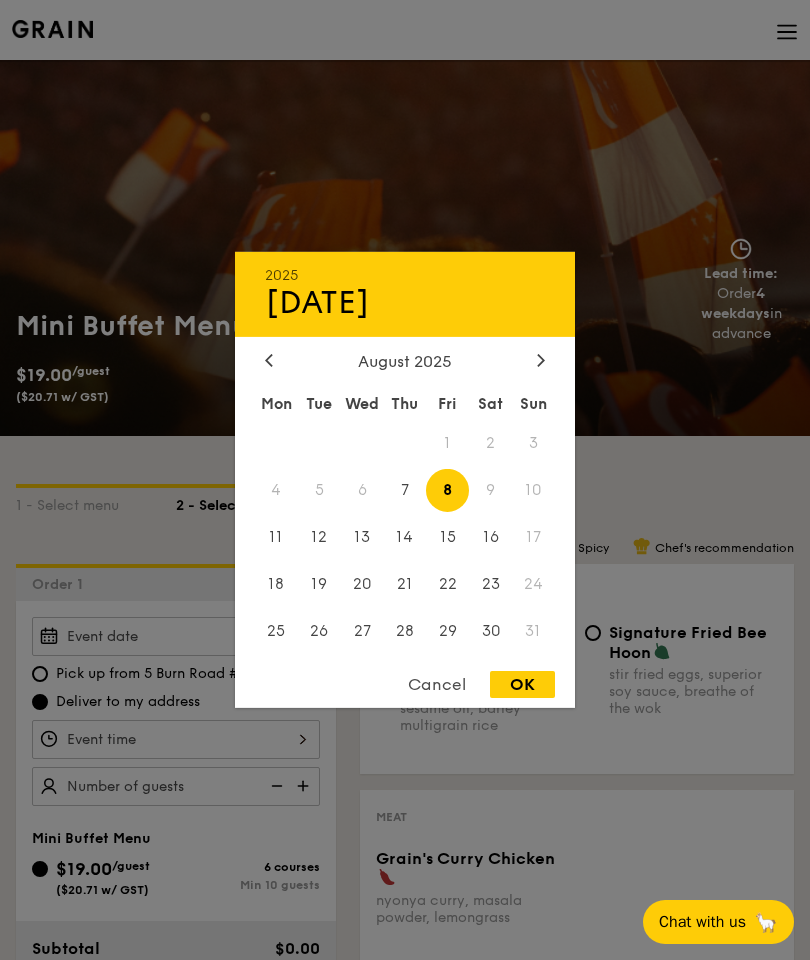 click on "OK" at bounding box center [522, 684] 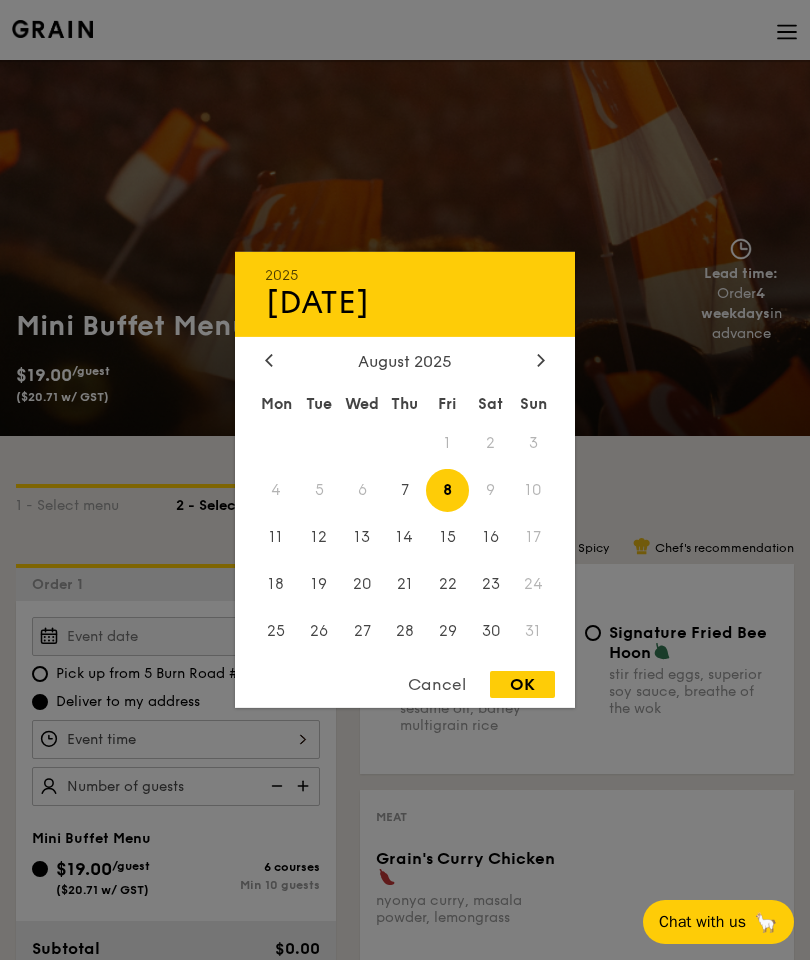 type on "Aug 08, 2025" 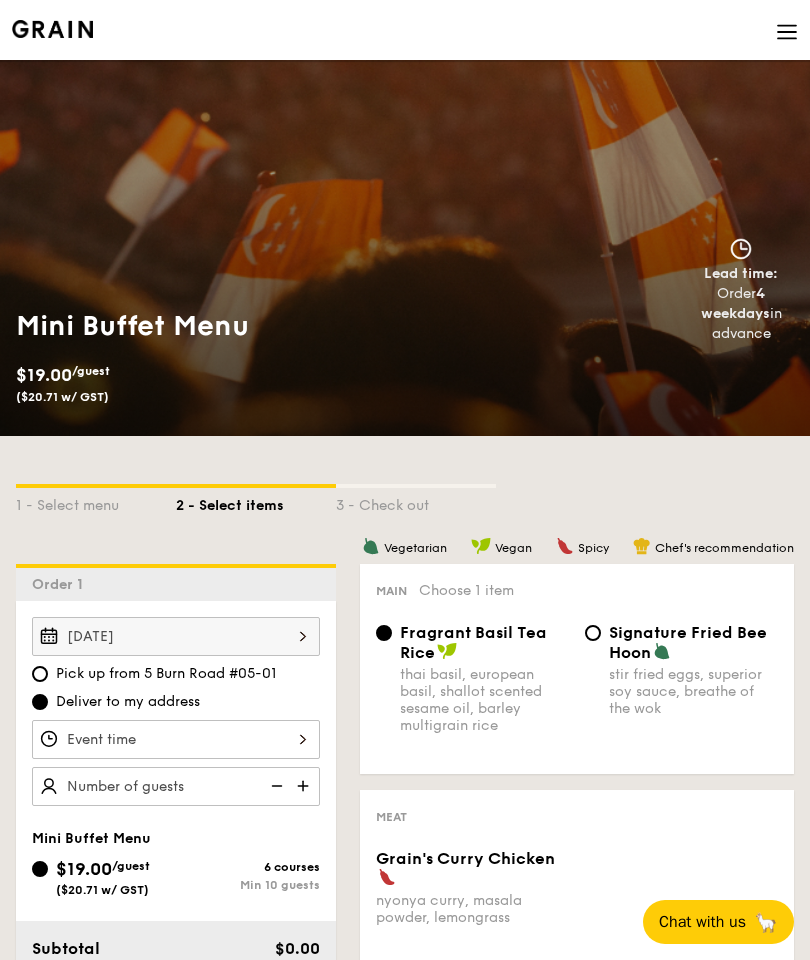 click at bounding box center (176, 739) 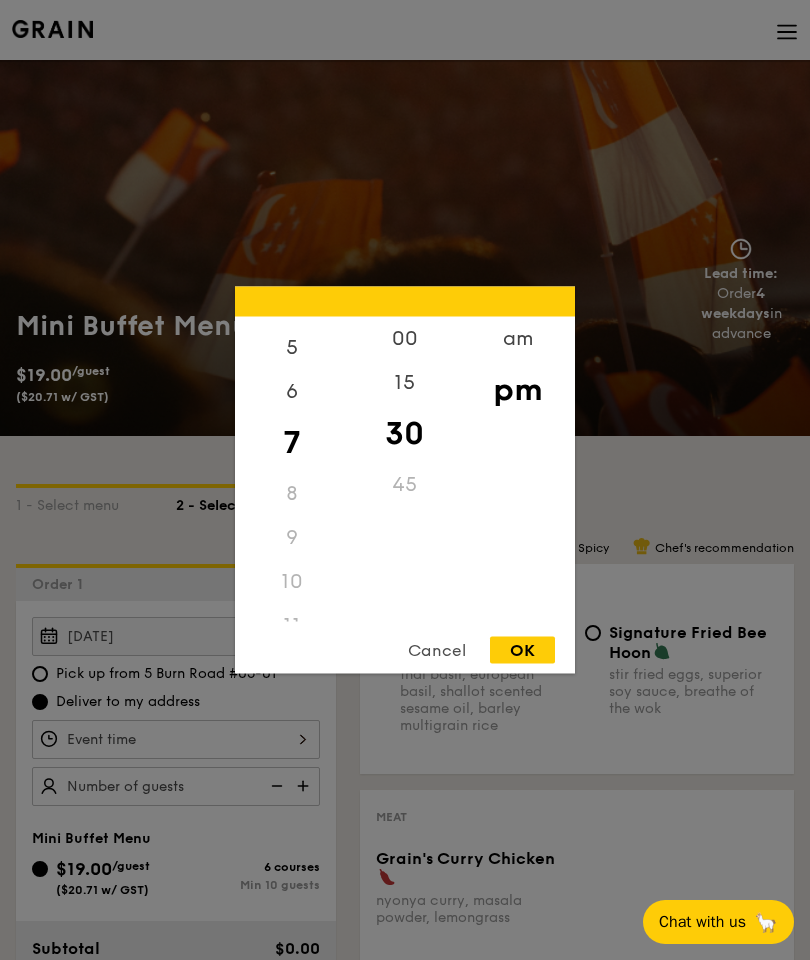 scroll, scrollTop: 196, scrollLeft: 0, axis: vertical 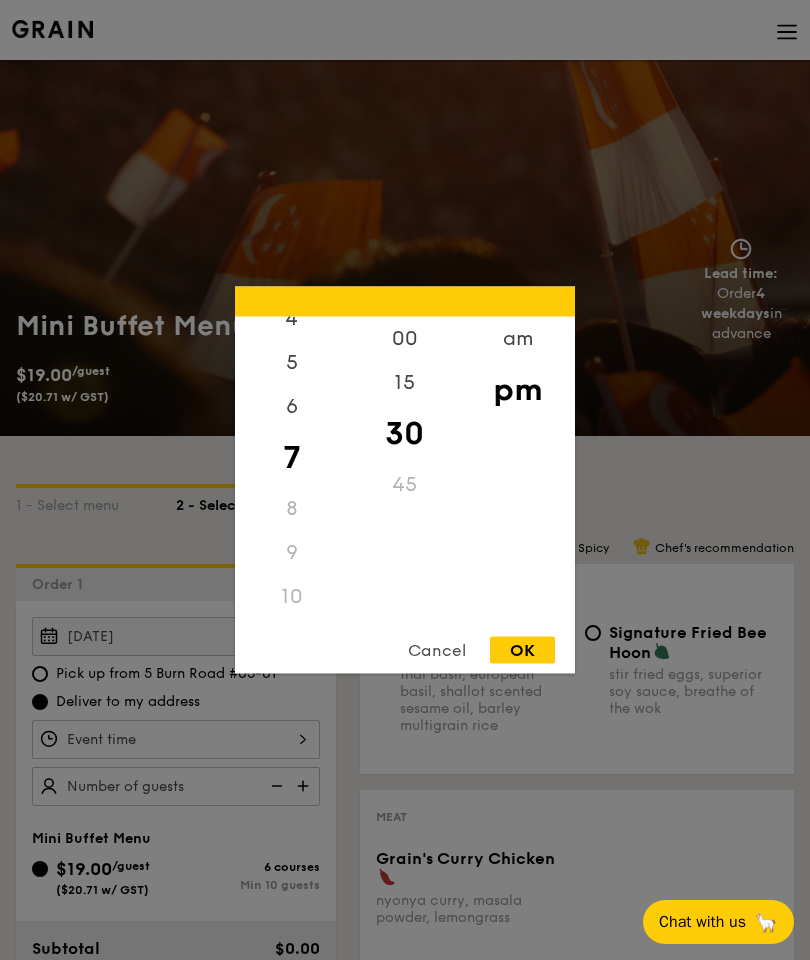 click on "6" at bounding box center (291, 407) 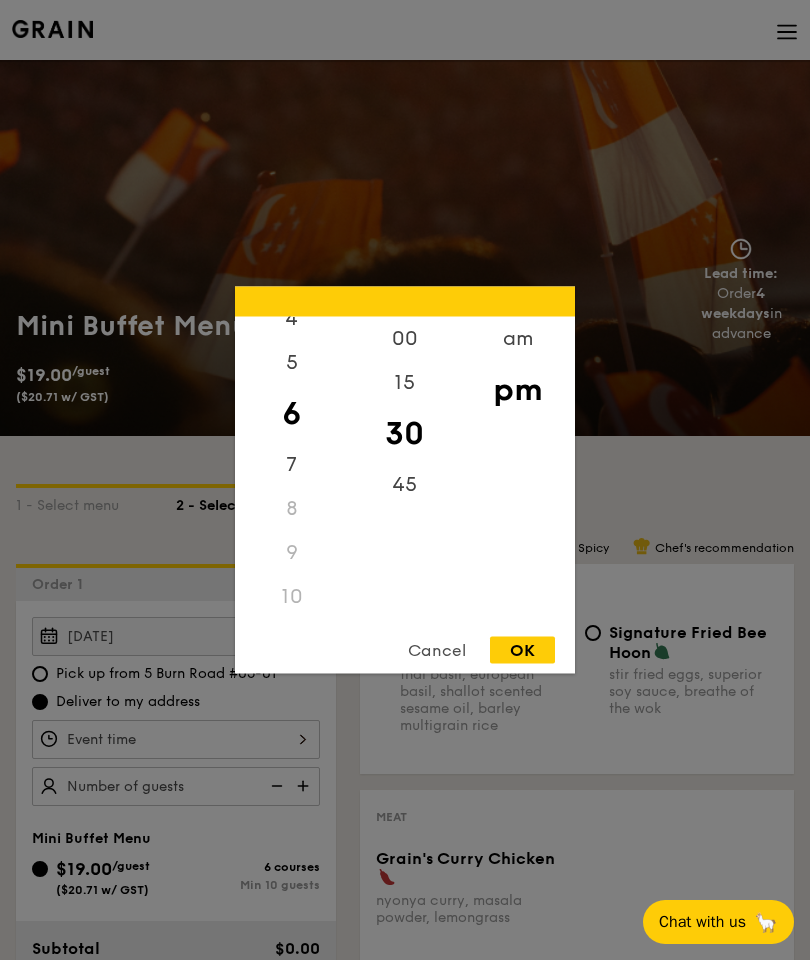 click on "00" at bounding box center [404, 339] 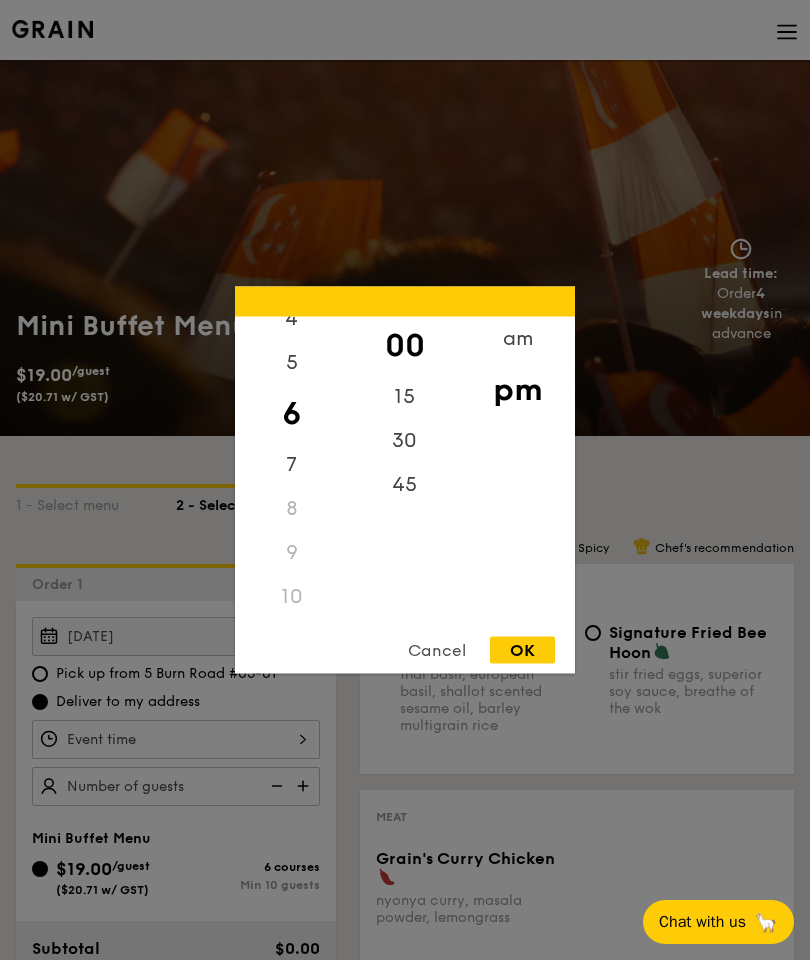 click on "OK" at bounding box center [522, 650] 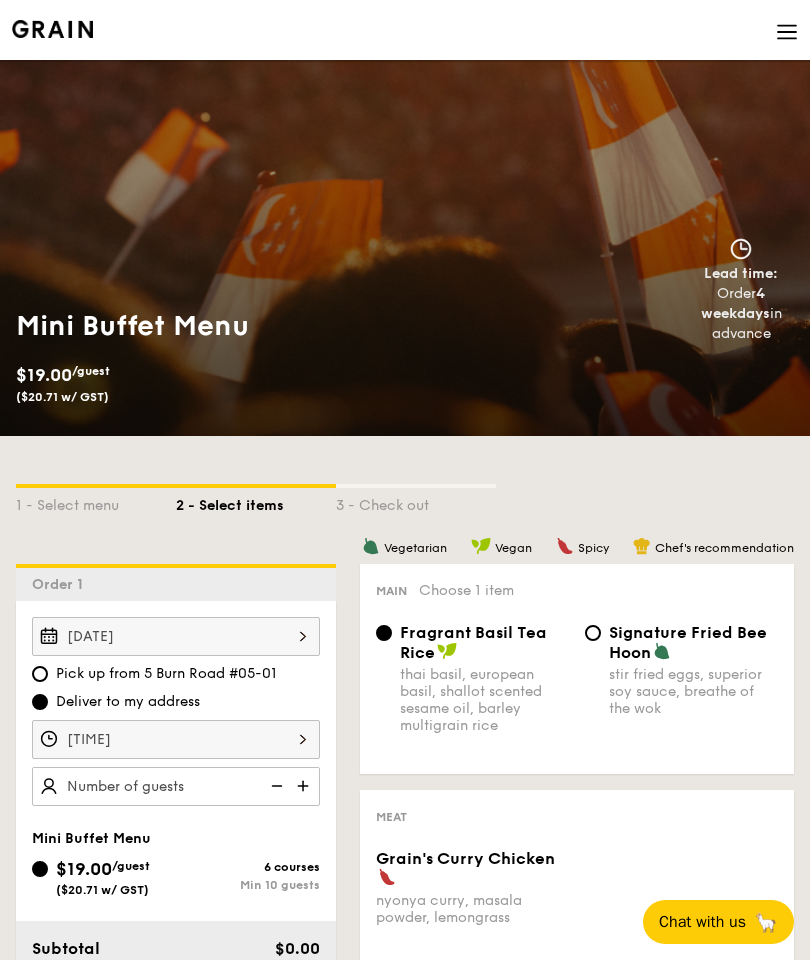 click at bounding box center [305, 786] 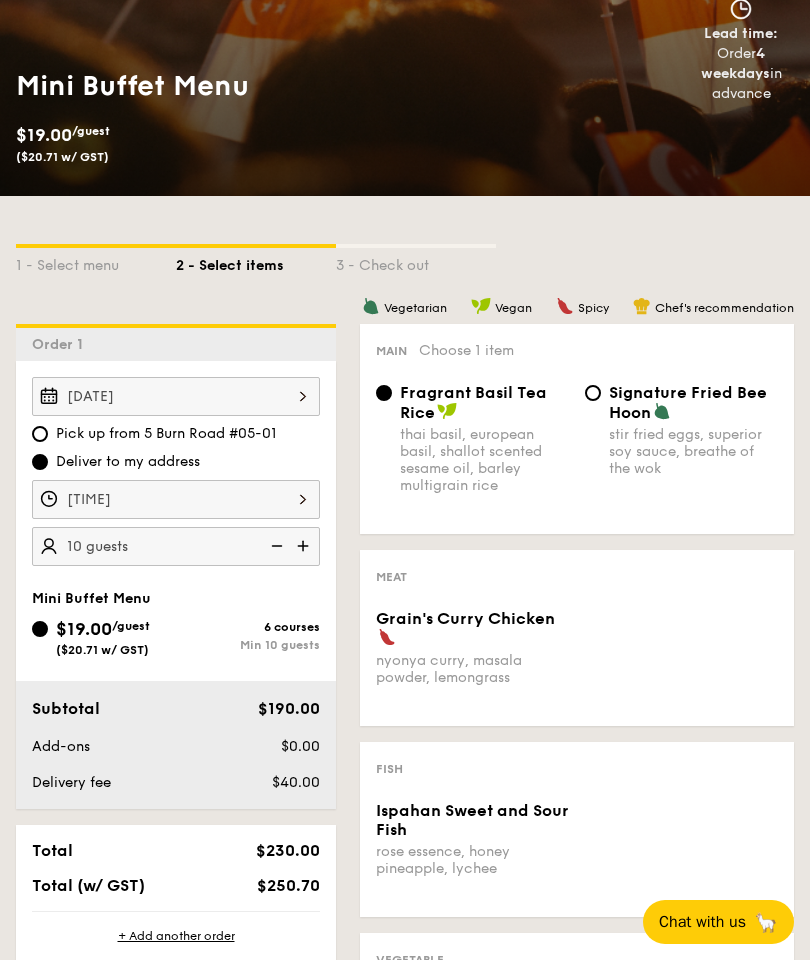 scroll, scrollTop: 249, scrollLeft: 0, axis: vertical 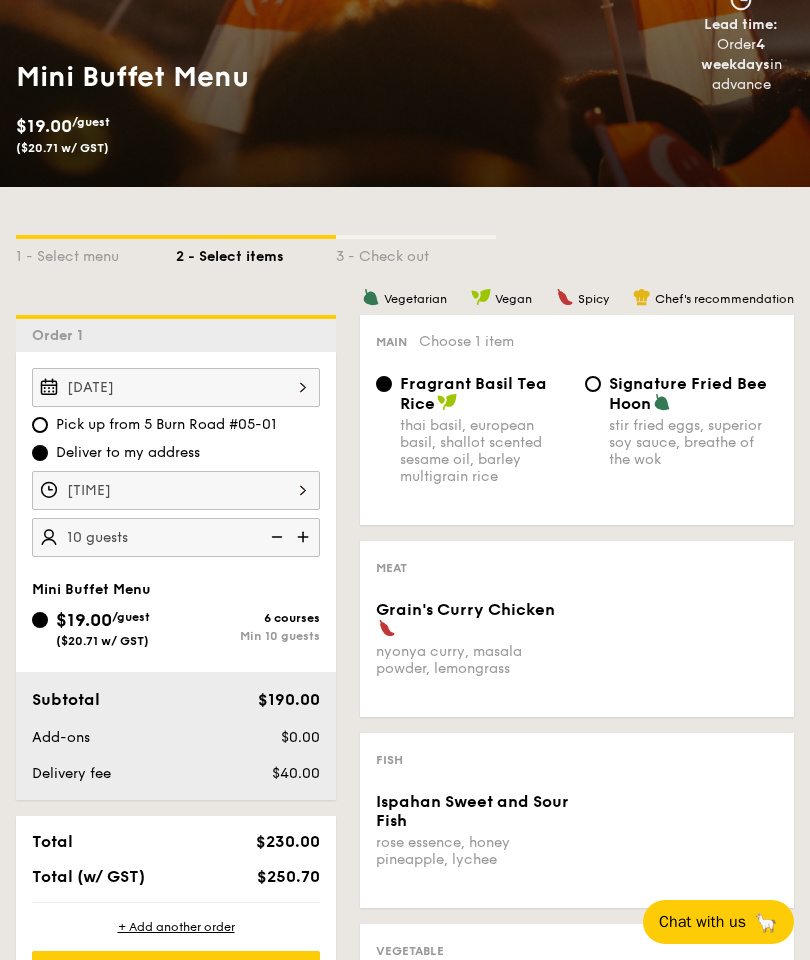 click on "Signature Fried Bee Hoon stir fried eggs, superior soy sauce, breathe of the wok" at bounding box center (593, 384) 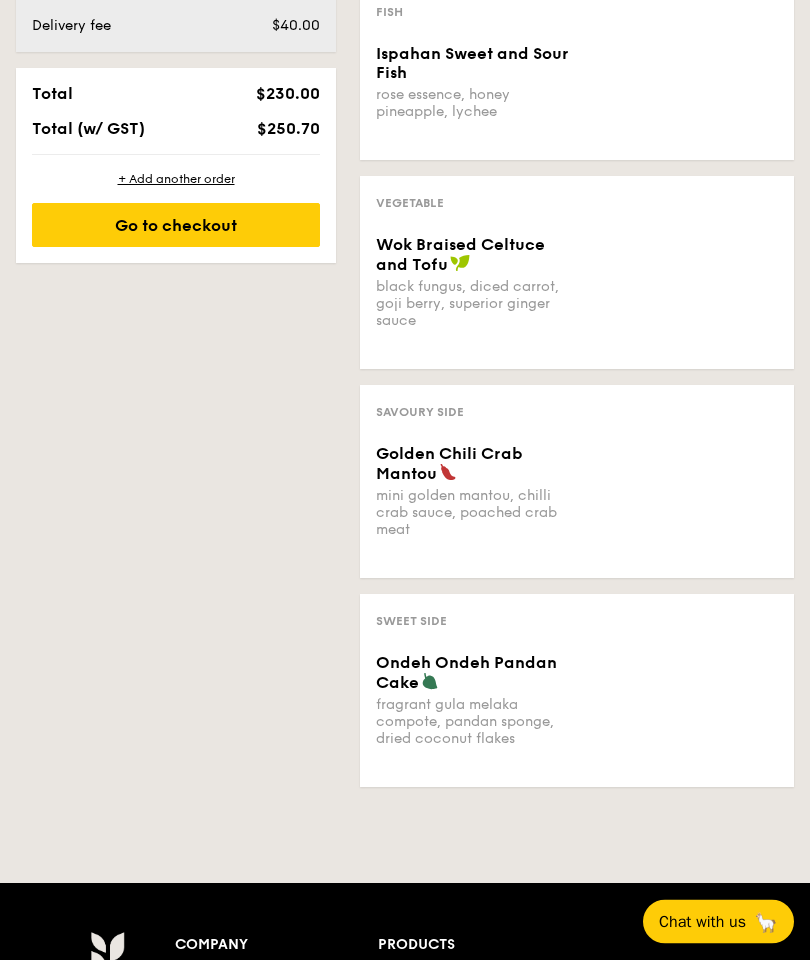 scroll, scrollTop: 1001, scrollLeft: 0, axis: vertical 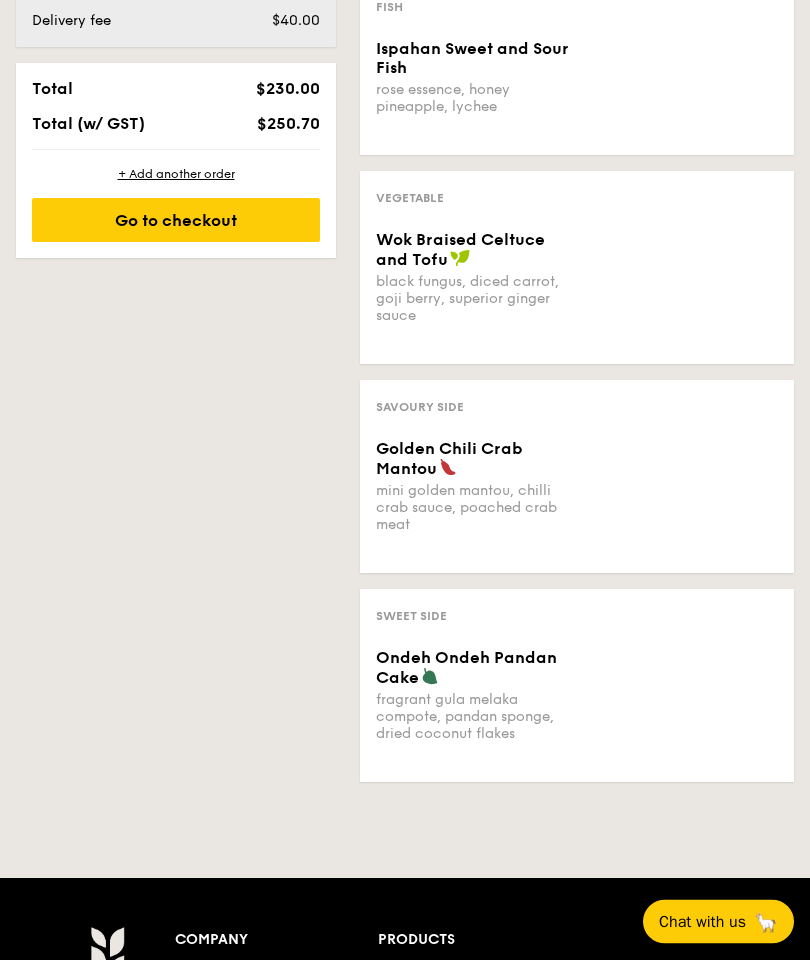 click on "Golden Chili Crab Mantou mini golden mantou, chilli crab sauce, poached crab meat" at bounding box center [577, 499] 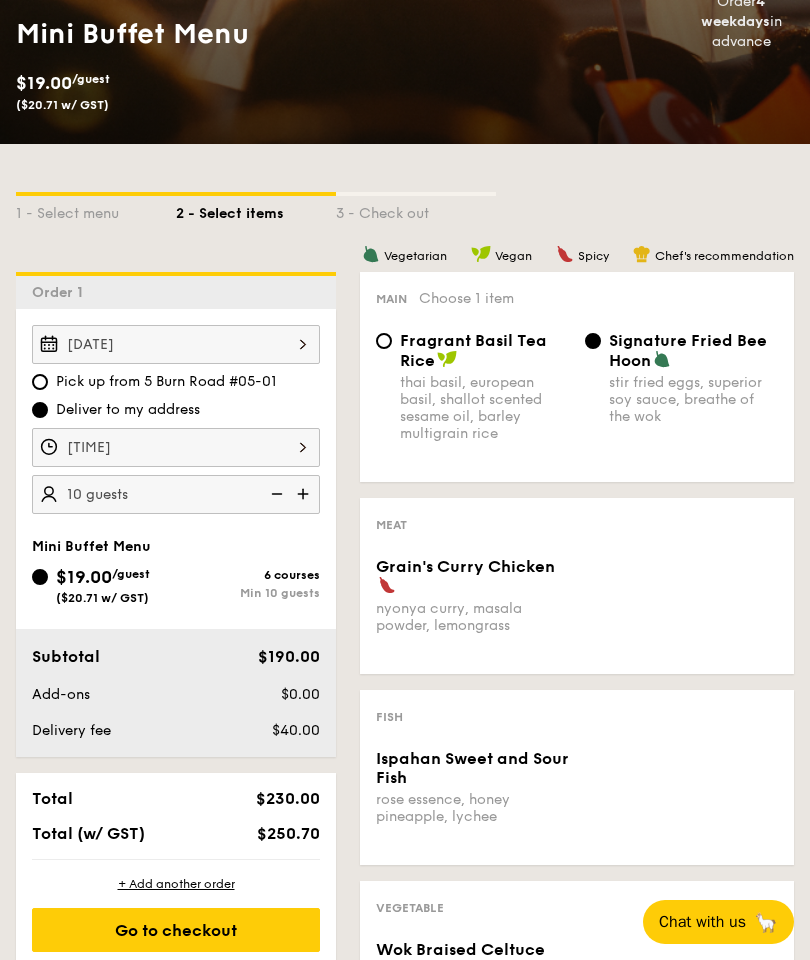 scroll, scrollTop: 293, scrollLeft: 0, axis: vertical 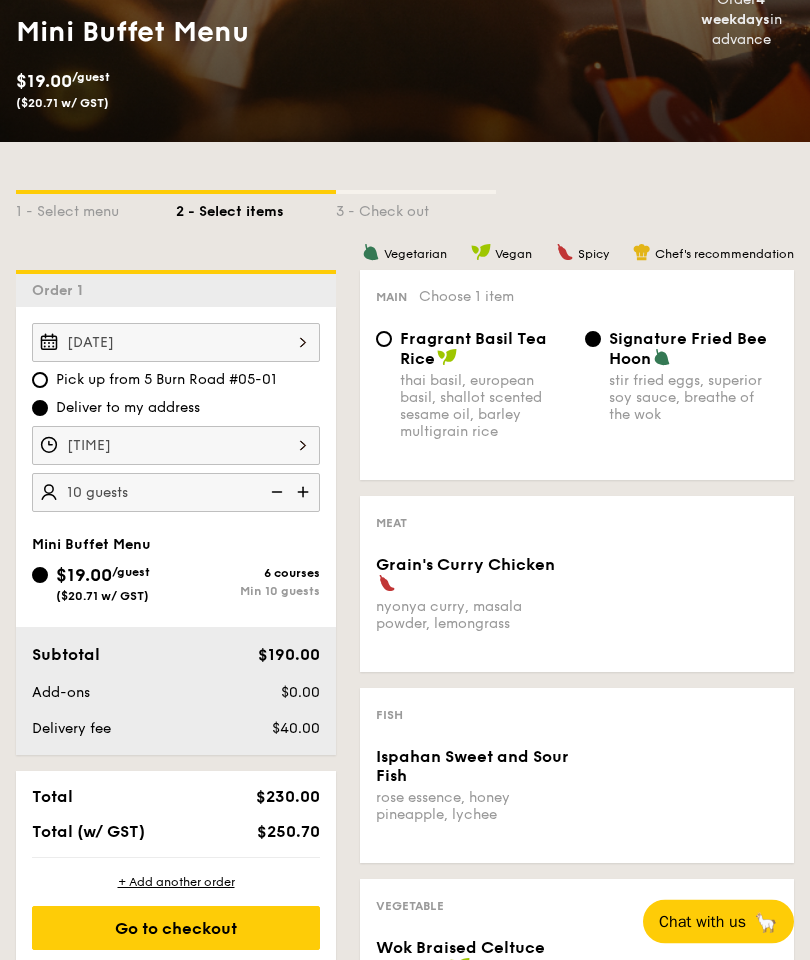 click on "Go to checkout" at bounding box center [176, 929] 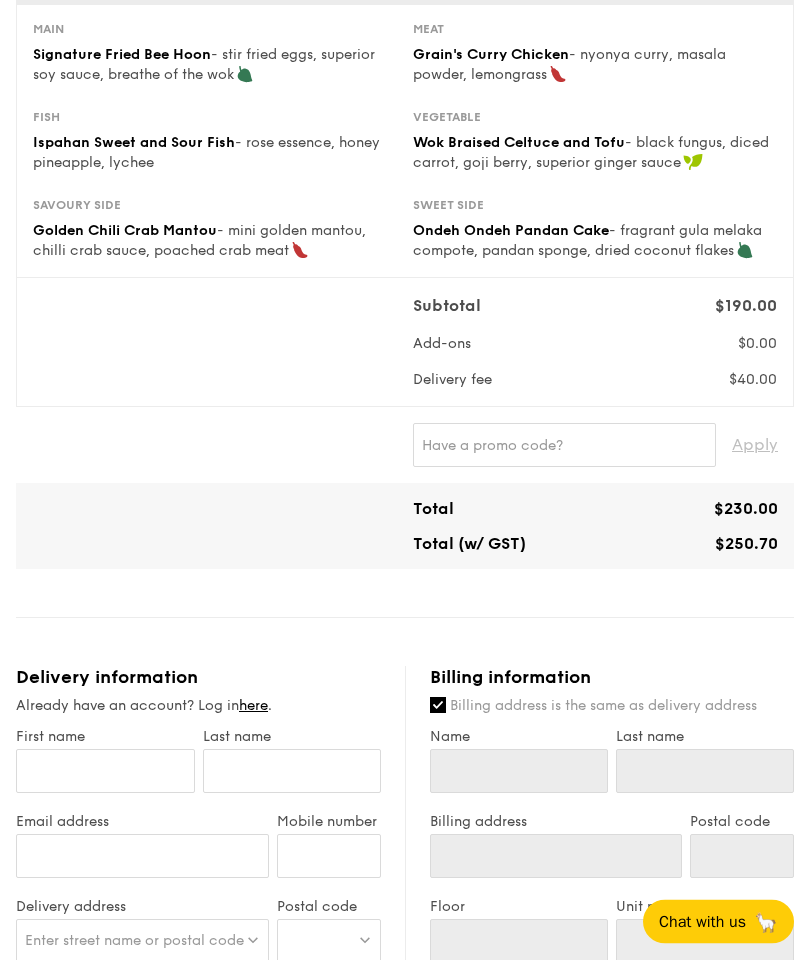 scroll, scrollTop: 0, scrollLeft: 0, axis: both 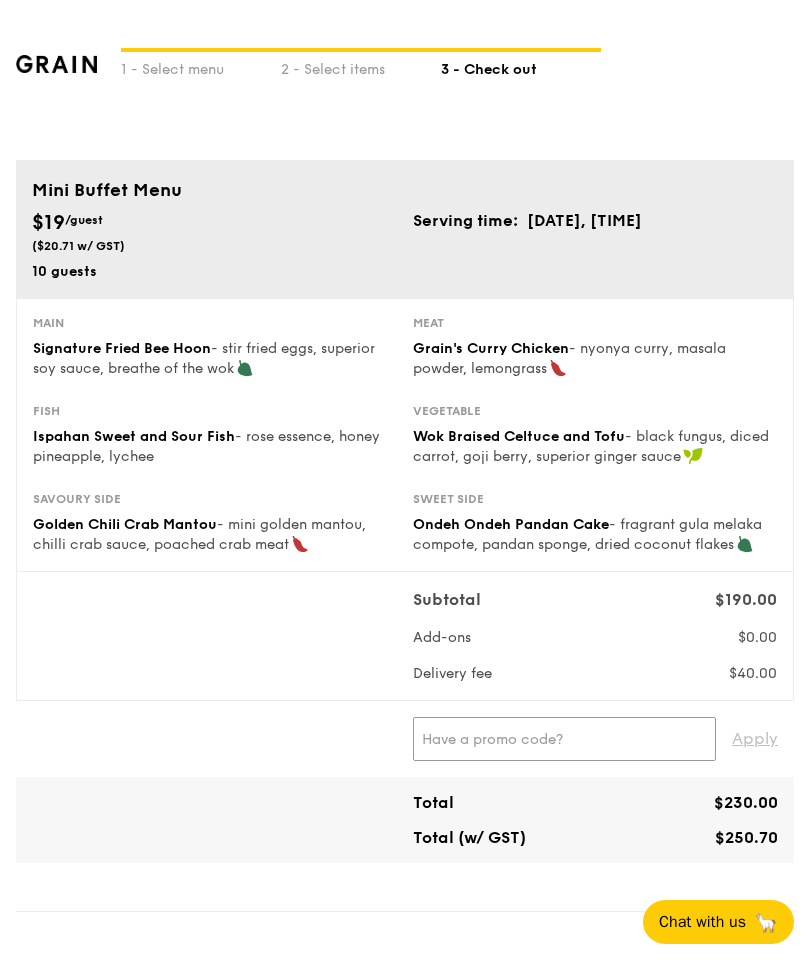 click at bounding box center [564, 739] 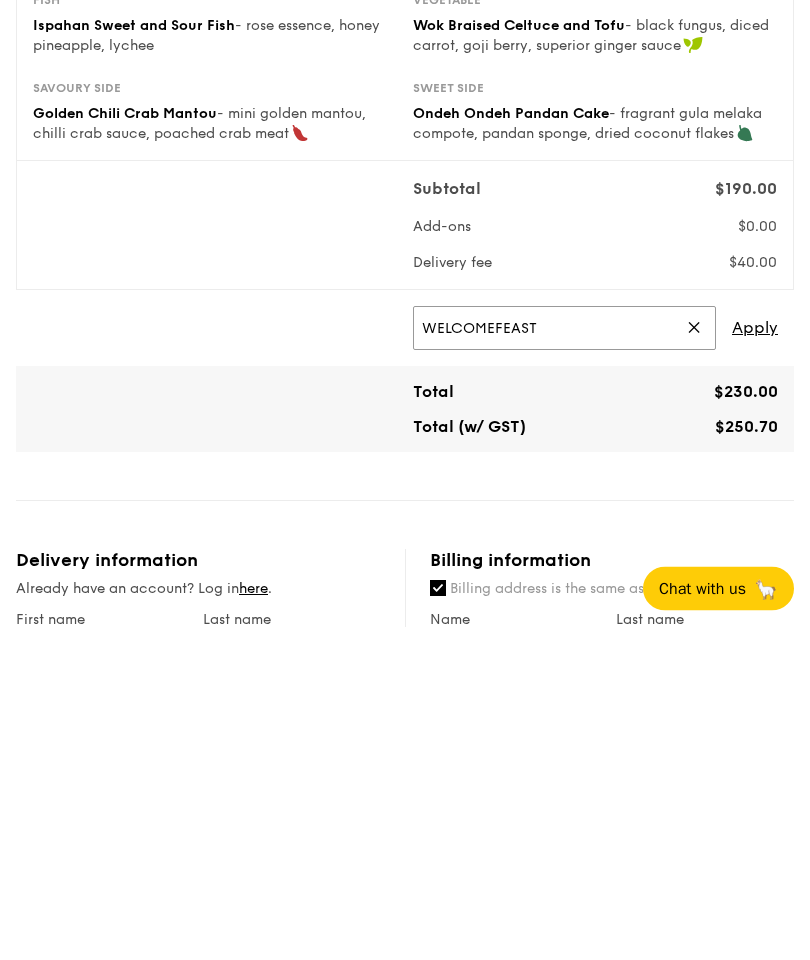 type on "WELCOMEFEAST" 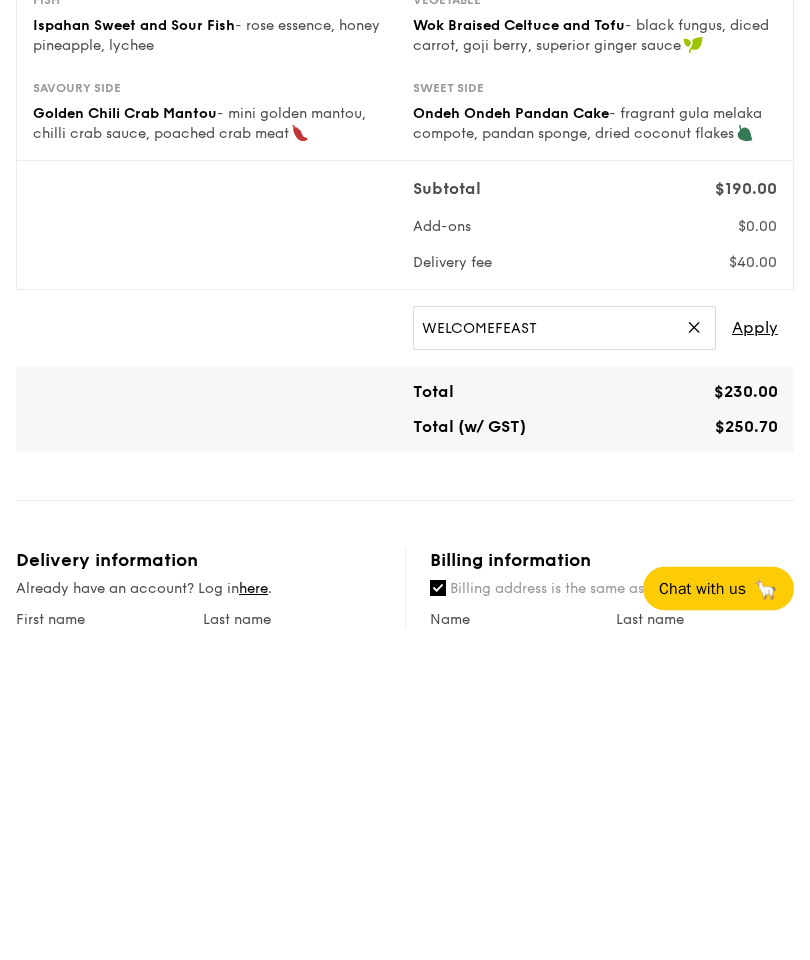 click on "Apply" at bounding box center [755, 662] 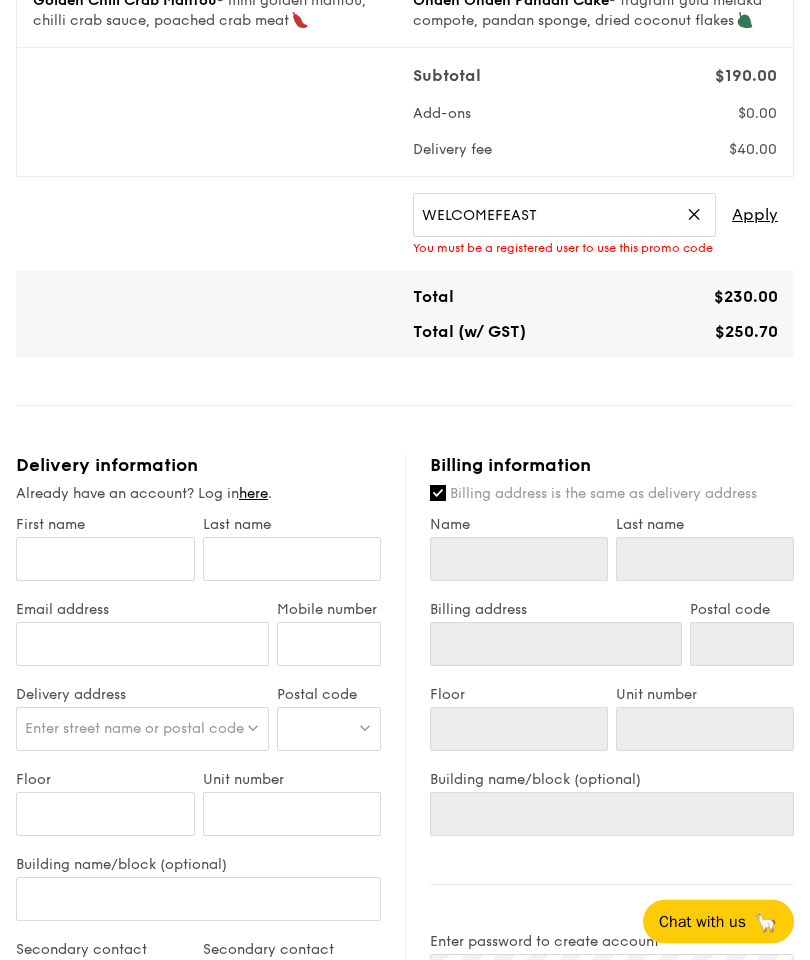 scroll, scrollTop: 524, scrollLeft: 0, axis: vertical 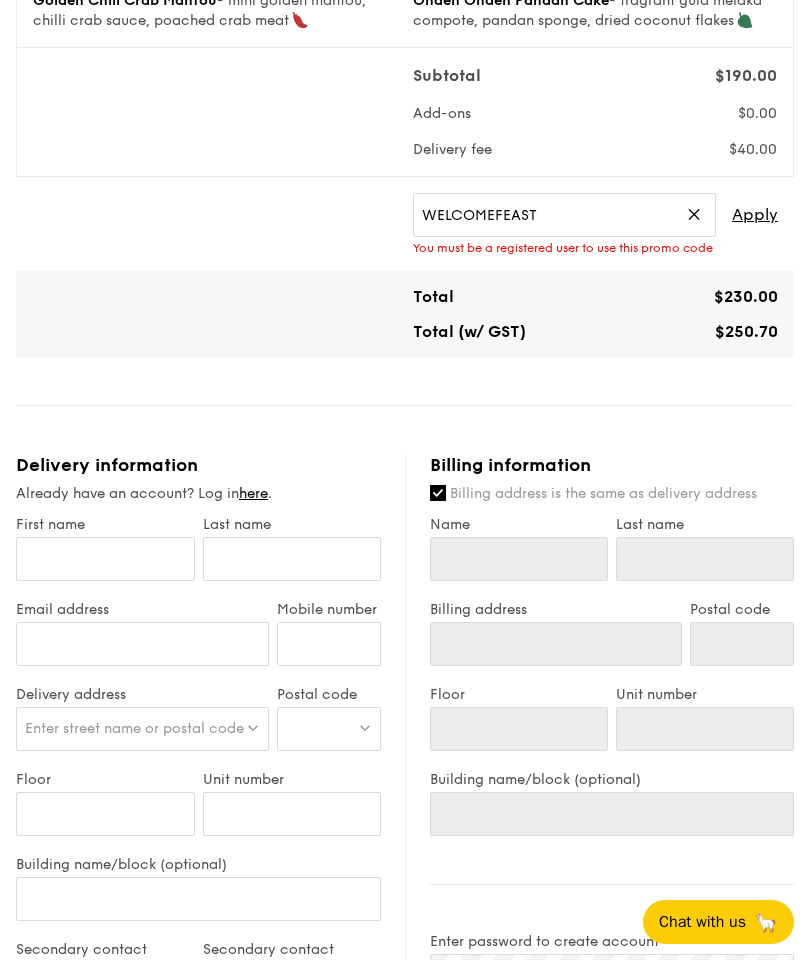 click on "here" at bounding box center (253, 493) 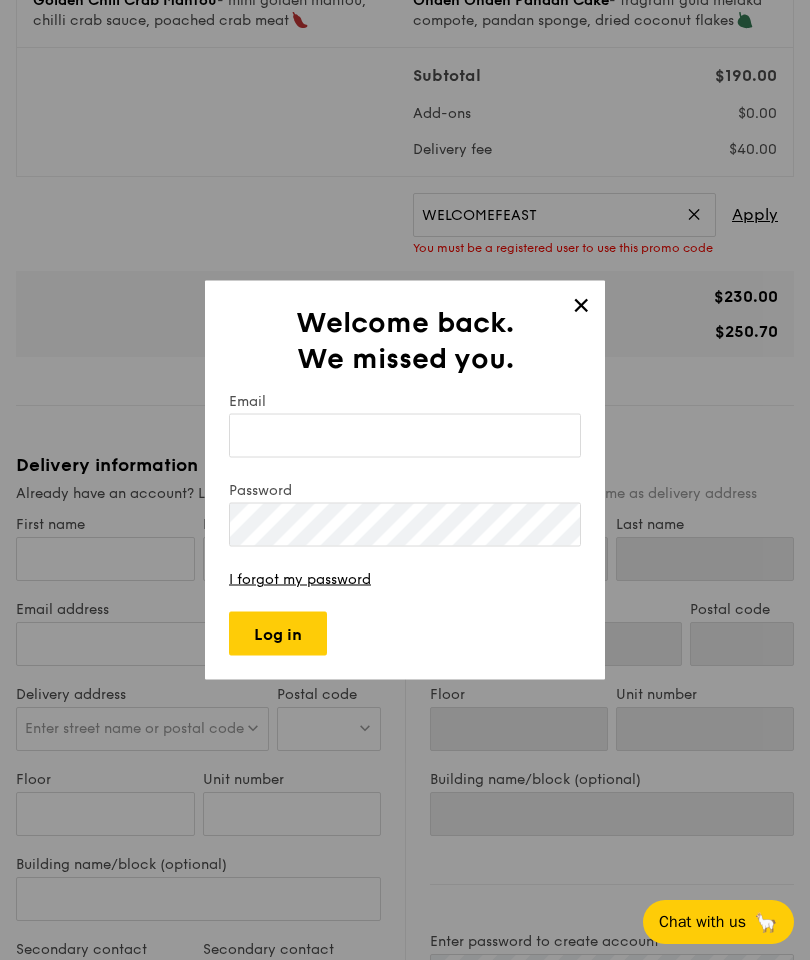 click on "✕" at bounding box center (581, 309) 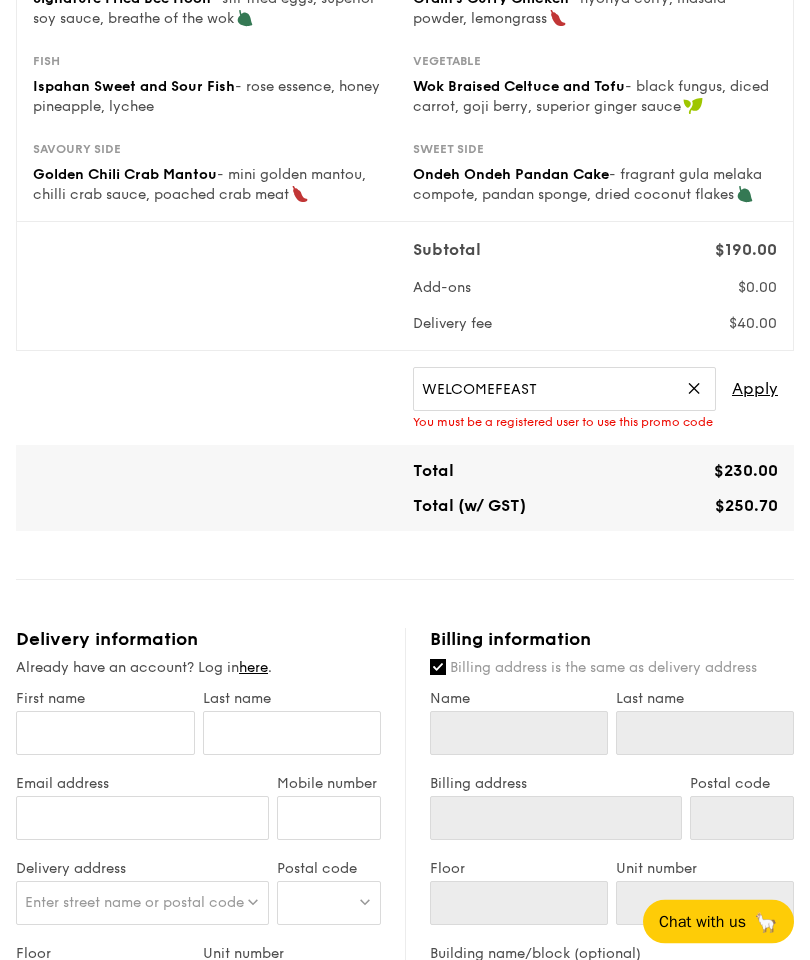 scroll, scrollTop: 348, scrollLeft: 0, axis: vertical 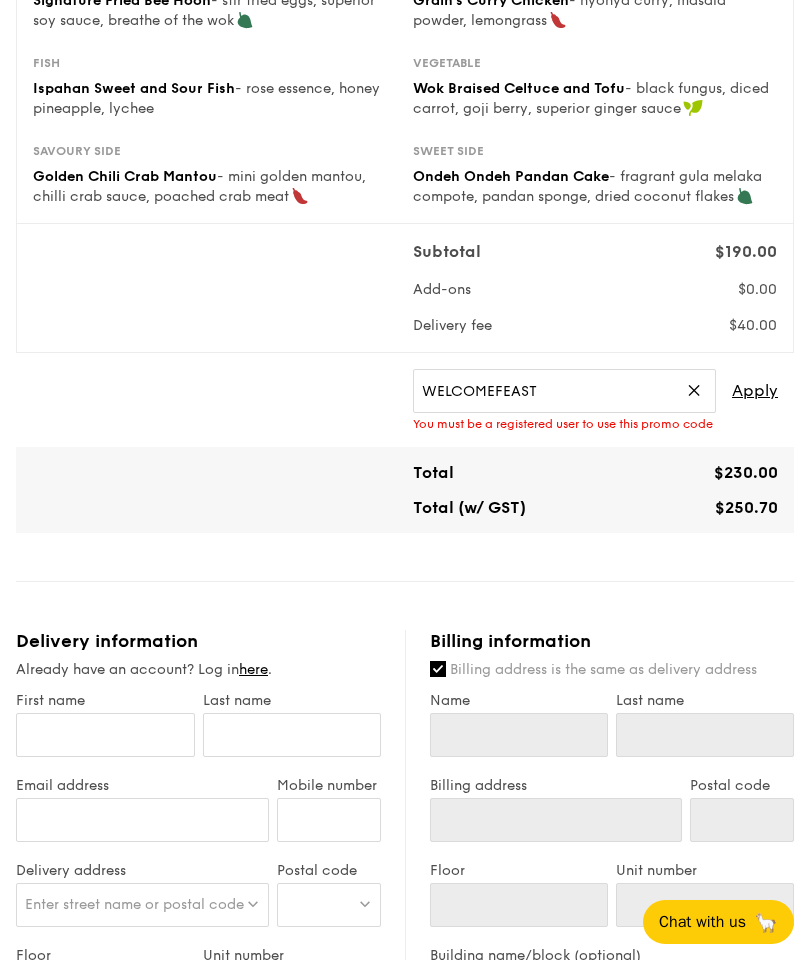 click on "here" at bounding box center [253, 669] 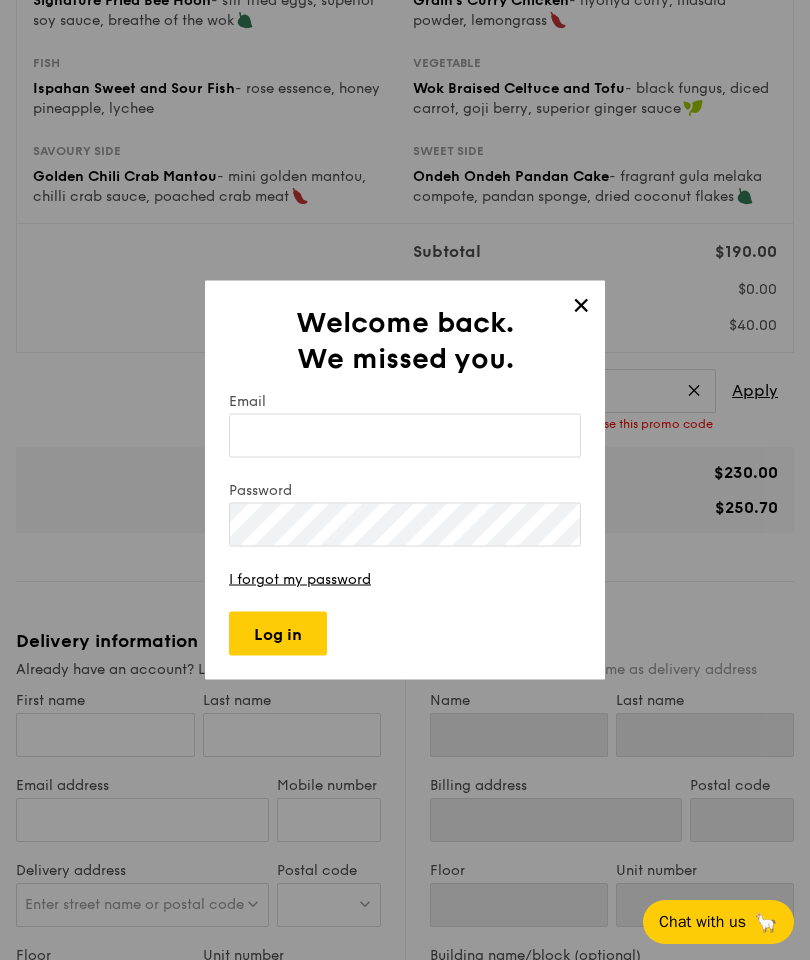 click on "Email" at bounding box center [405, 436] 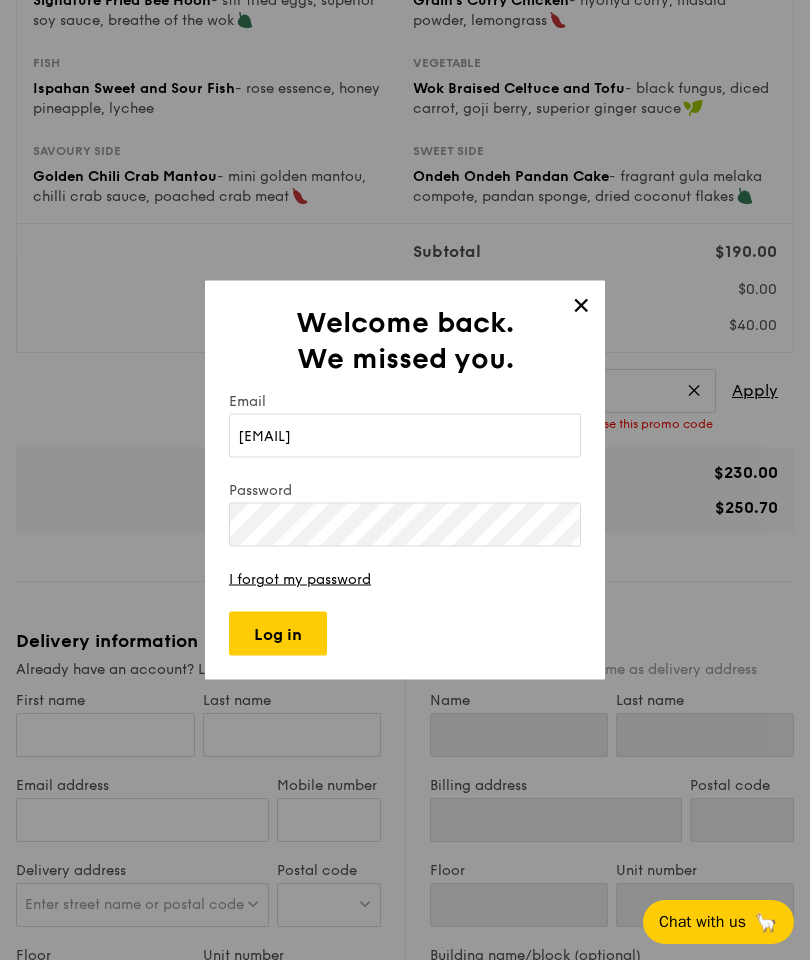 type on "[EMAIL]" 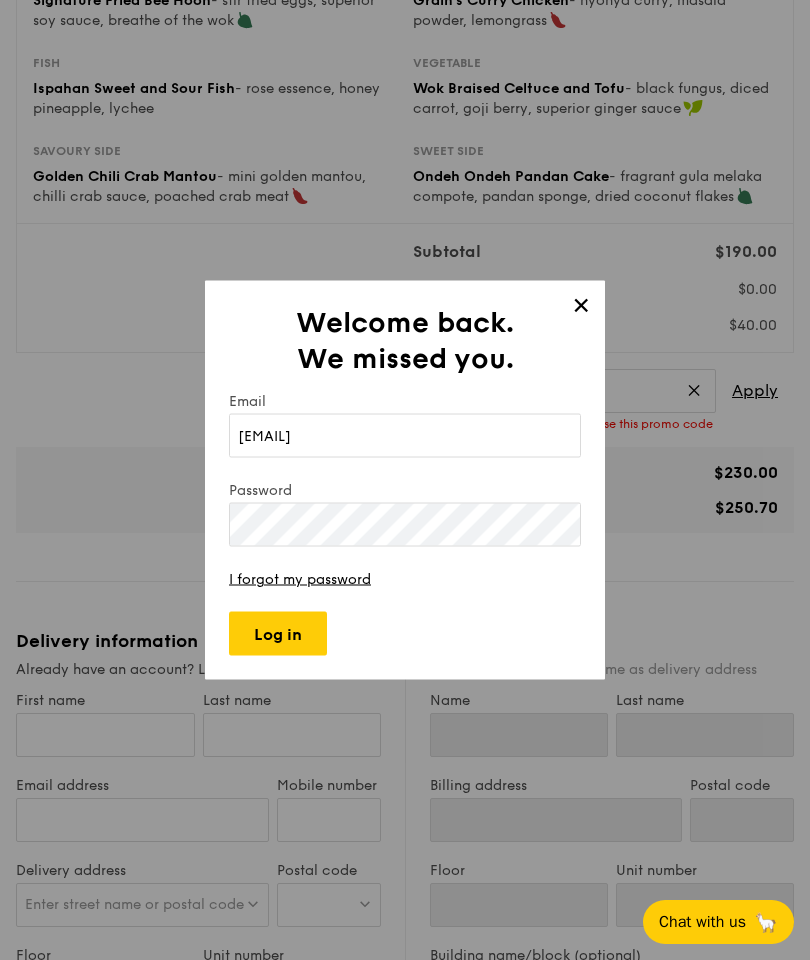 click on "Log in" at bounding box center [278, 634] 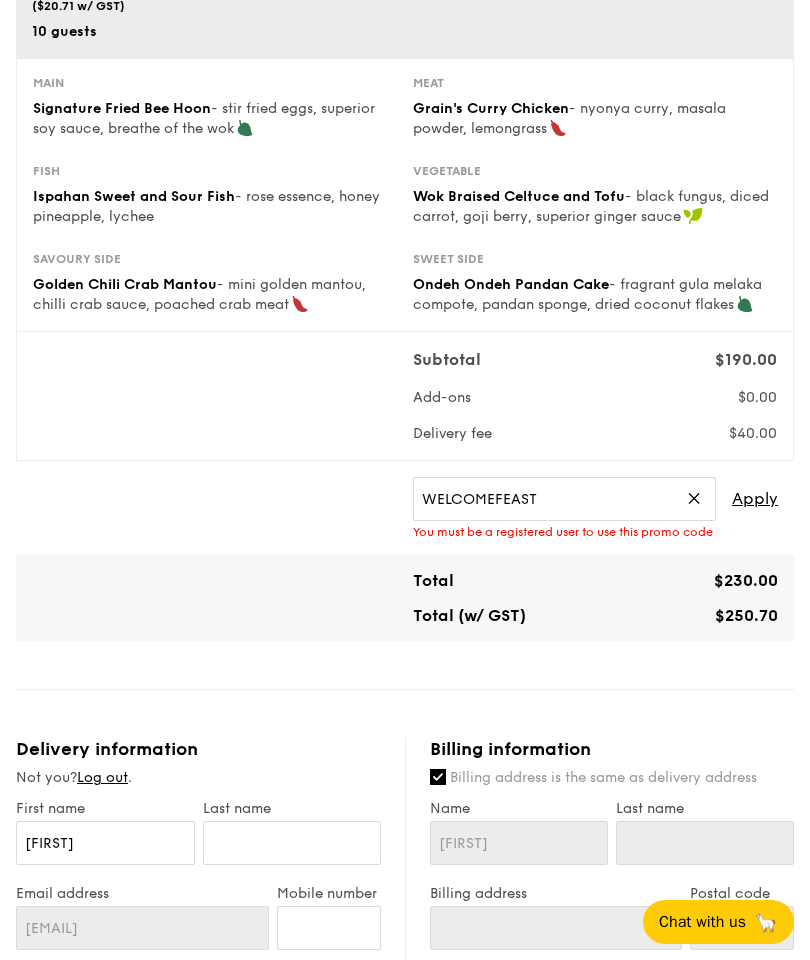 scroll, scrollTop: 250, scrollLeft: 0, axis: vertical 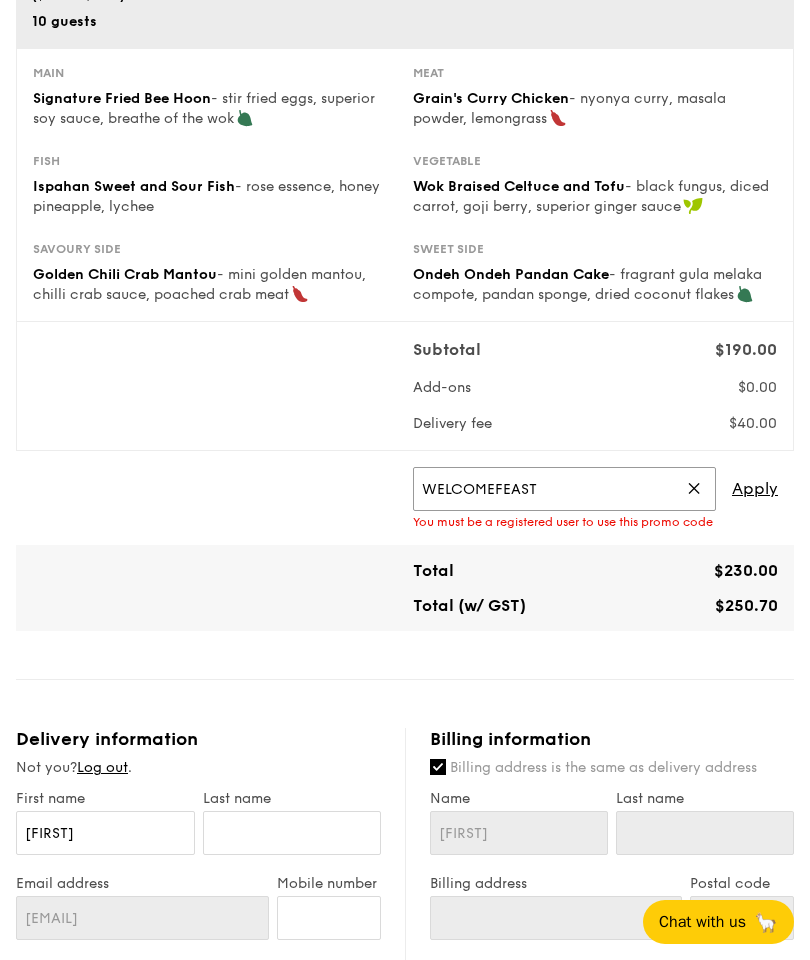 click on "WELCOMEFEAST" at bounding box center (564, 489) 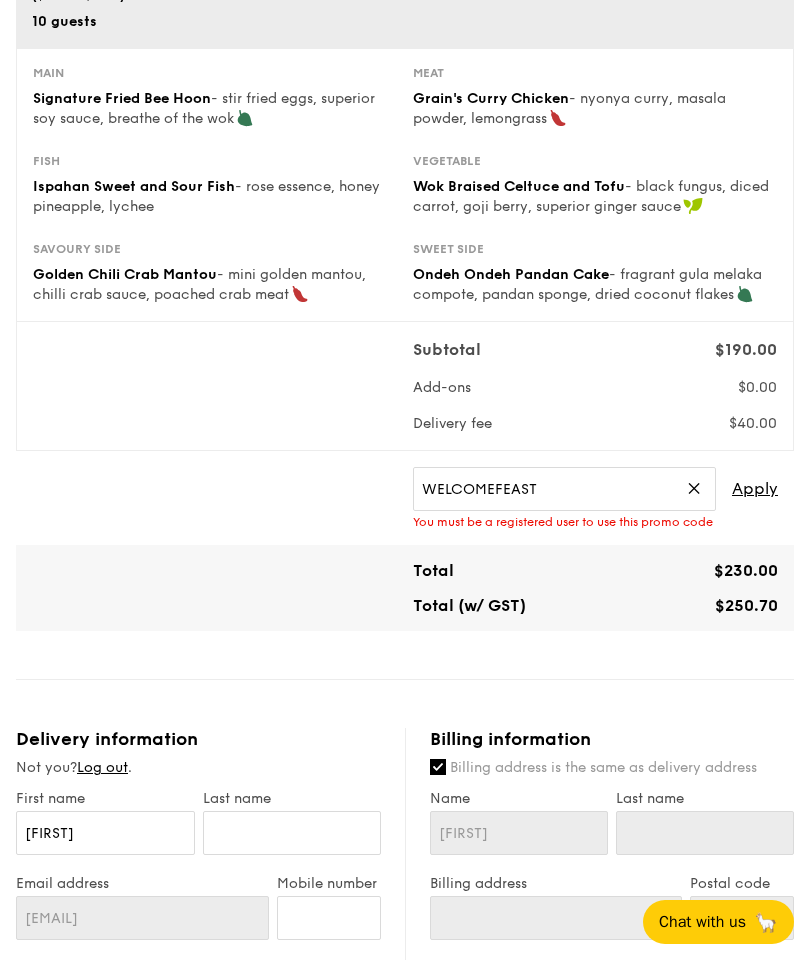 click on "Apply" at bounding box center (755, 489) 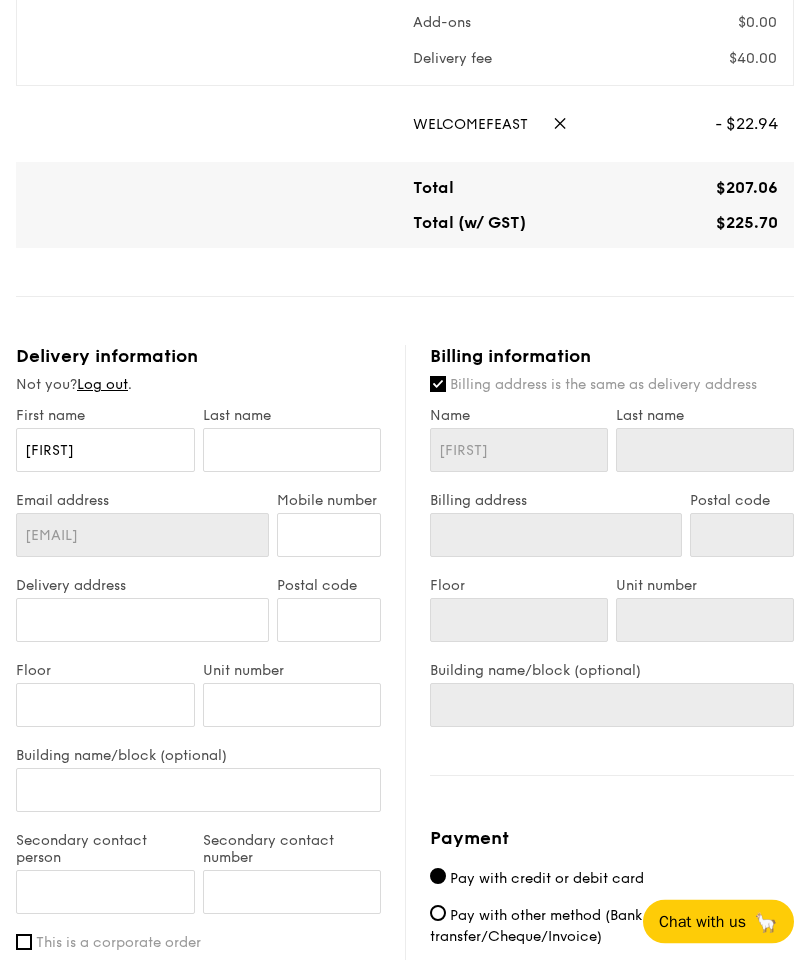 scroll, scrollTop: 616, scrollLeft: 0, axis: vertical 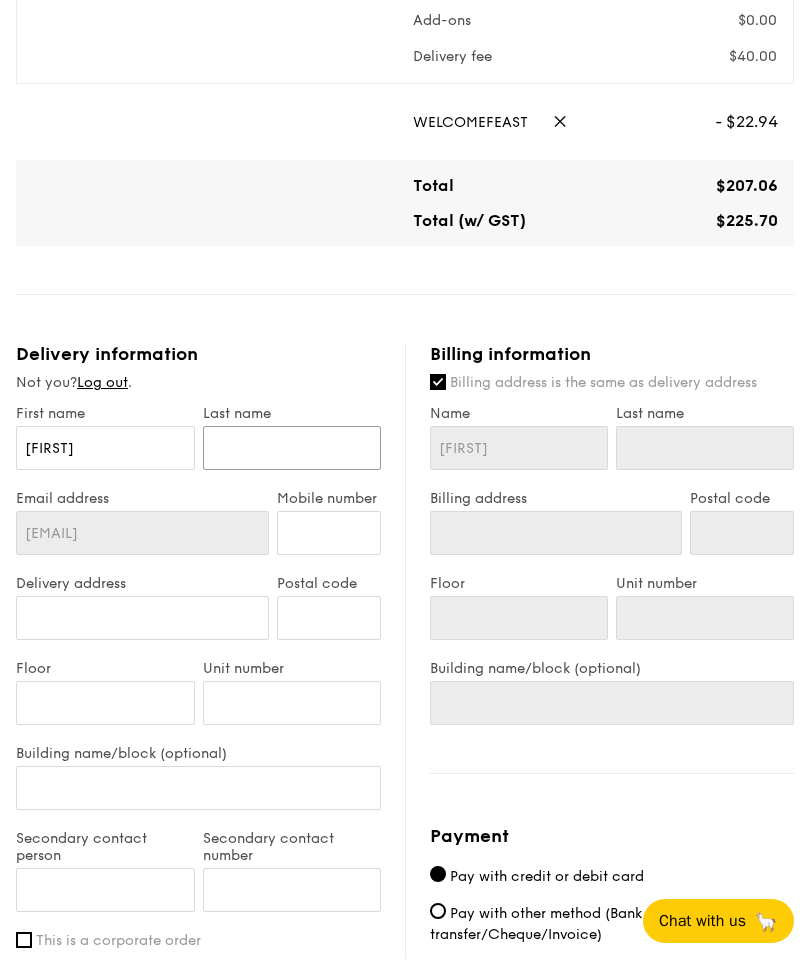 click at bounding box center (292, 449) 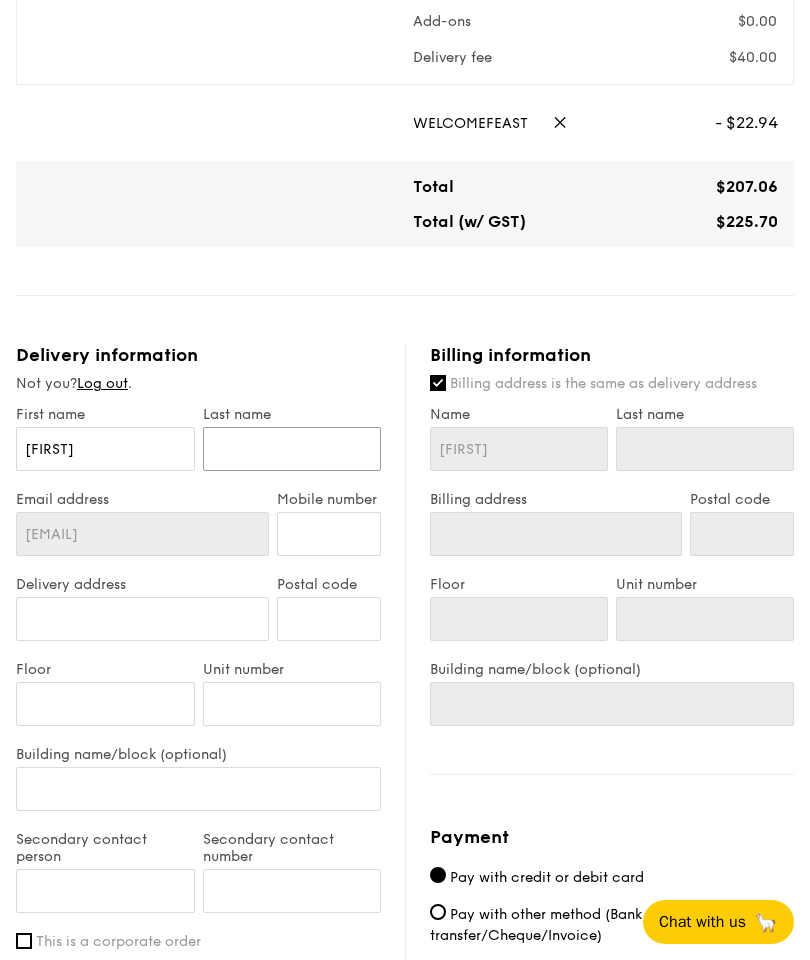 type on "L" 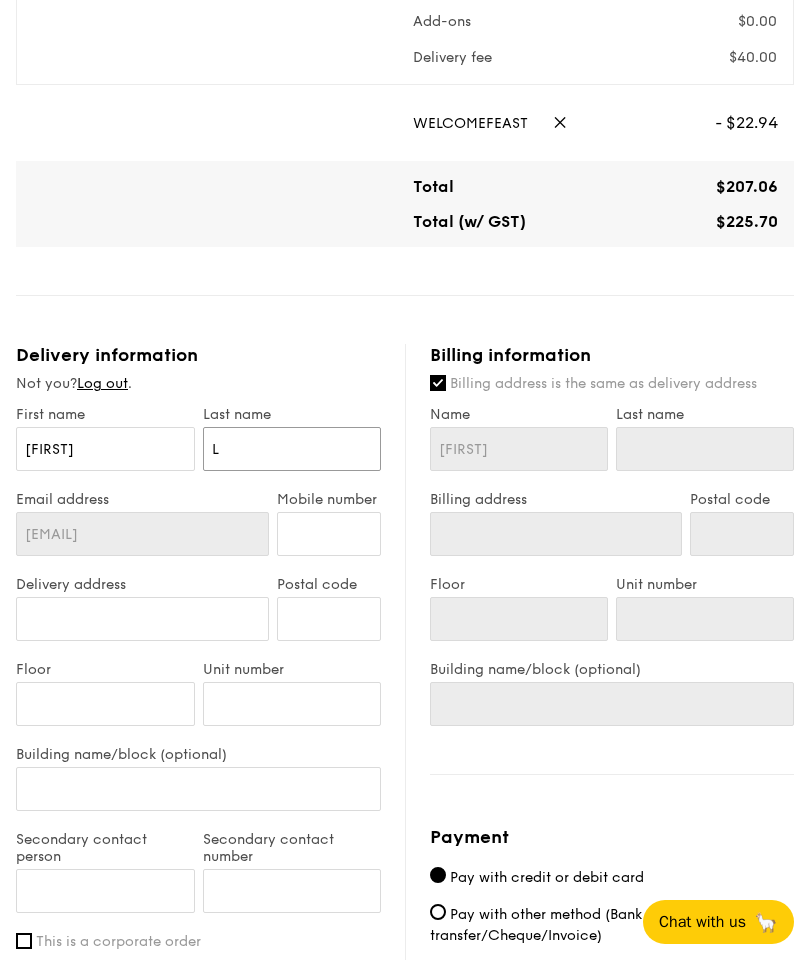 type on "L" 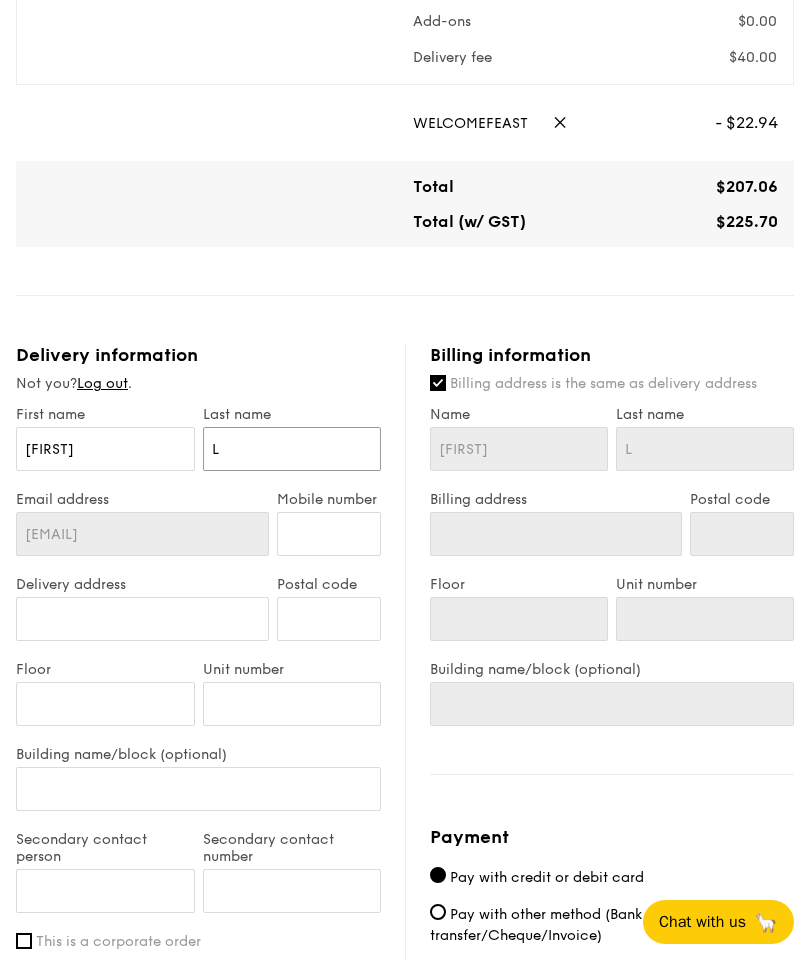 type on "La" 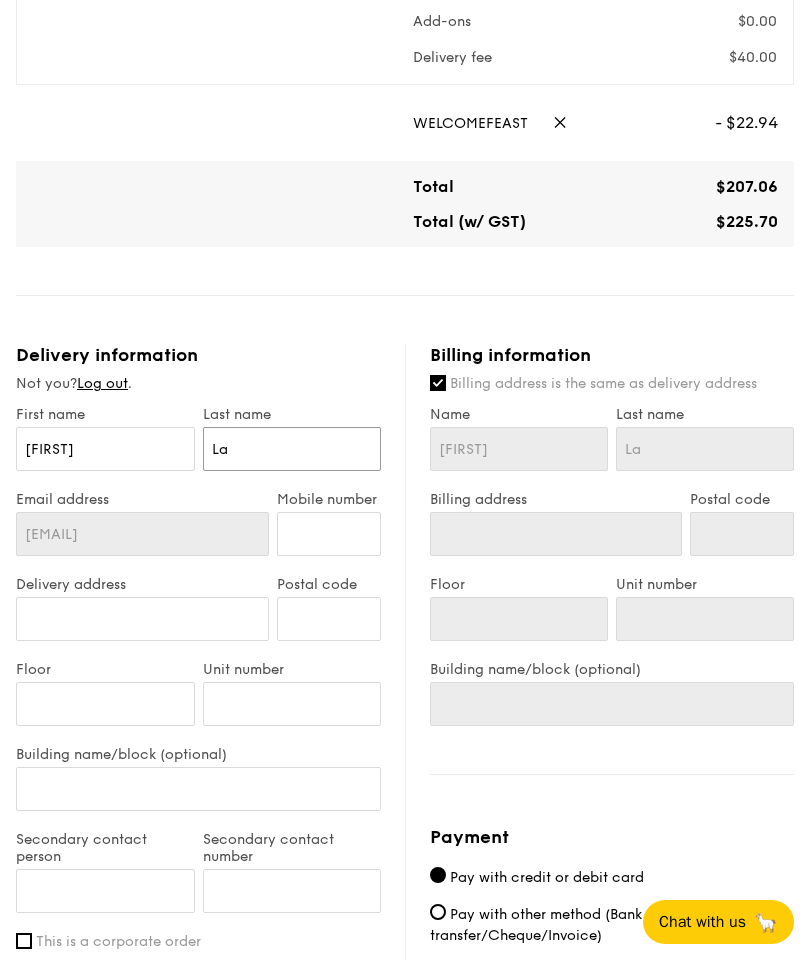 type on "Lai" 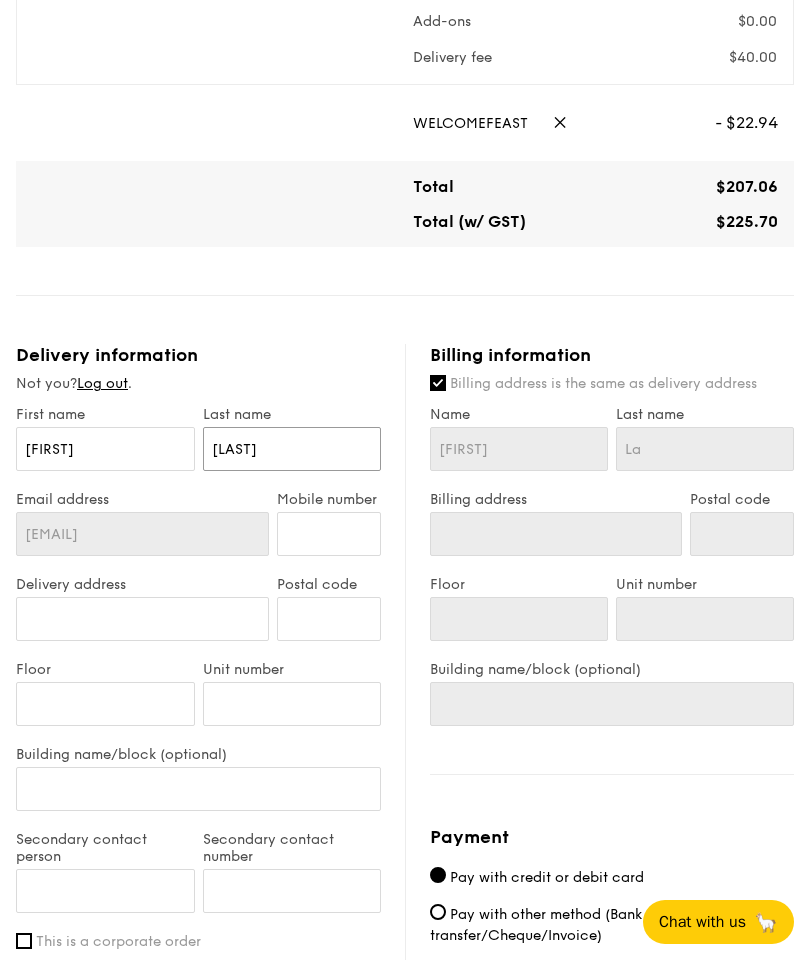 type on "Lai" 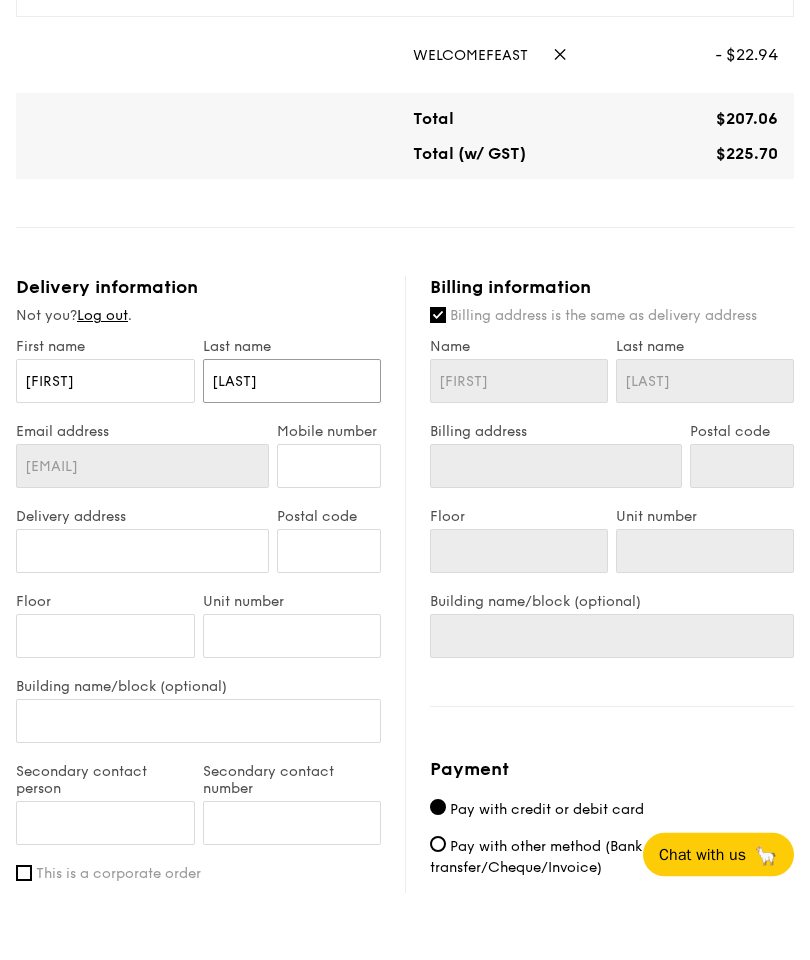 type on "Lai" 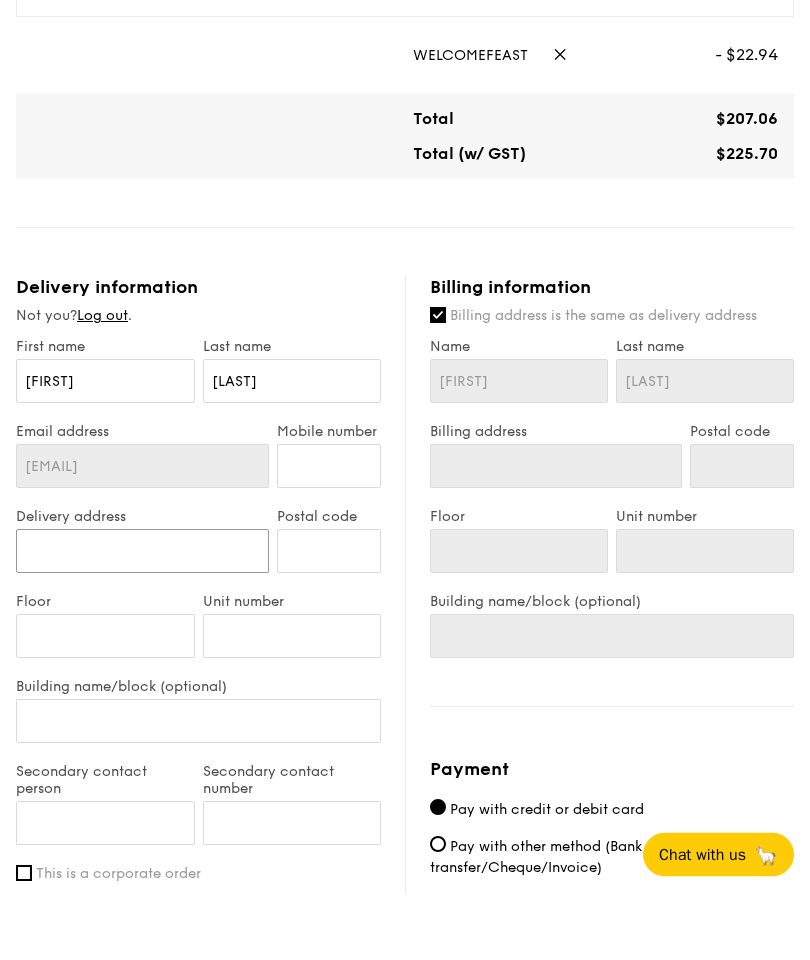 click on "Delivery address" at bounding box center (142, 619) 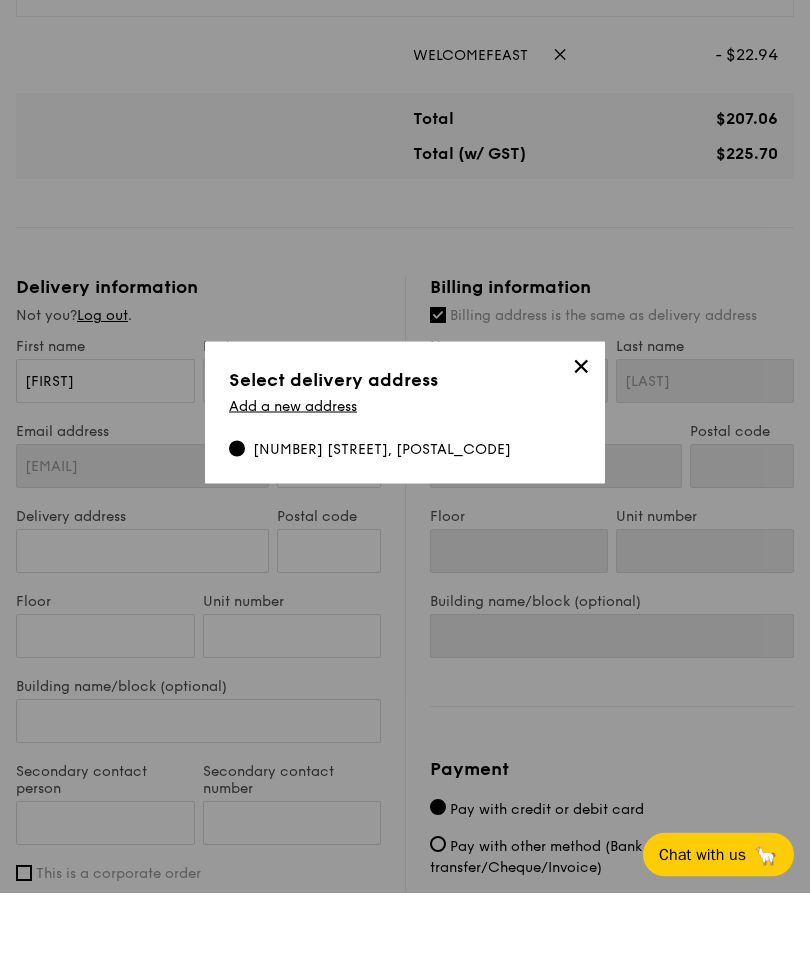scroll, scrollTop: 684, scrollLeft: 0, axis: vertical 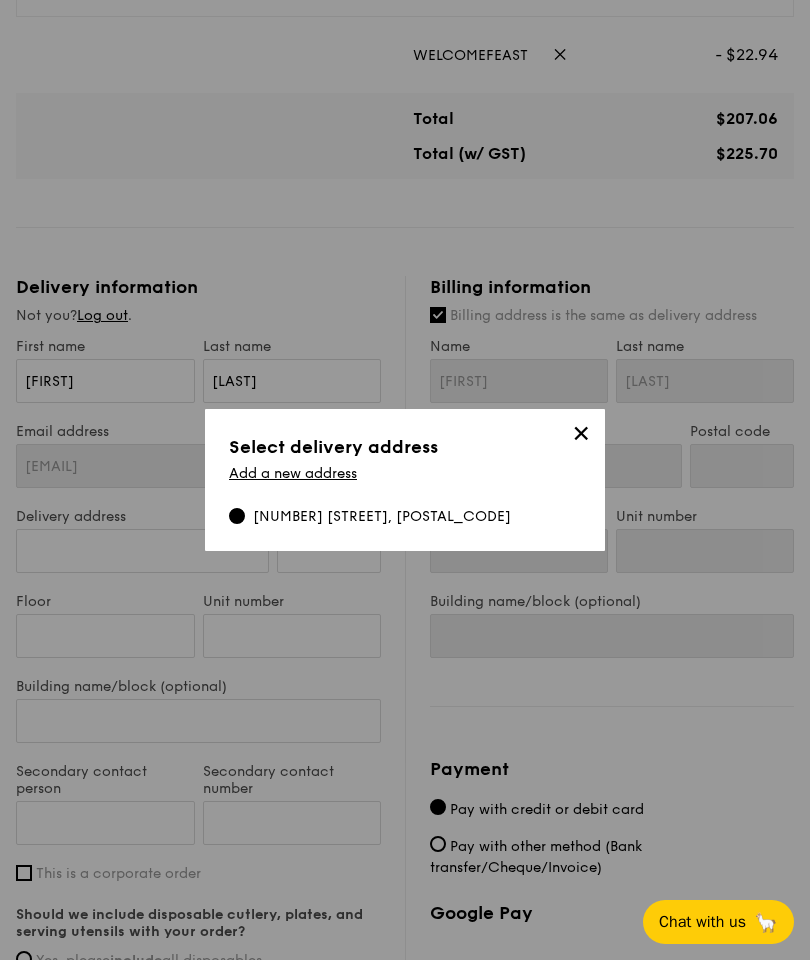 click on "[NUMBER] [STREET], [POSTAL_CODE]" at bounding box center (382, 517) 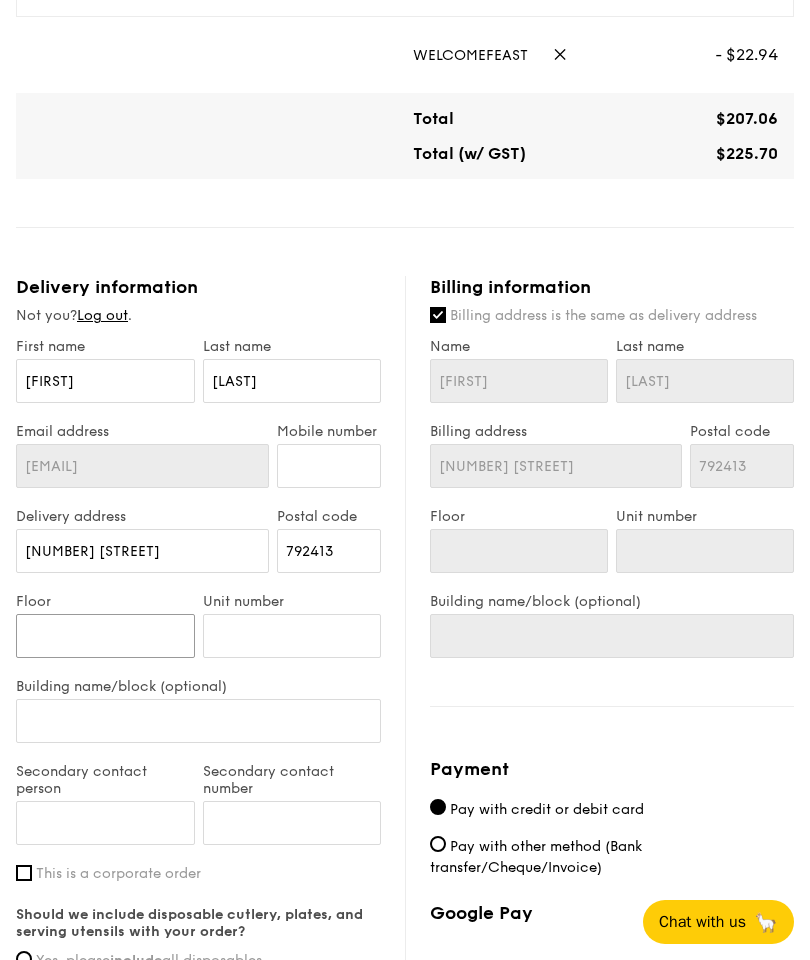 click on "Floor" at bounding box center [105, 636] 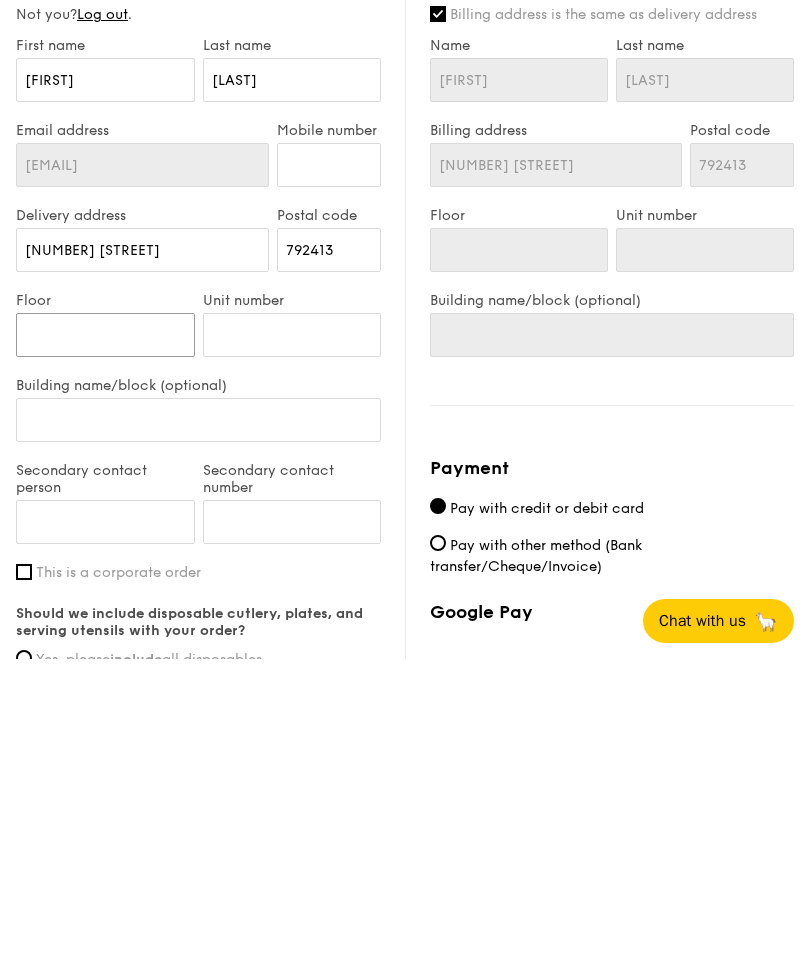 type on "1" 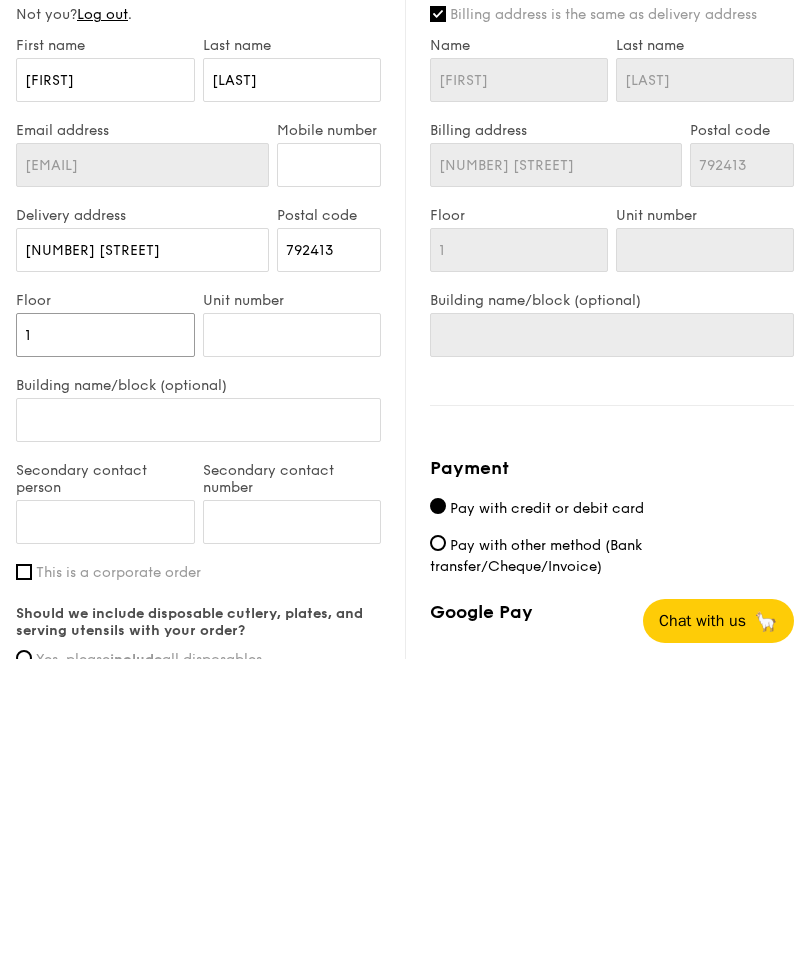 type on "17" 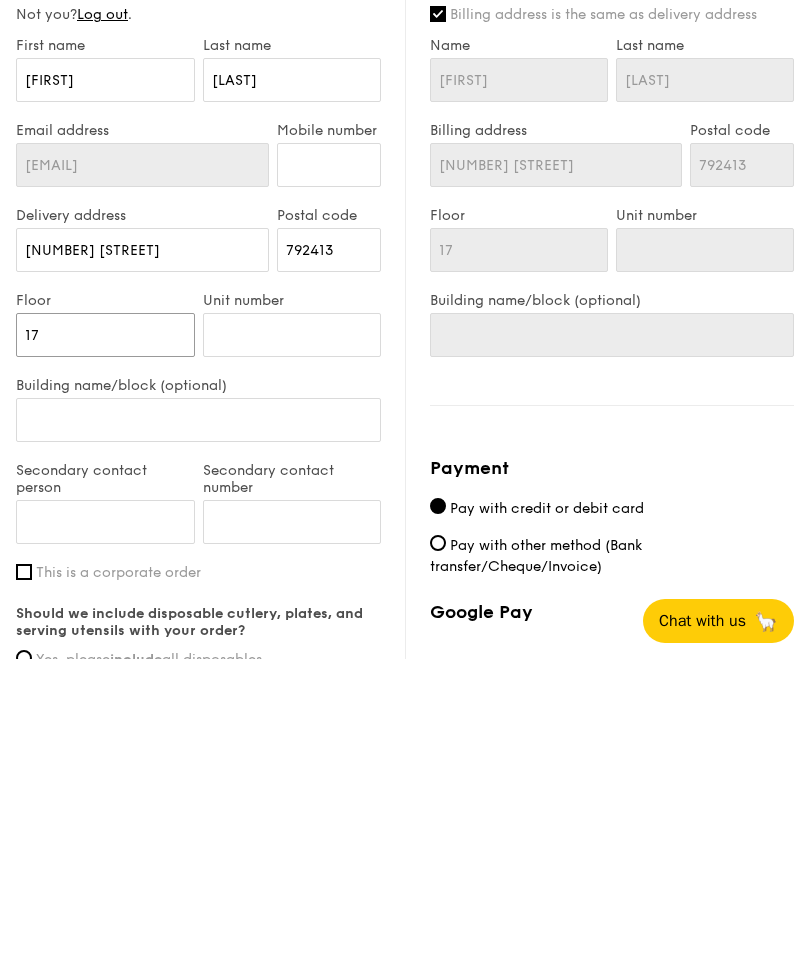 type on "17" 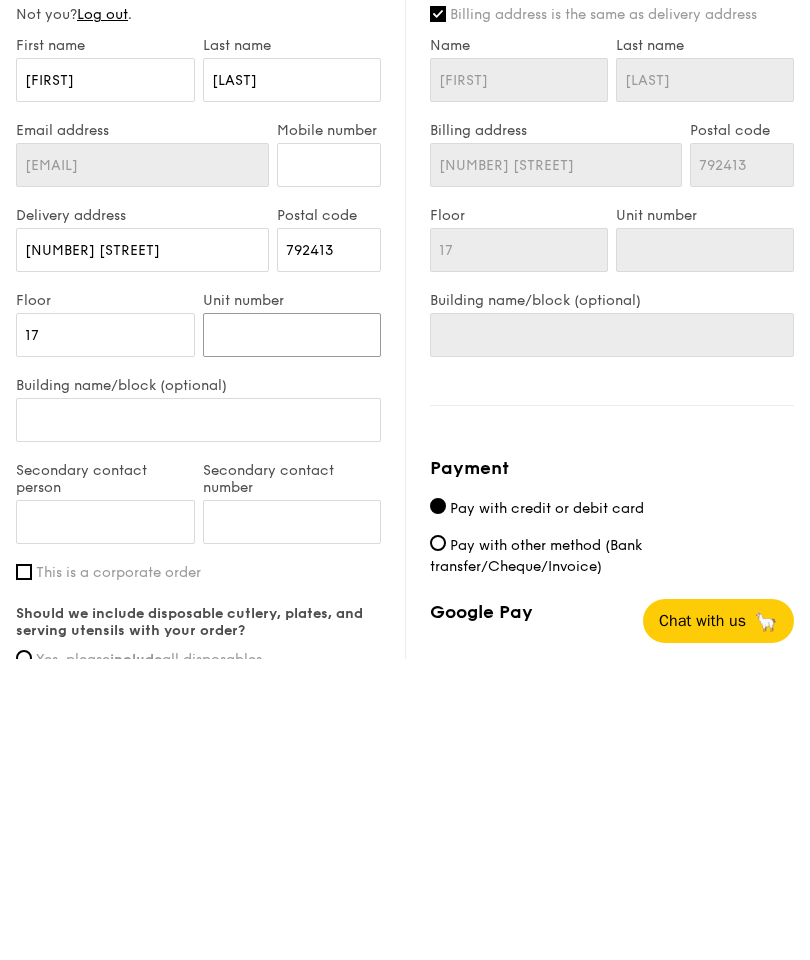 click on "Unit number" at bounding box center (292, 636) 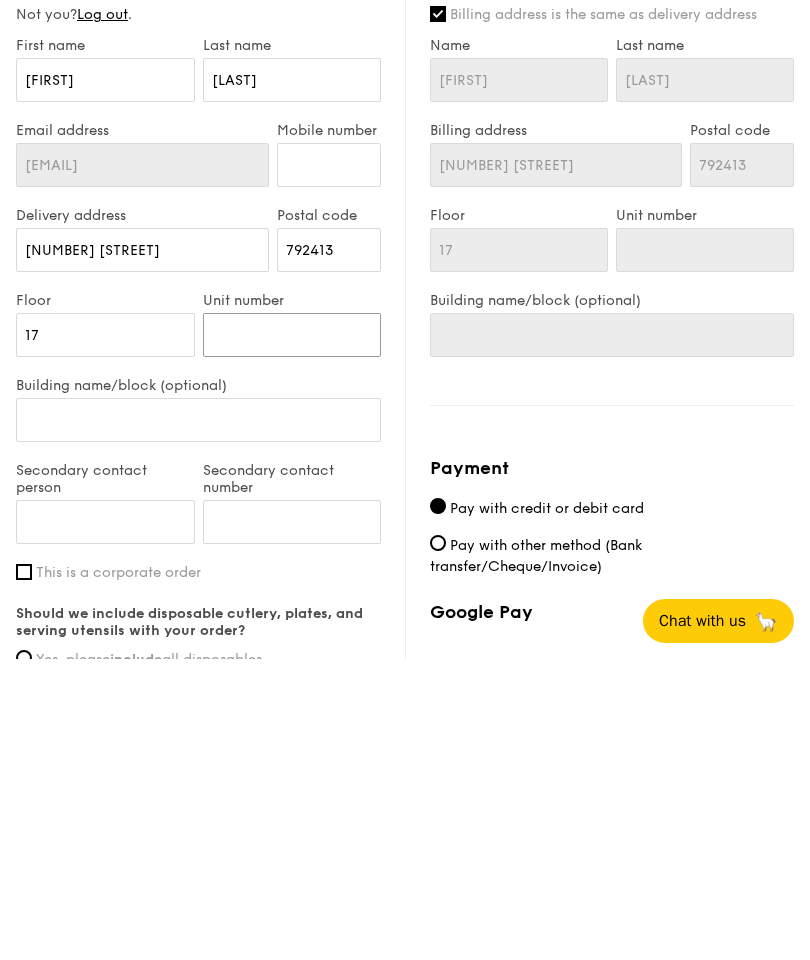 type on "4" 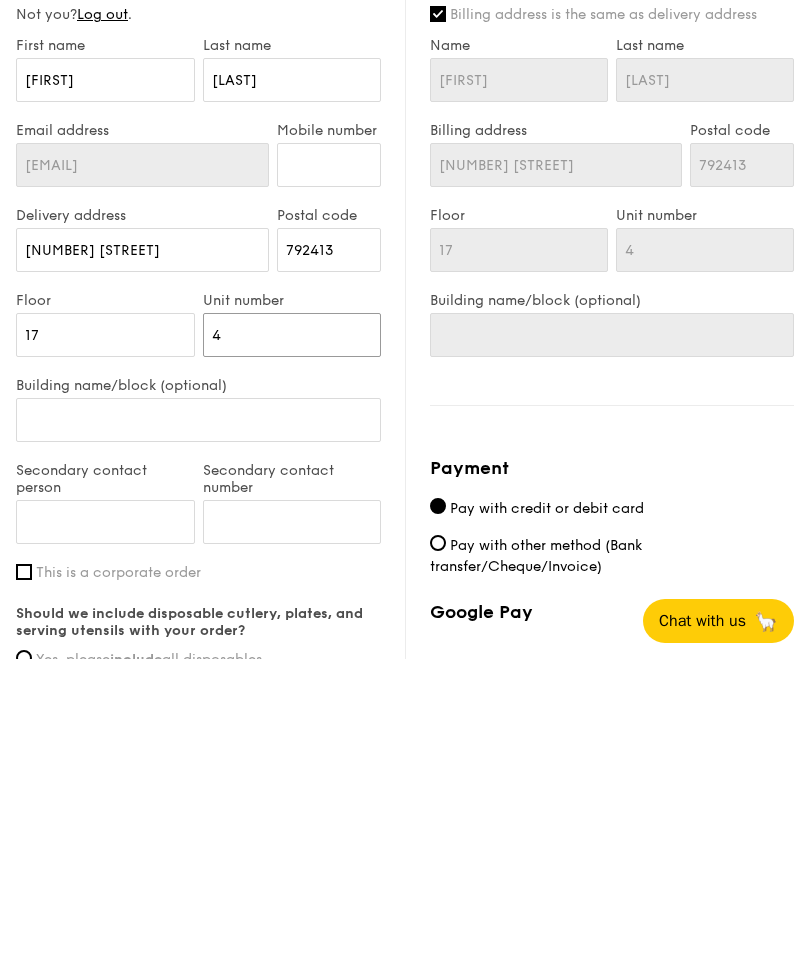 type on "47" 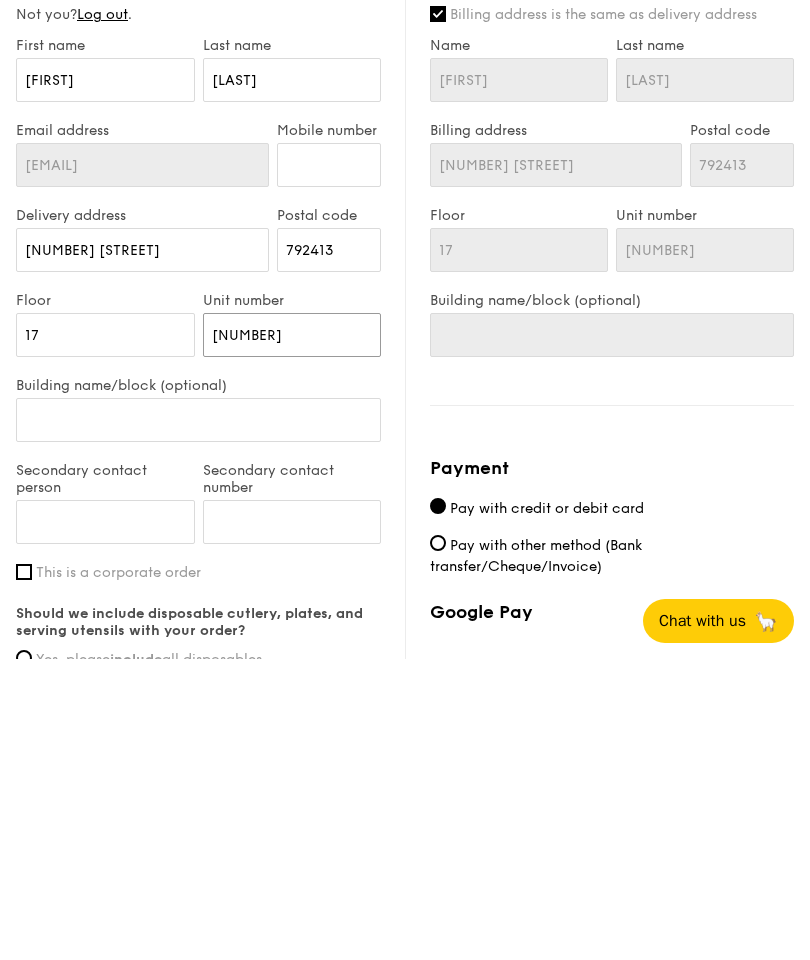 type on "47" 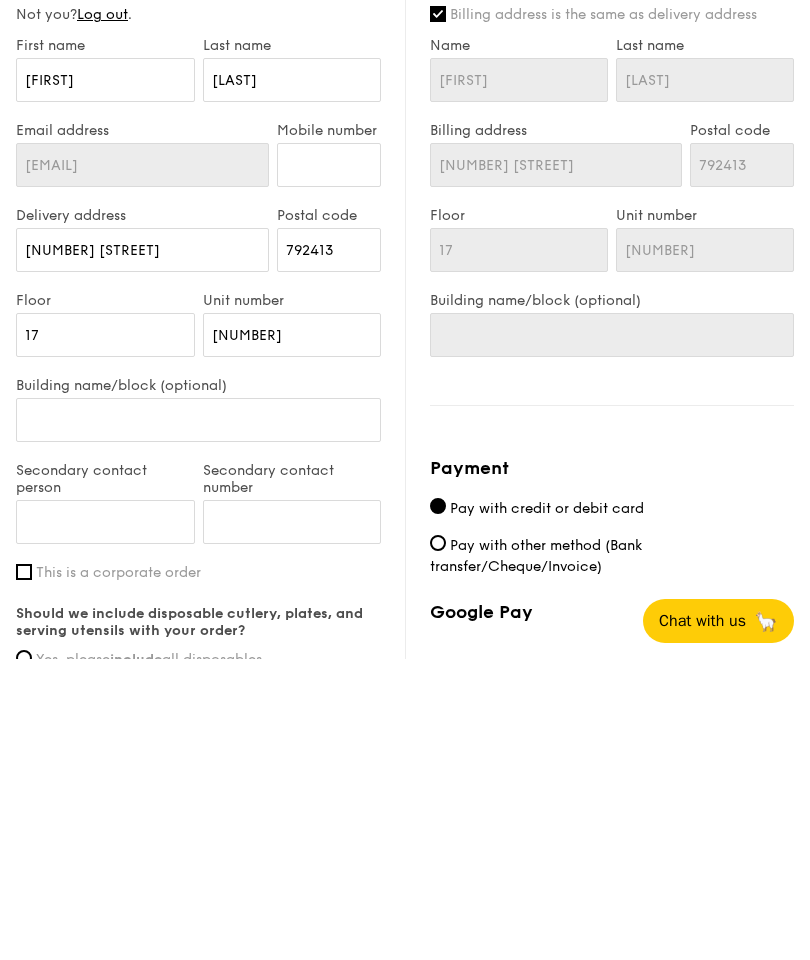 click on "Secondary contact person" at bounding box center [105, 823] 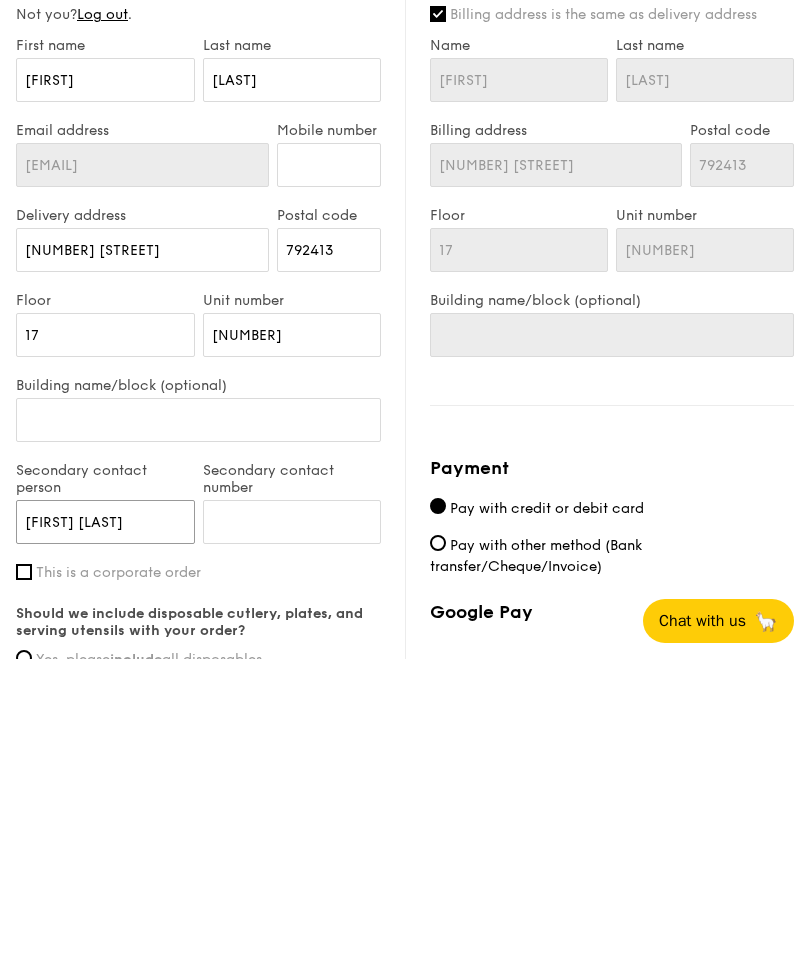 type on "Karis Lee" 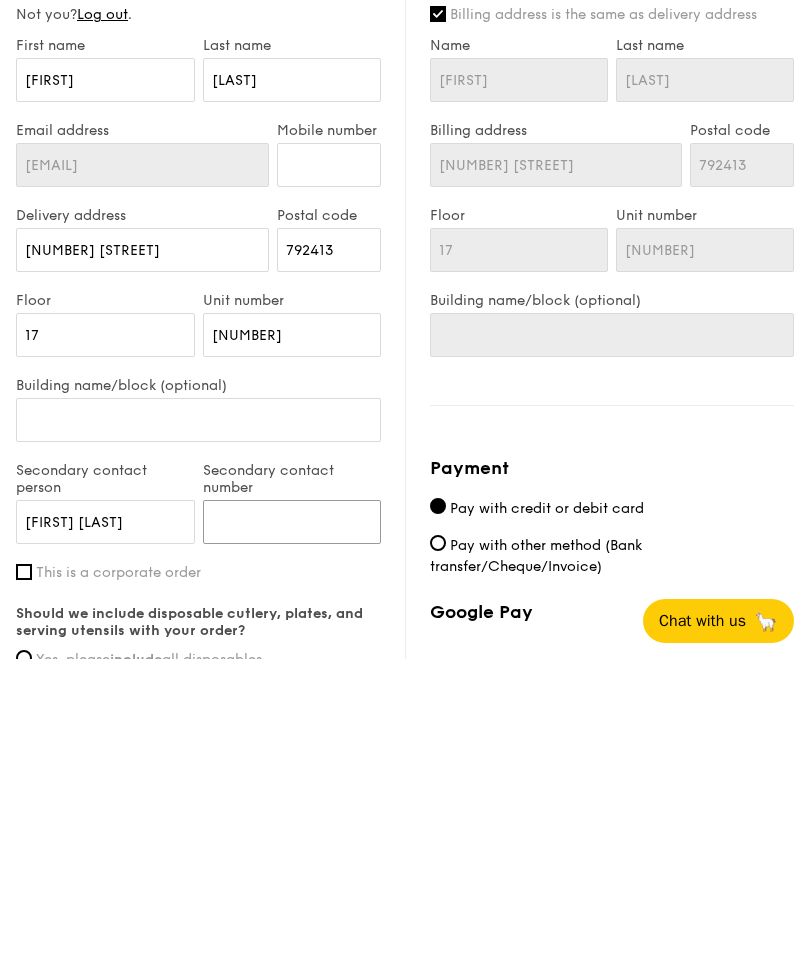 click on "Secondary contact number" at bounding box center [292, 823] 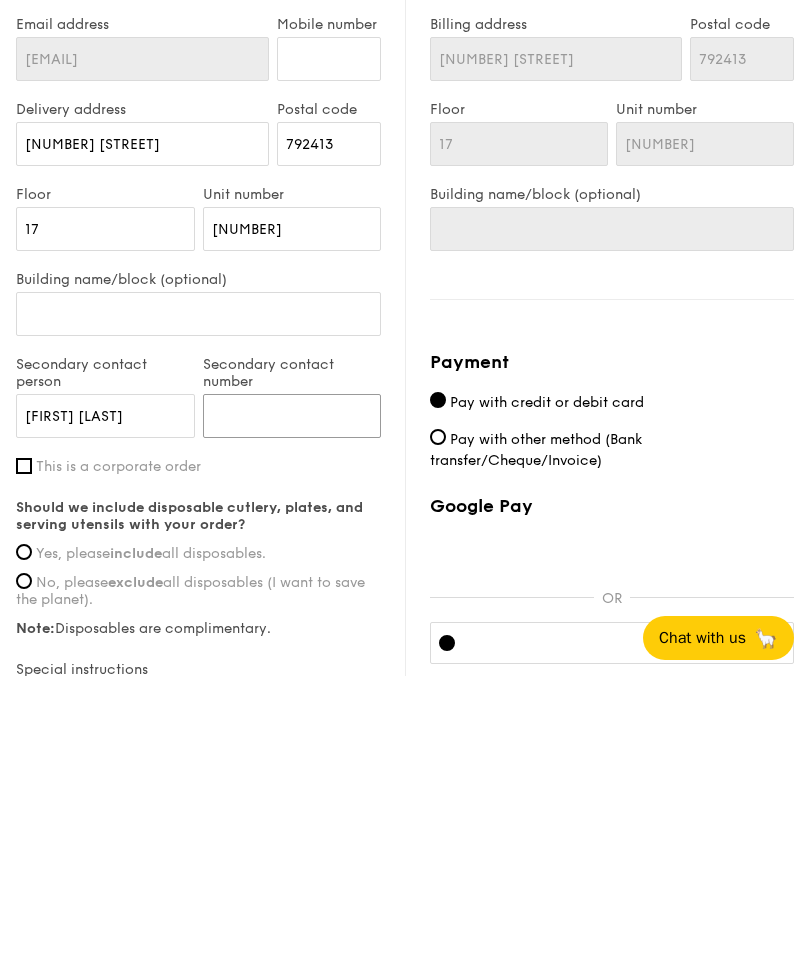 scroll, scrollTop: 817, scrollLeft: 0, axis: vertical 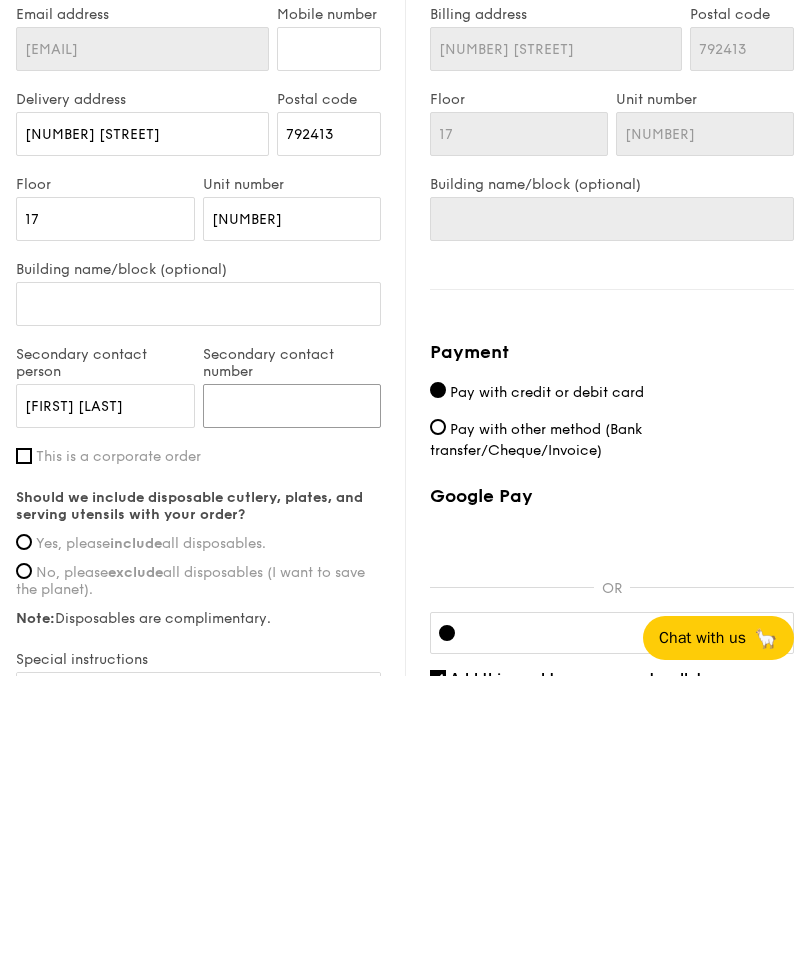 type on "96676967" 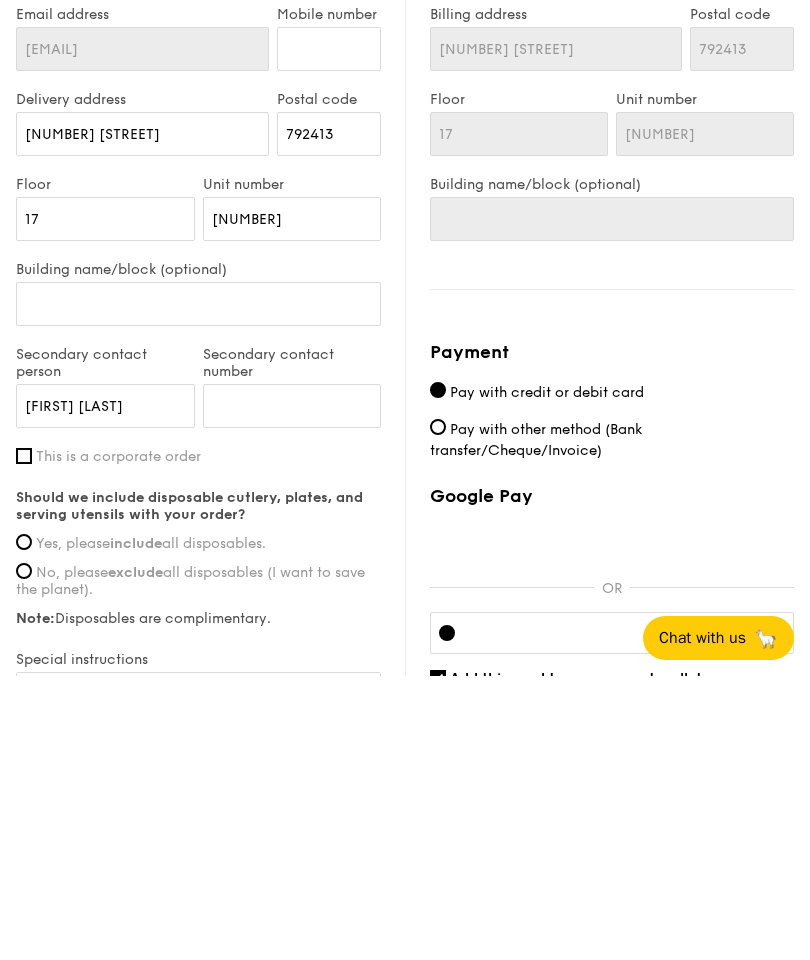 click on "Yes, please  include  all disposables." at bounding box center [151, 827] 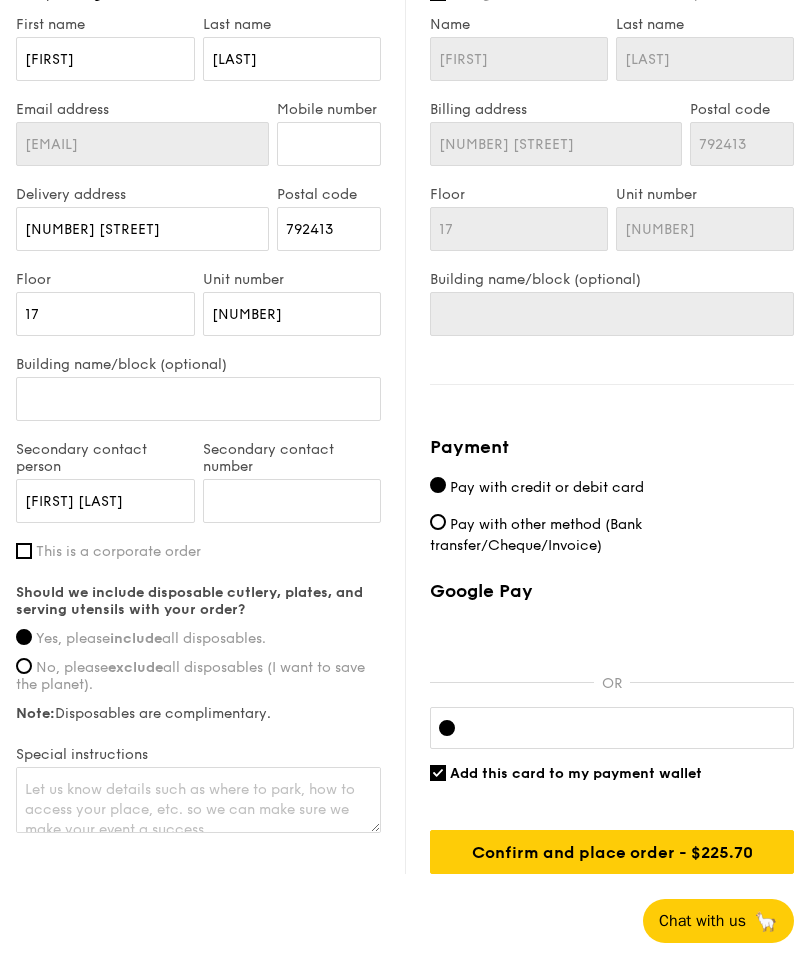 scroll, scrollTop: 1004, scrollLeft: 0, axis: vertical 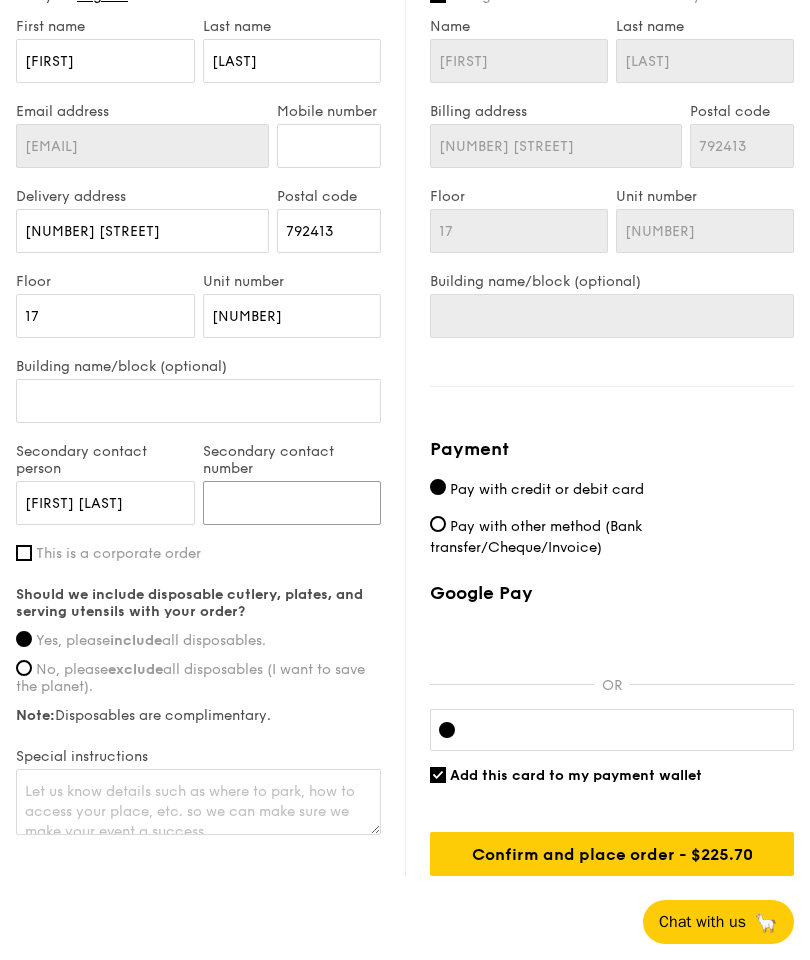 click on "Secondary contact number" at bounding box center [292, 503] 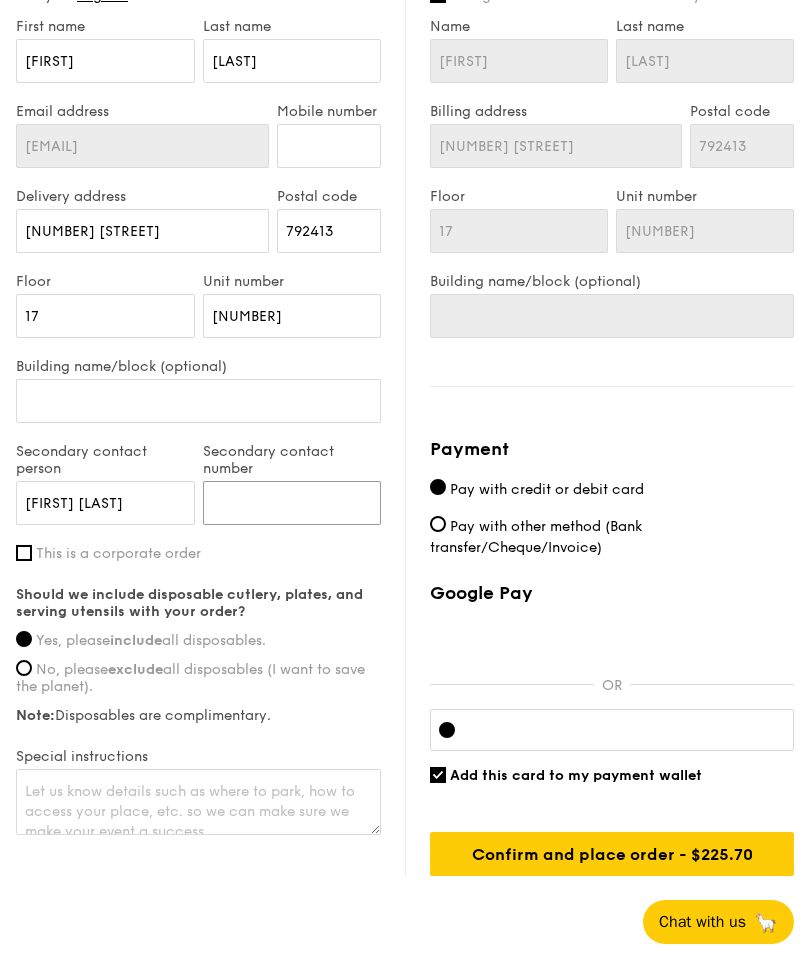 type on "96676967" 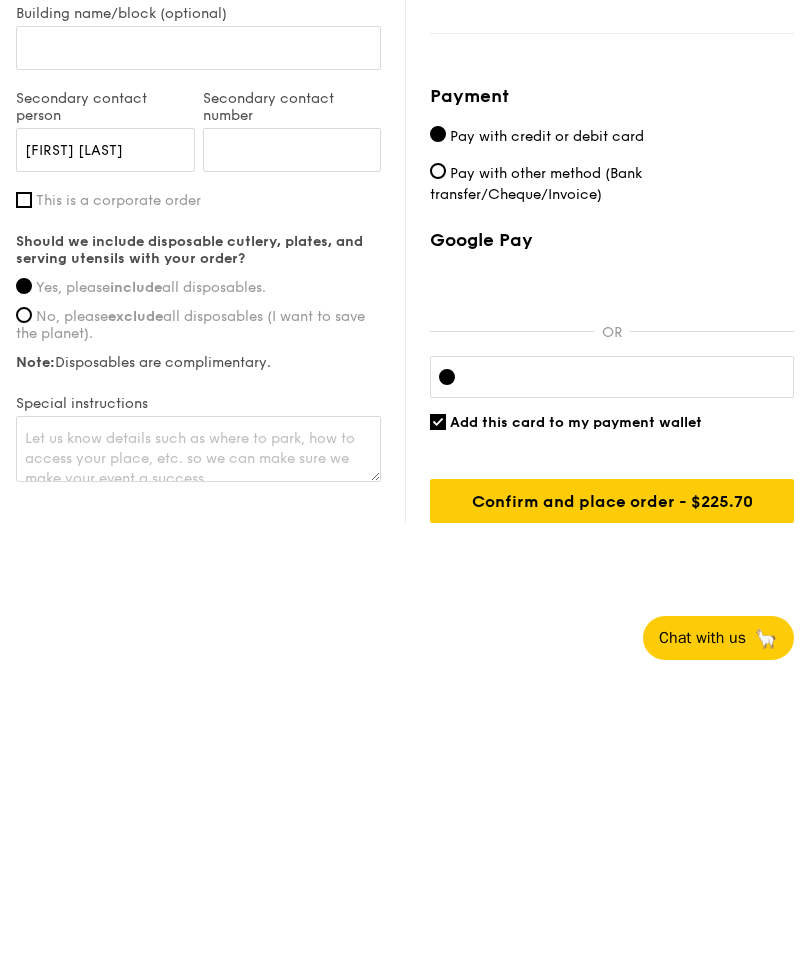 scroll, scrollTop: 1084, scrollLeft: 0, axis: vertical 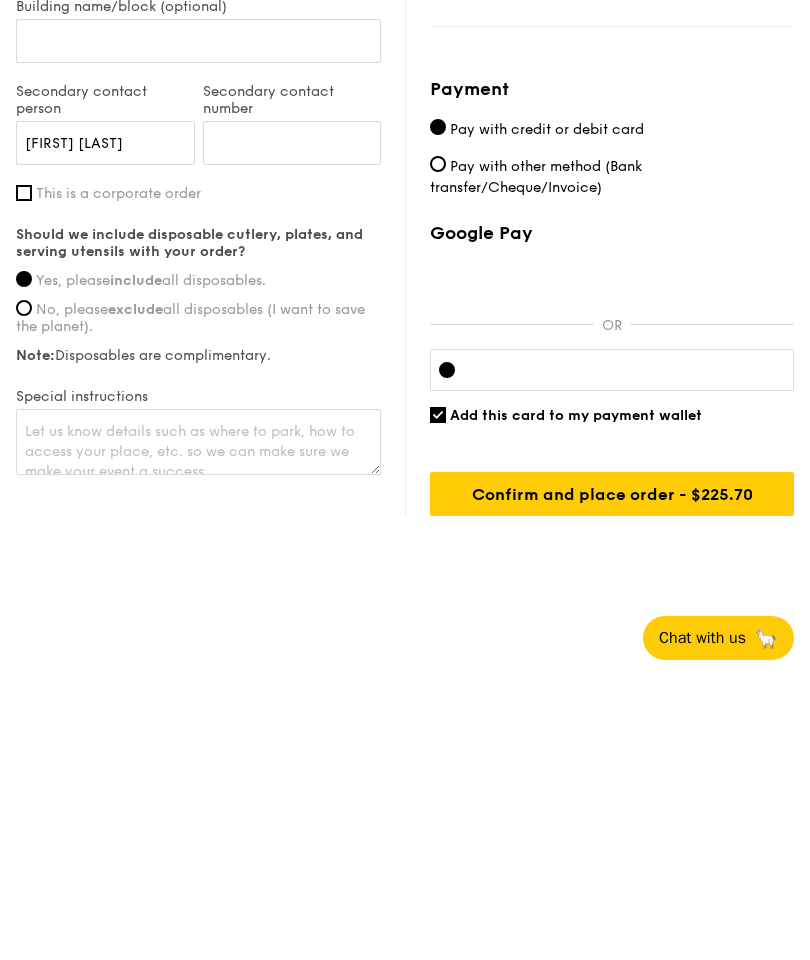 click on "Confirm and place order - $250.70" at bounding box center [612, 778] 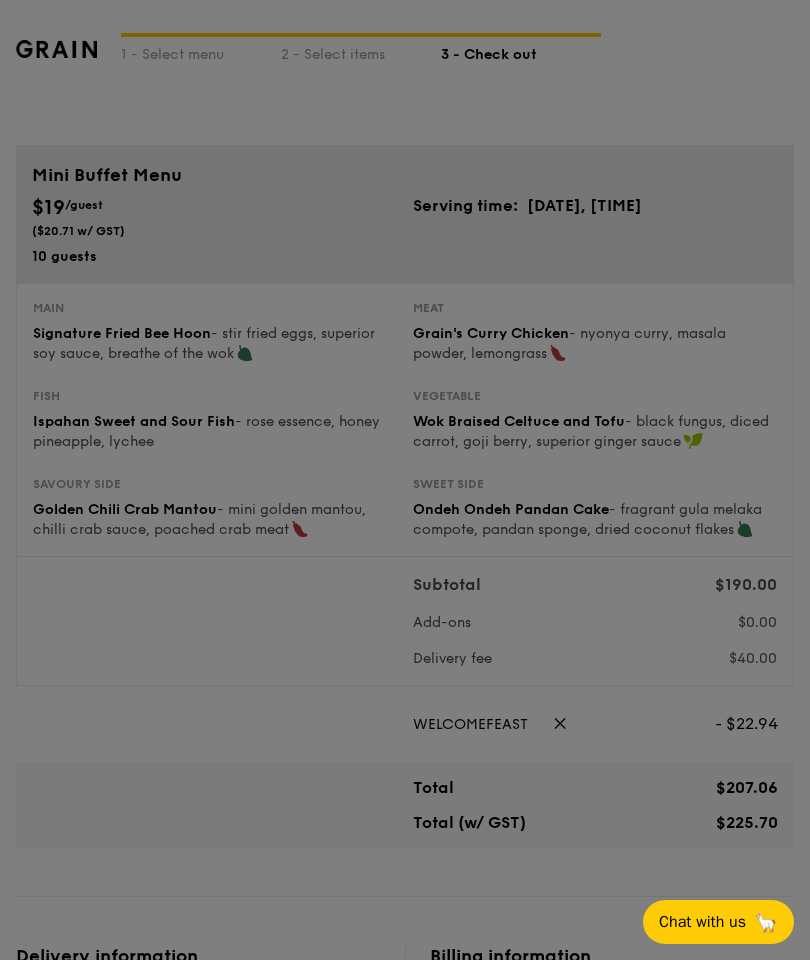 scroll, scrollTop: 0, scrollLeft: 0, axis: both 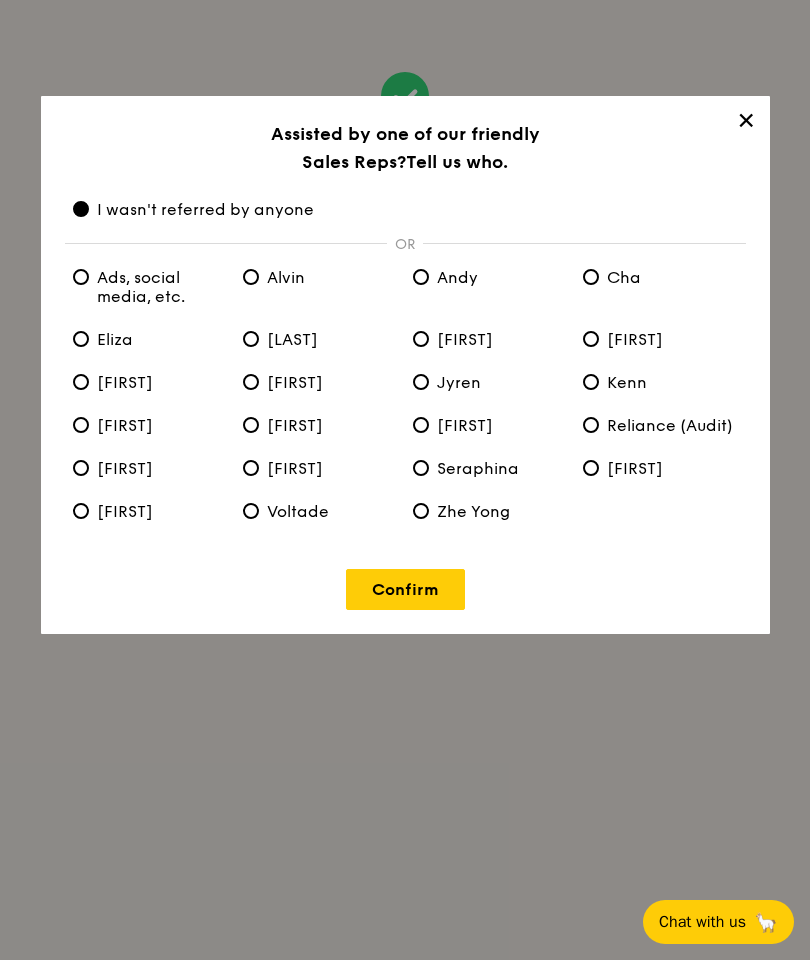 click on "Confirm" at bounding box center (405, 589) 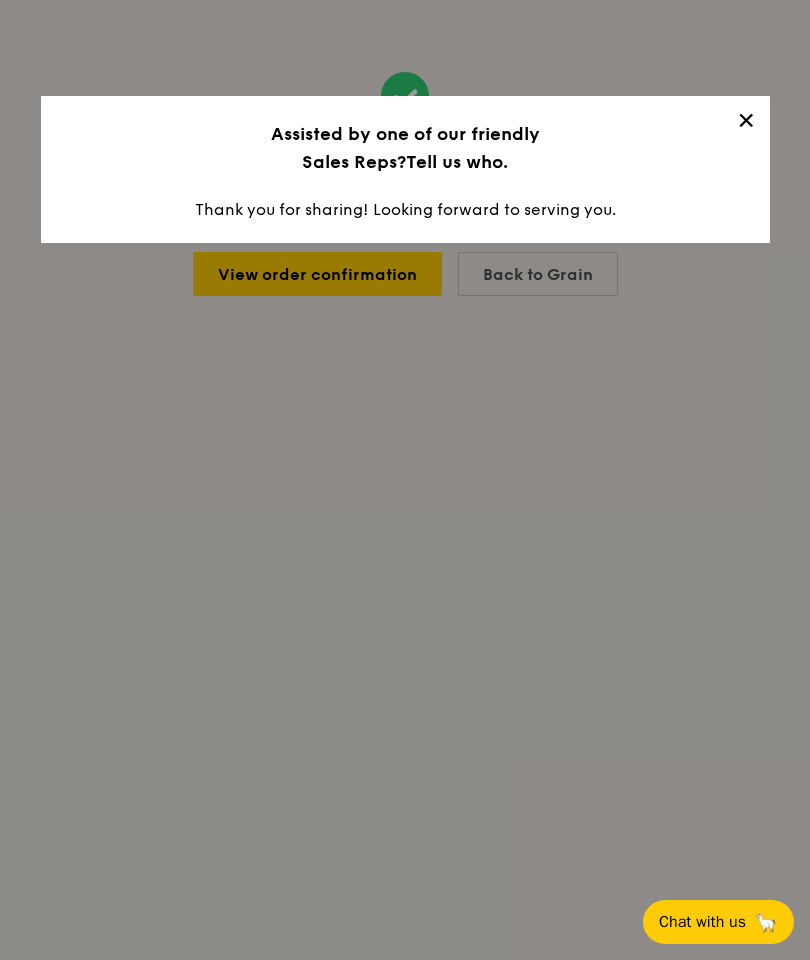 click on "✕" at bounding box center [746, 124] 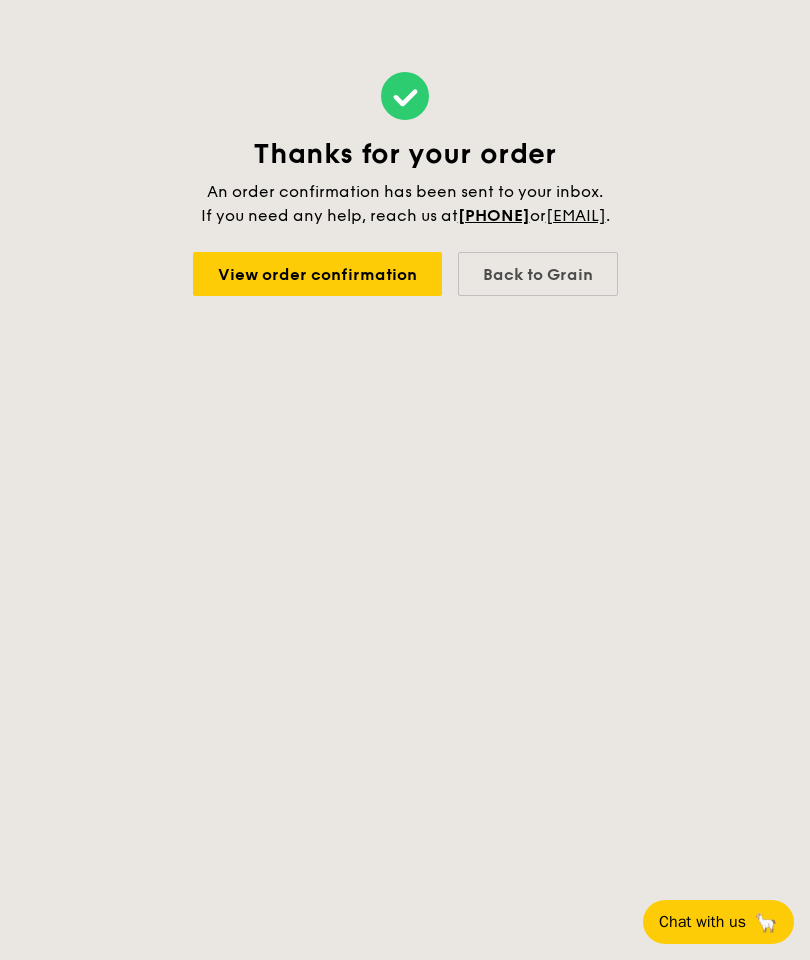 click on "View order confirmation" at bounding box center (317, 274) 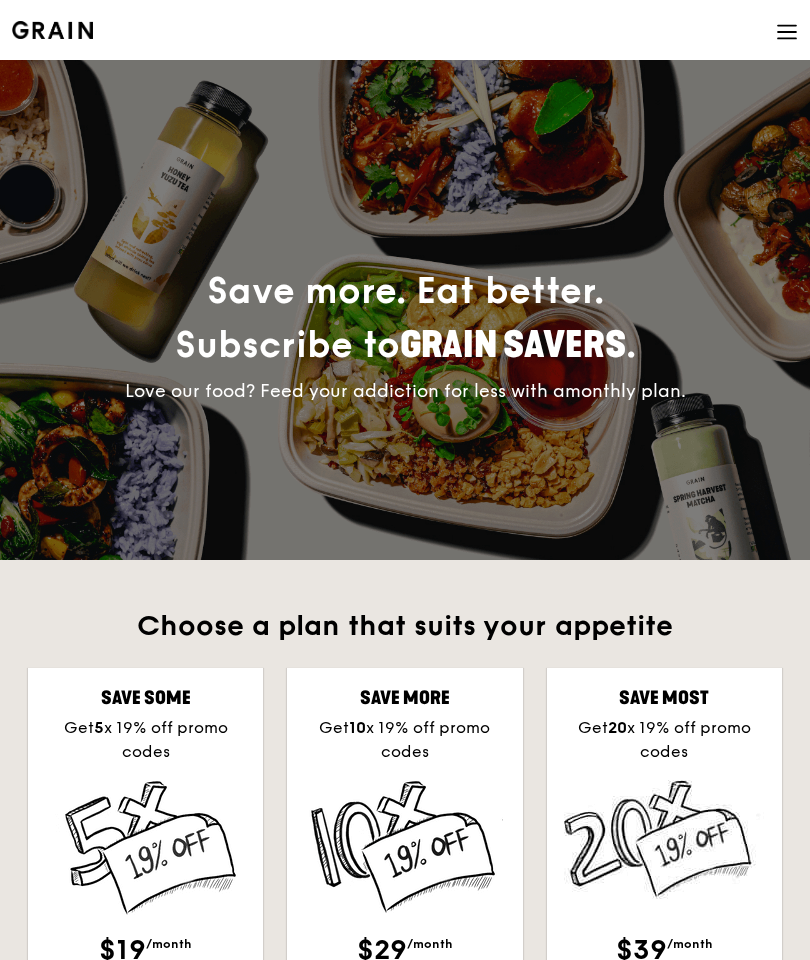 scroll, scrollTop: 0, scrollLeft: 0, axis: both 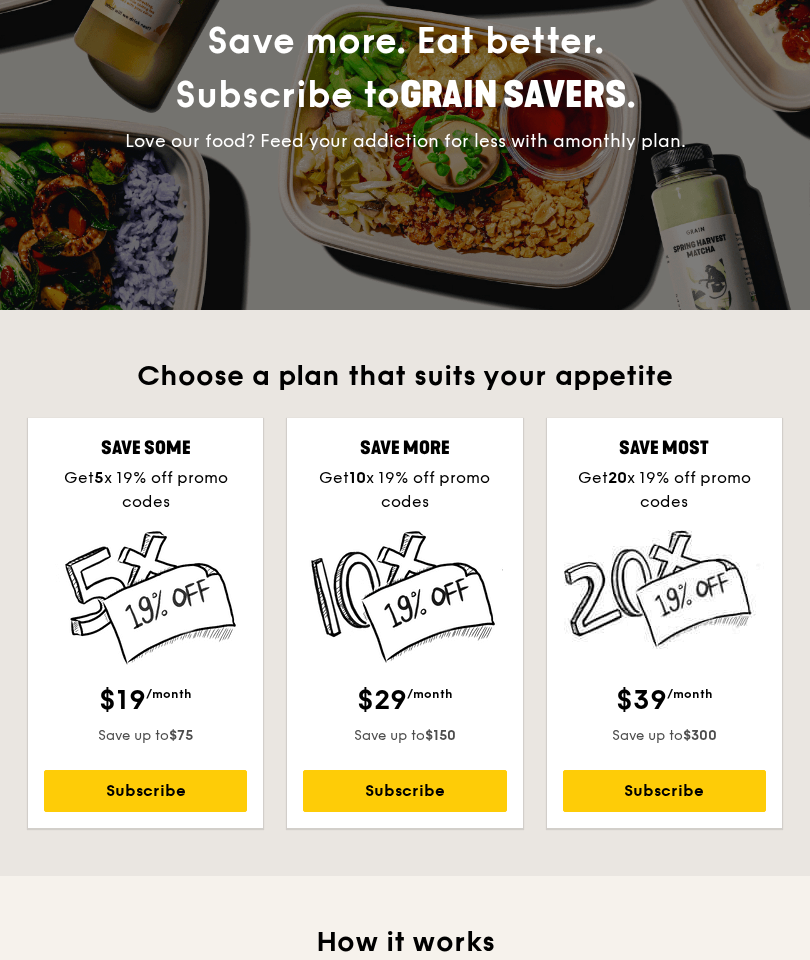 click on "Subscribe" at bounding box center (145, 791) 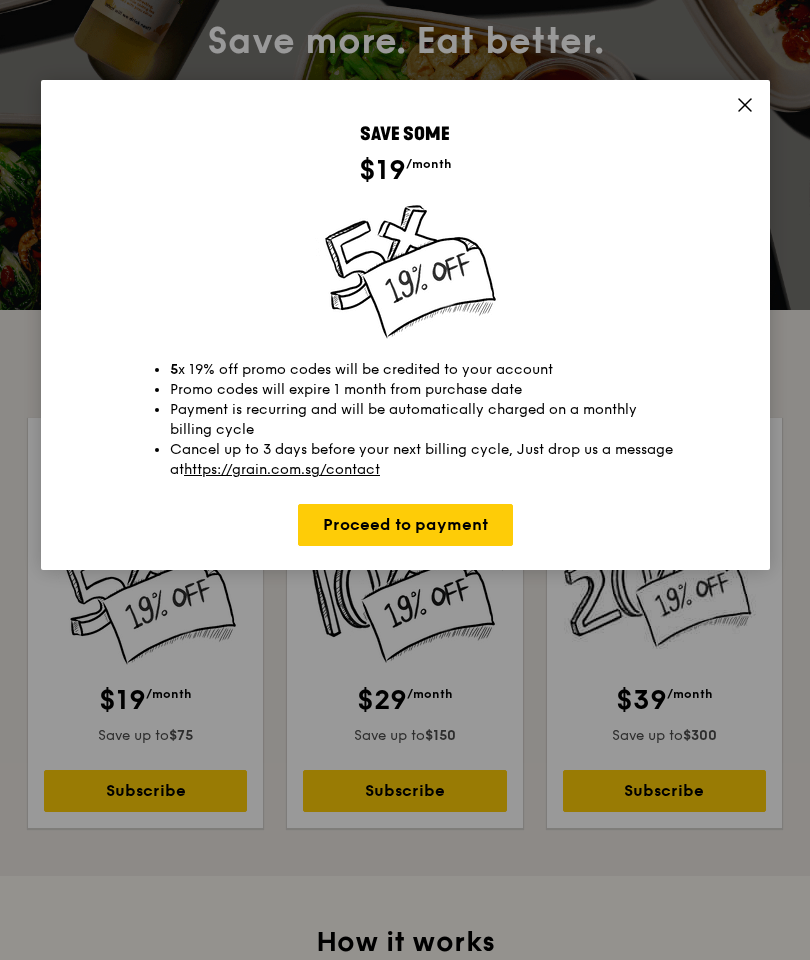 click at bounding box center (745, 108) 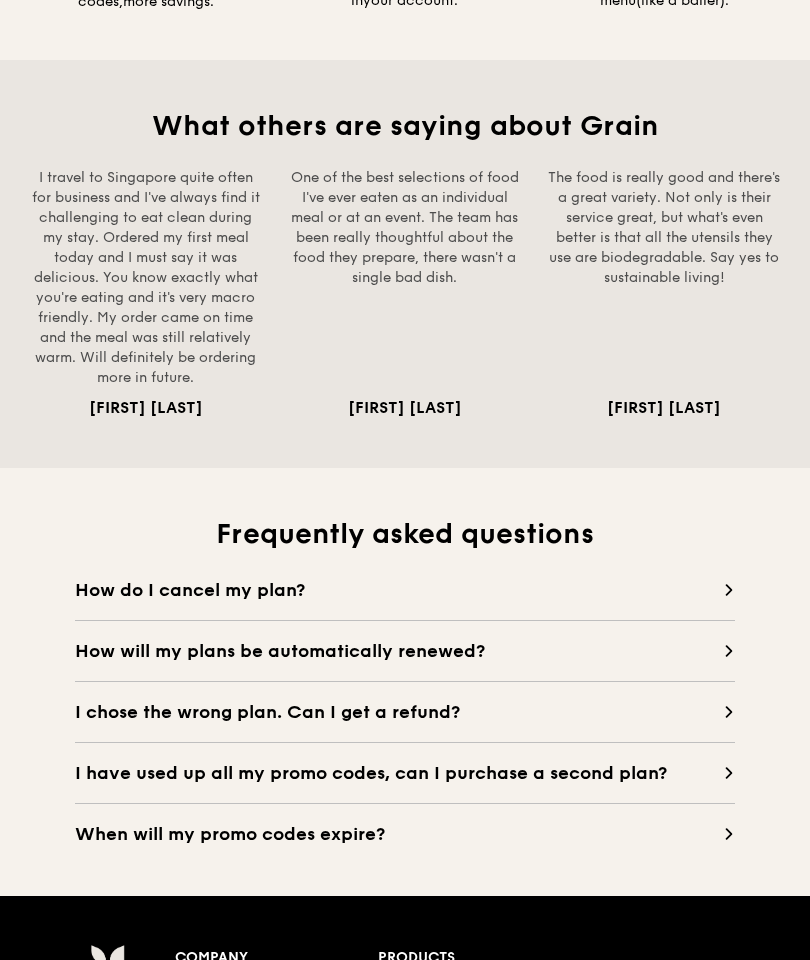 scroll, scrollTop: 1522, scrollLeft: 0, axis: vertical 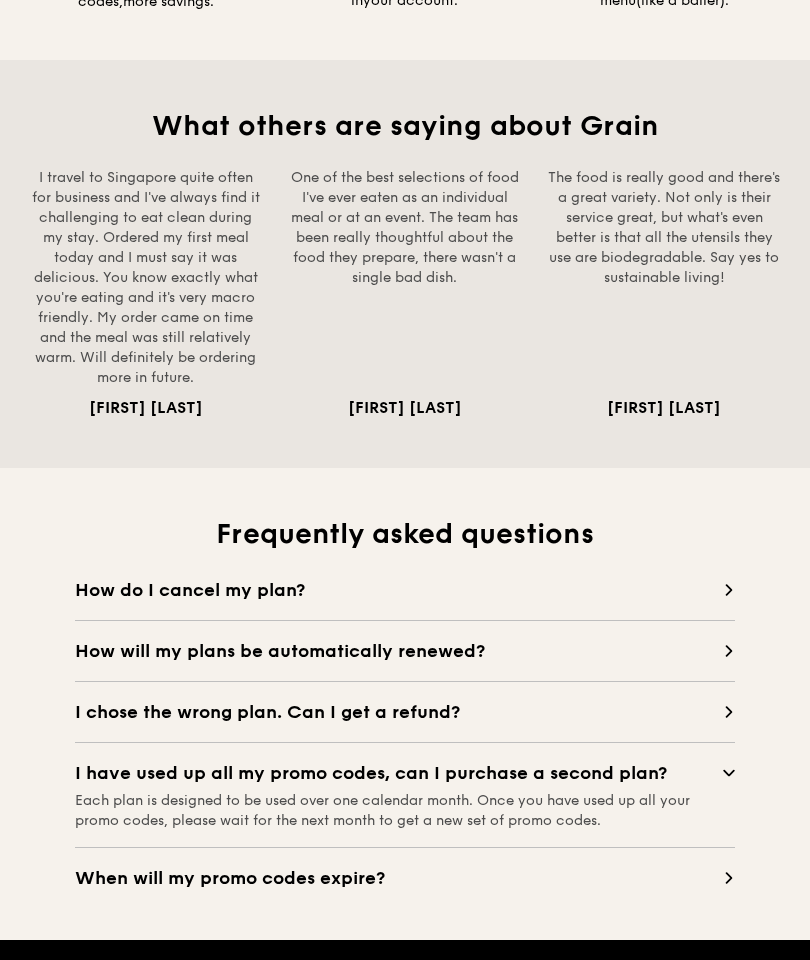 click on "I chose the wrong plan. Can I get a refund?" at bounding box center [399, 712] 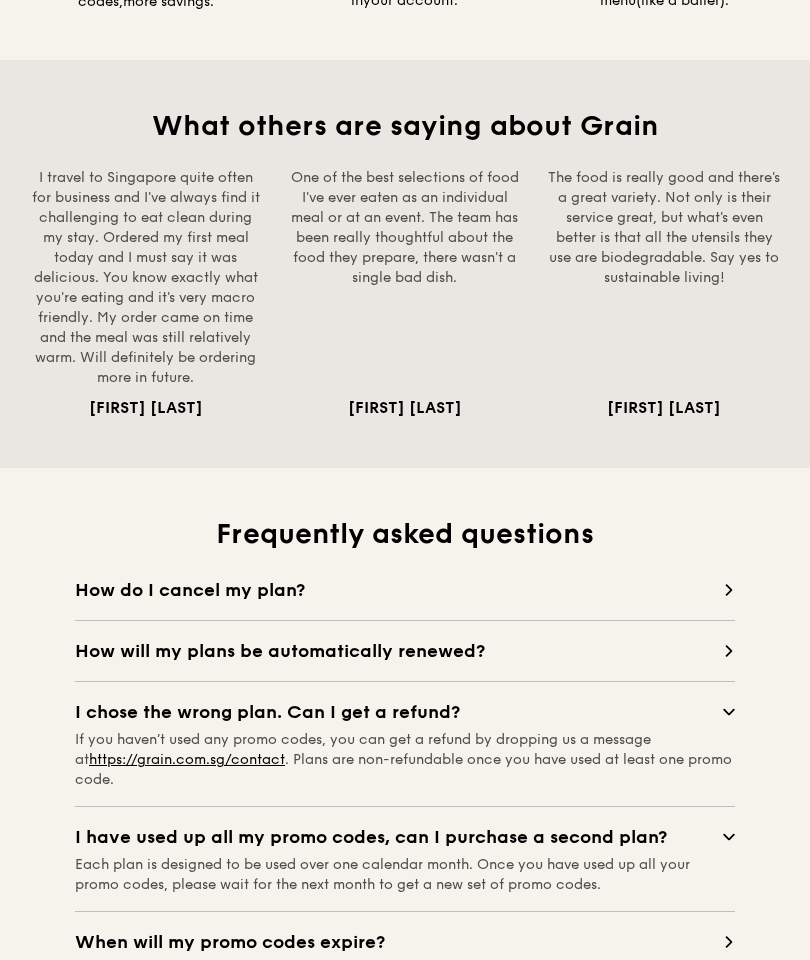 click on "When will my promo codes expire?" at bounding box center (399, 942) 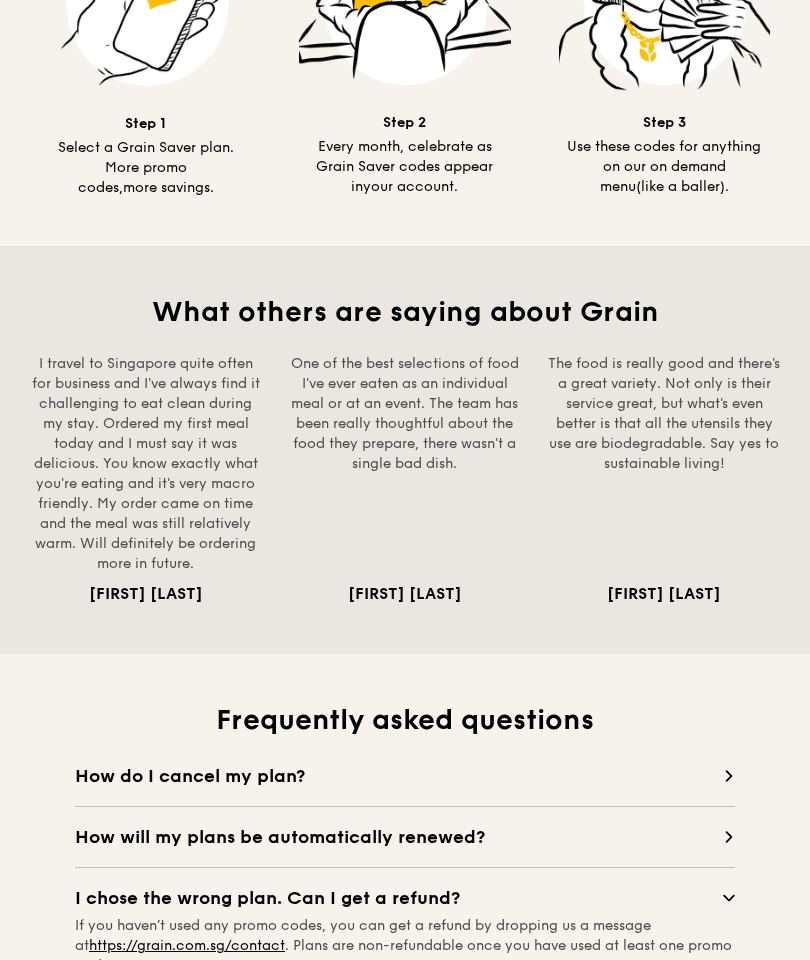 scroll, scrollTop: 1334, scrollLeft: 0, axis: vertical 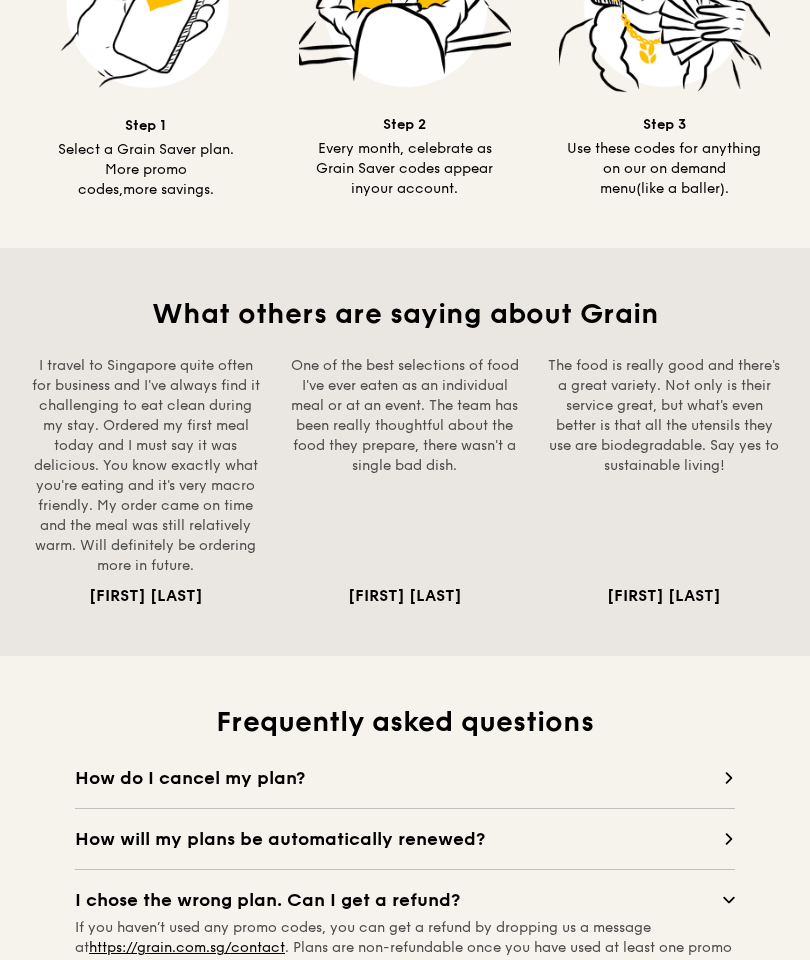 click on "How do I cancel my plan?" at bounding box center (399, 778) 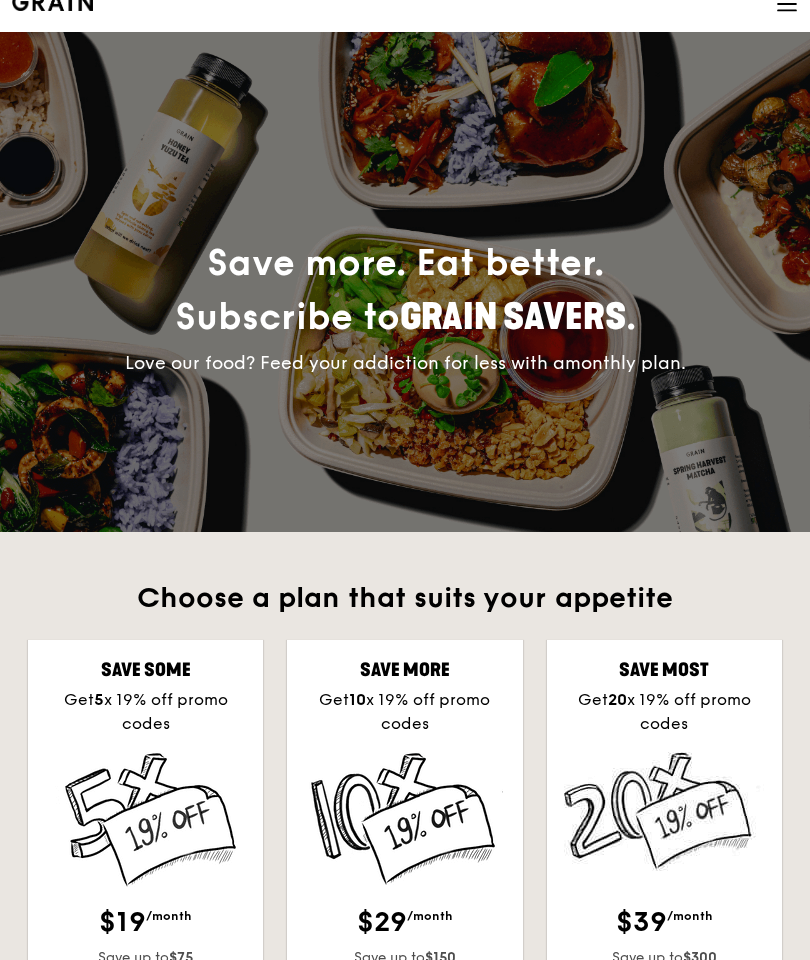 scroll, scrollTop: 0, scrollLeft: 0, axis: both 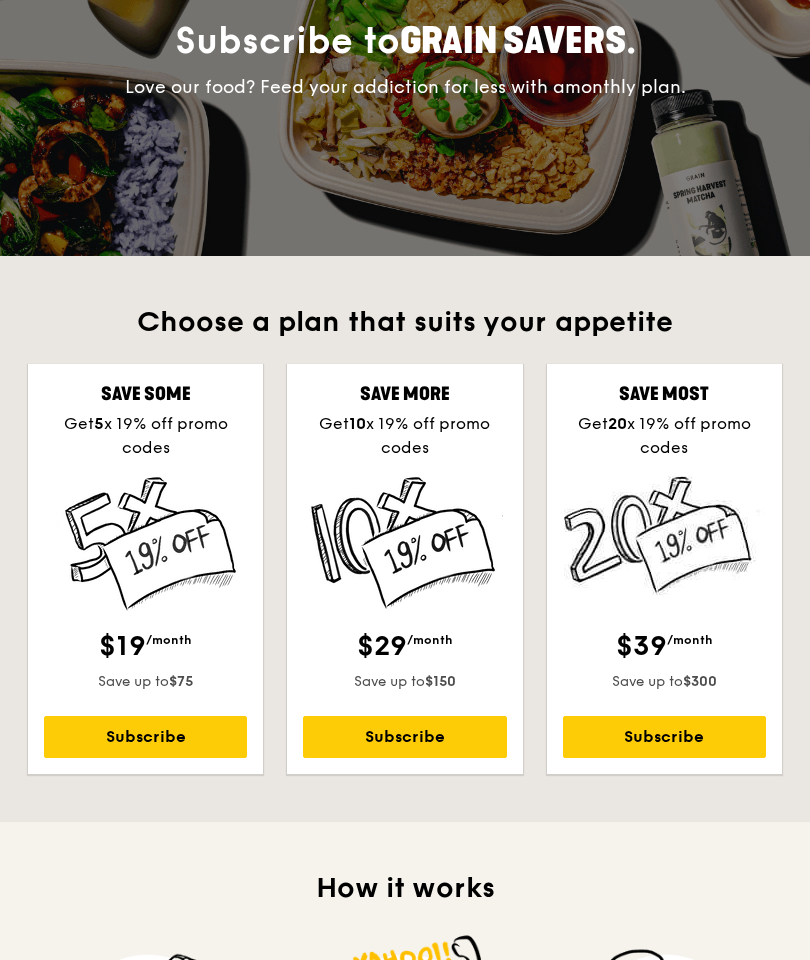 click on "Subscribe" at bounding box center [145, 738] 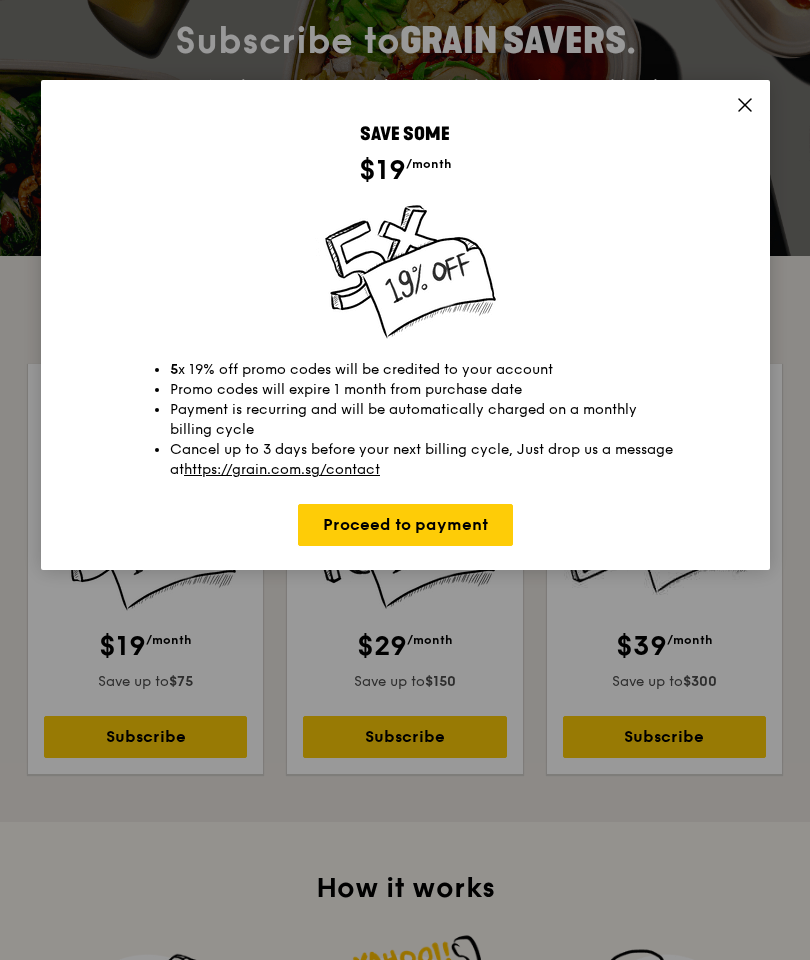 click on "Proceed to payment" at bounding box center (405, 525) 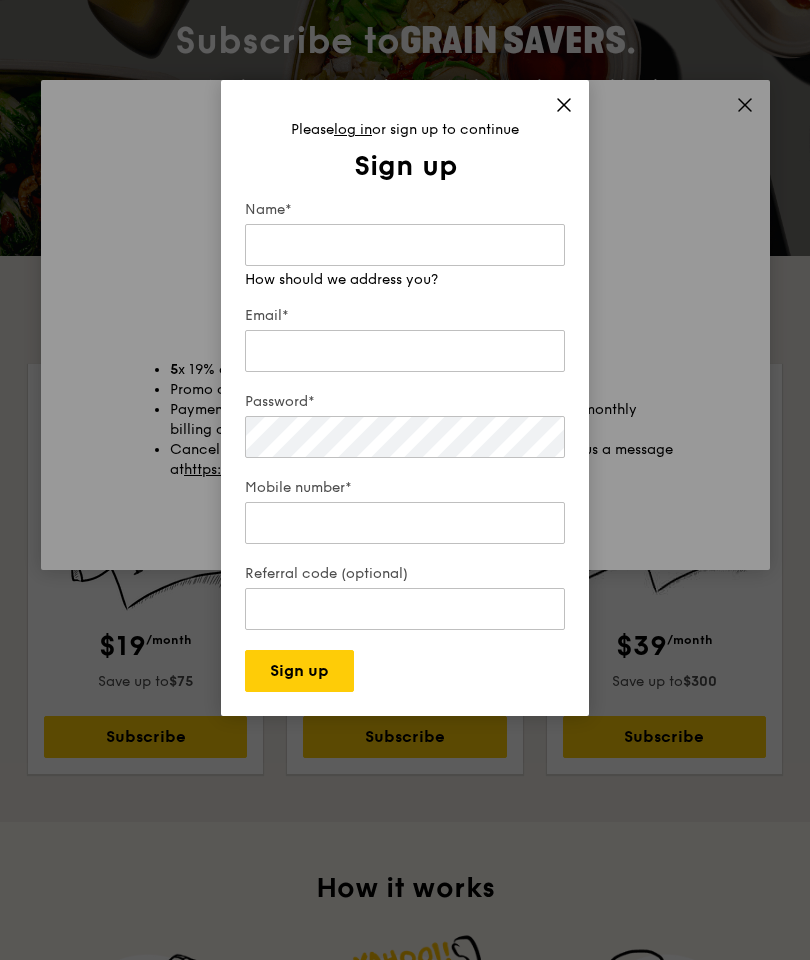click at bounding box center [564, 108] 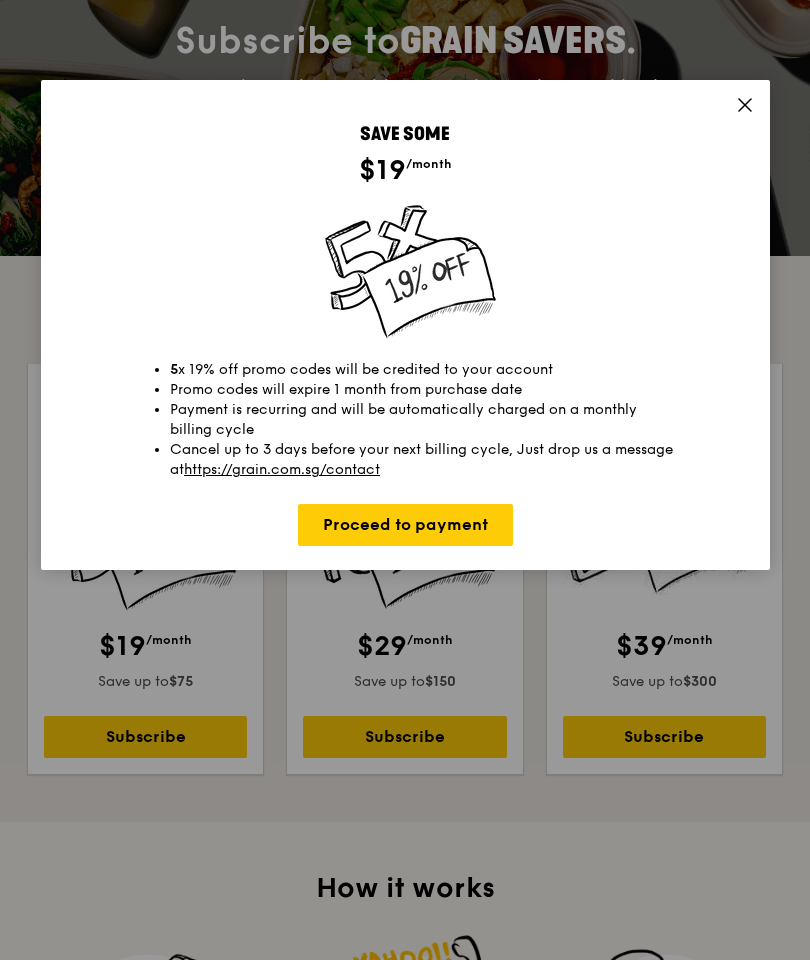 click 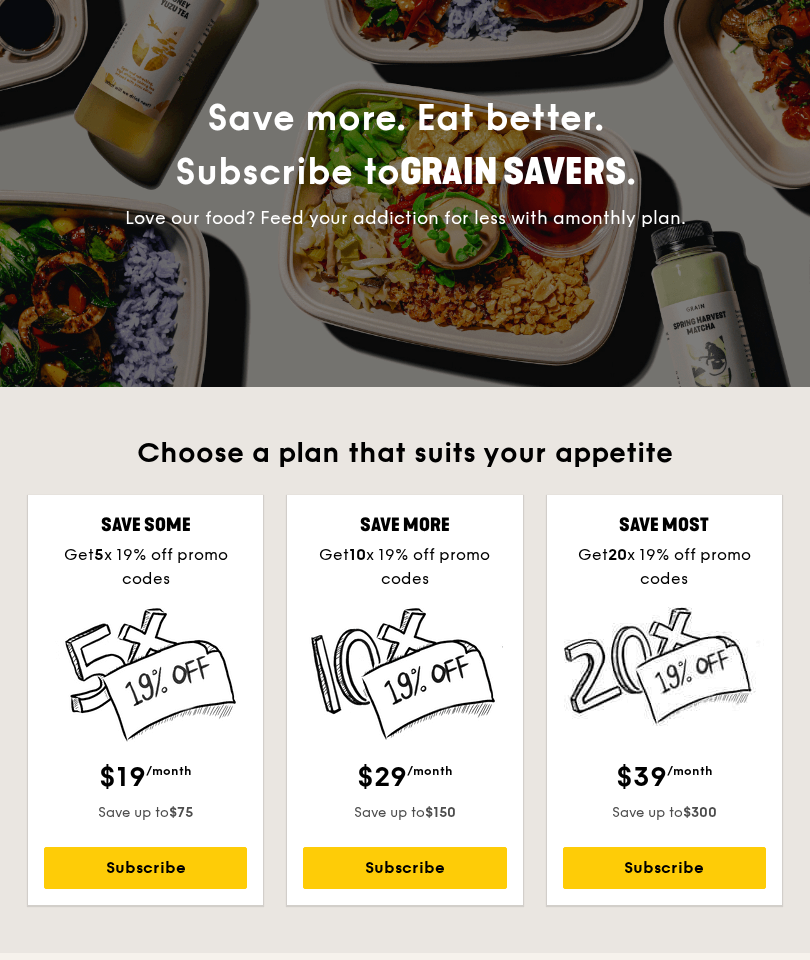 scroll, scrollTop: 0, scrollLeft: 0, axis: both 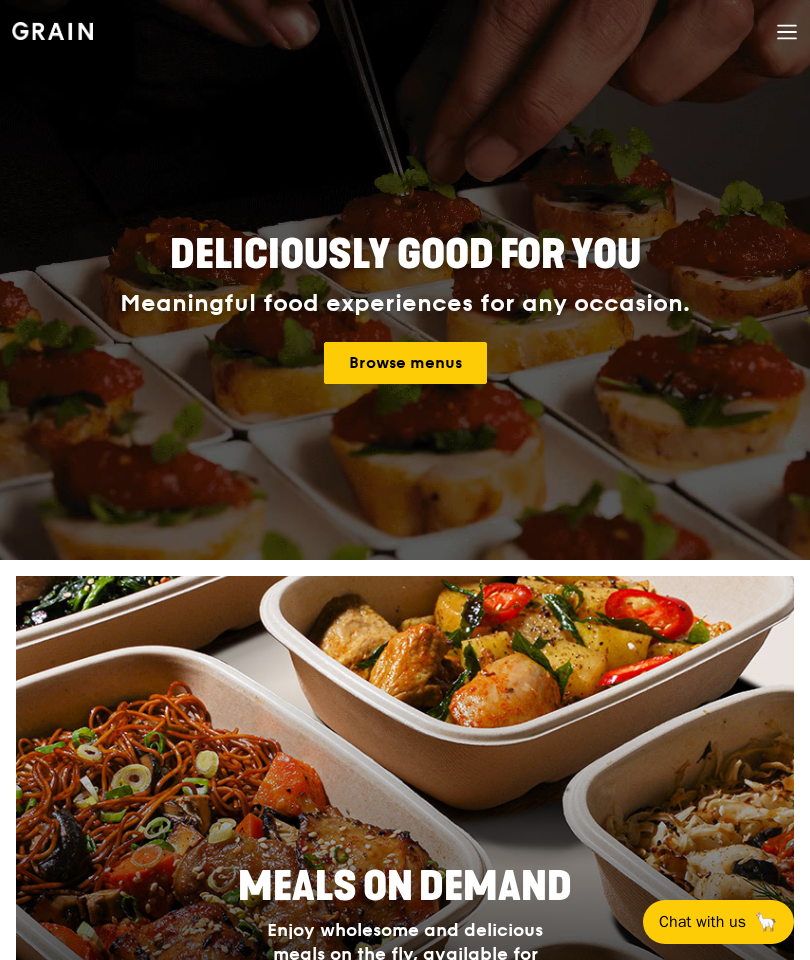 click 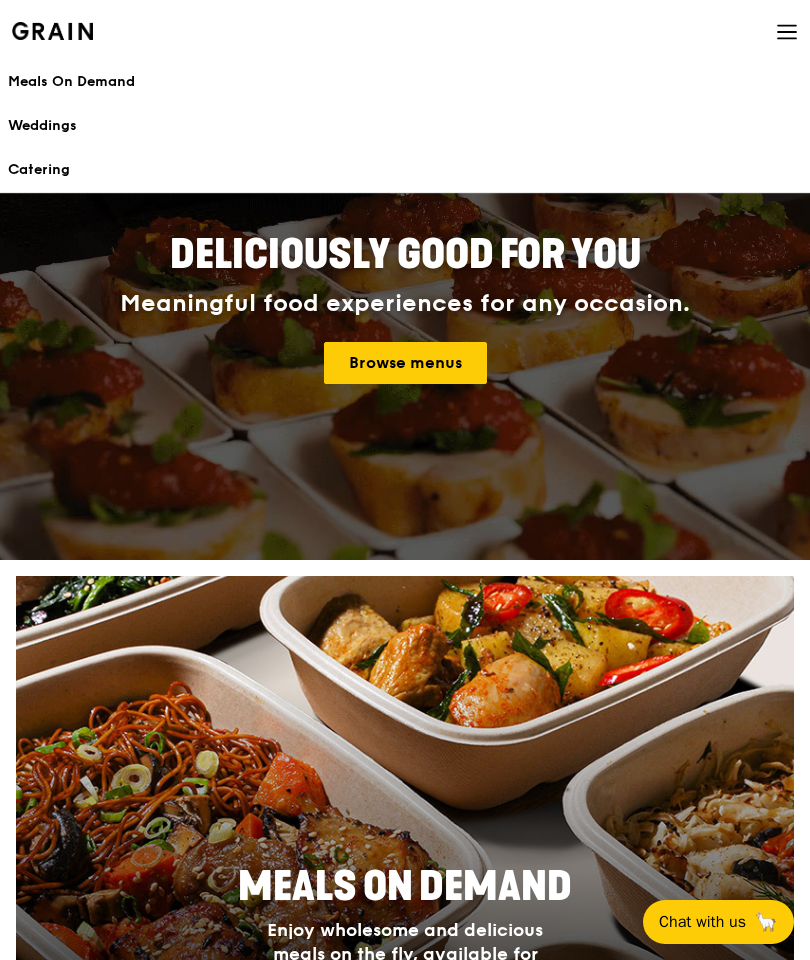 click on "Meaningful food experiences for any occasion." at bounding box center (405, 304) 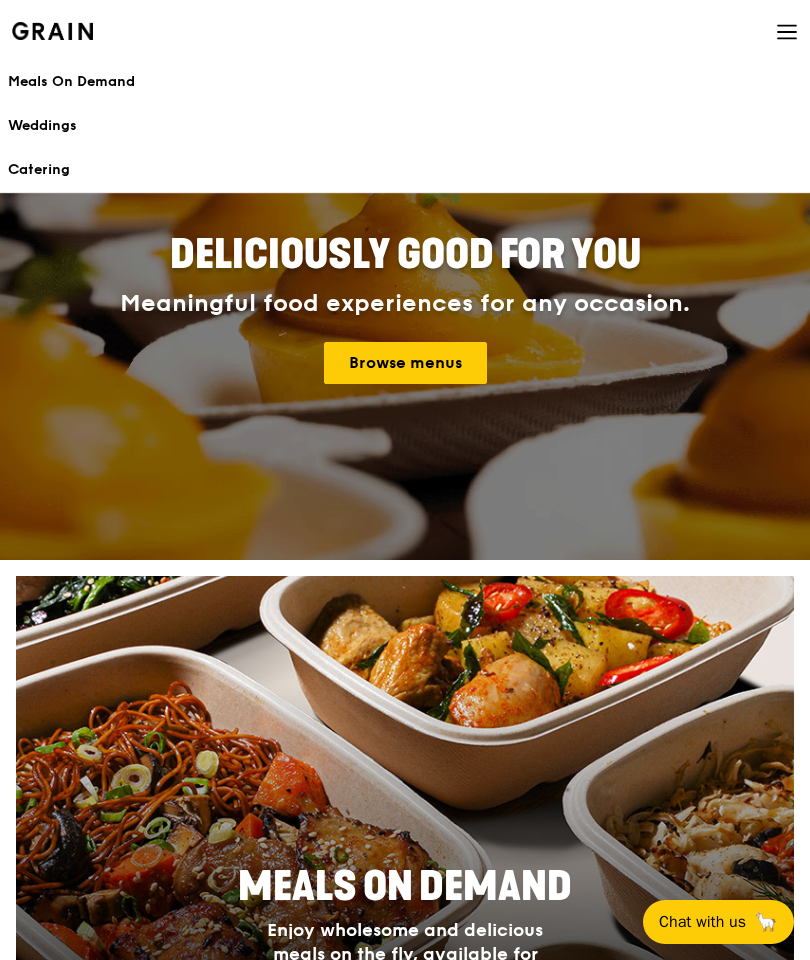click on "Browse menus" at bounding box center (405, 363) 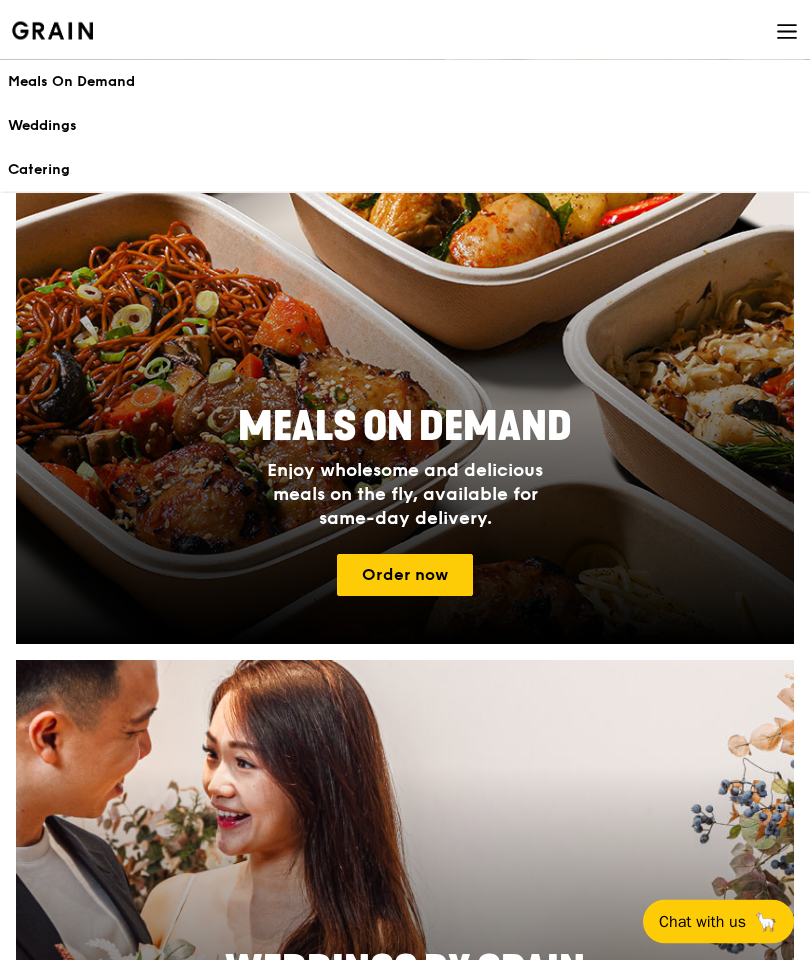 click on "Order now" at bounding box center (405, 576) 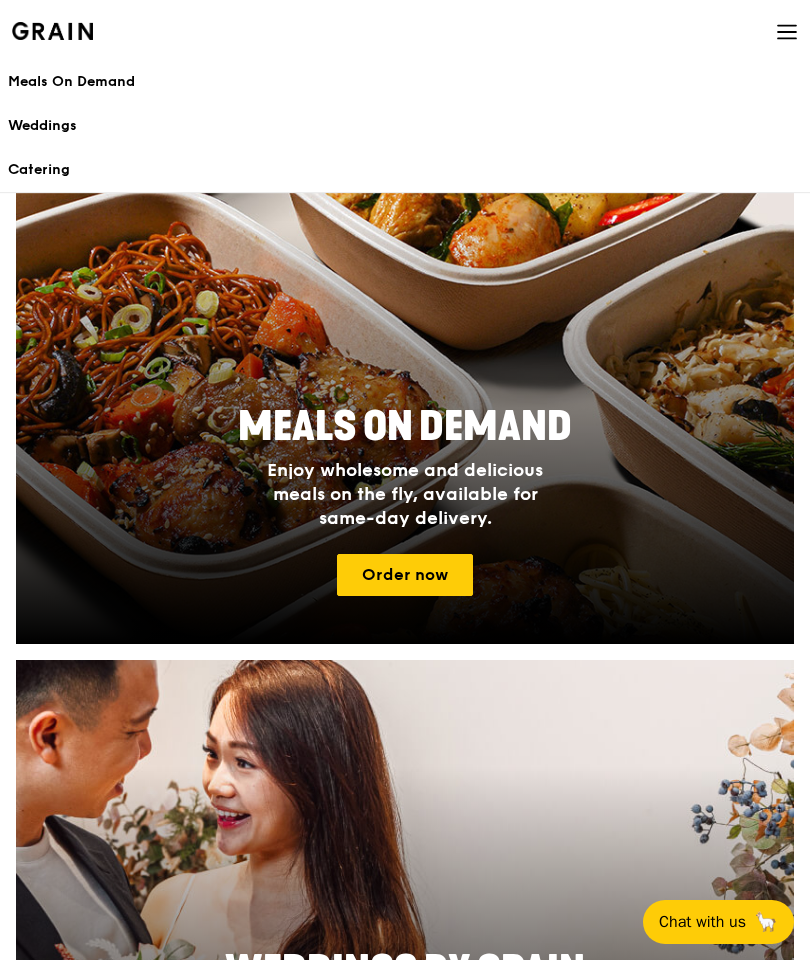 scroll, scrollTop: 351, scrollLeft: 0, axis: vertical 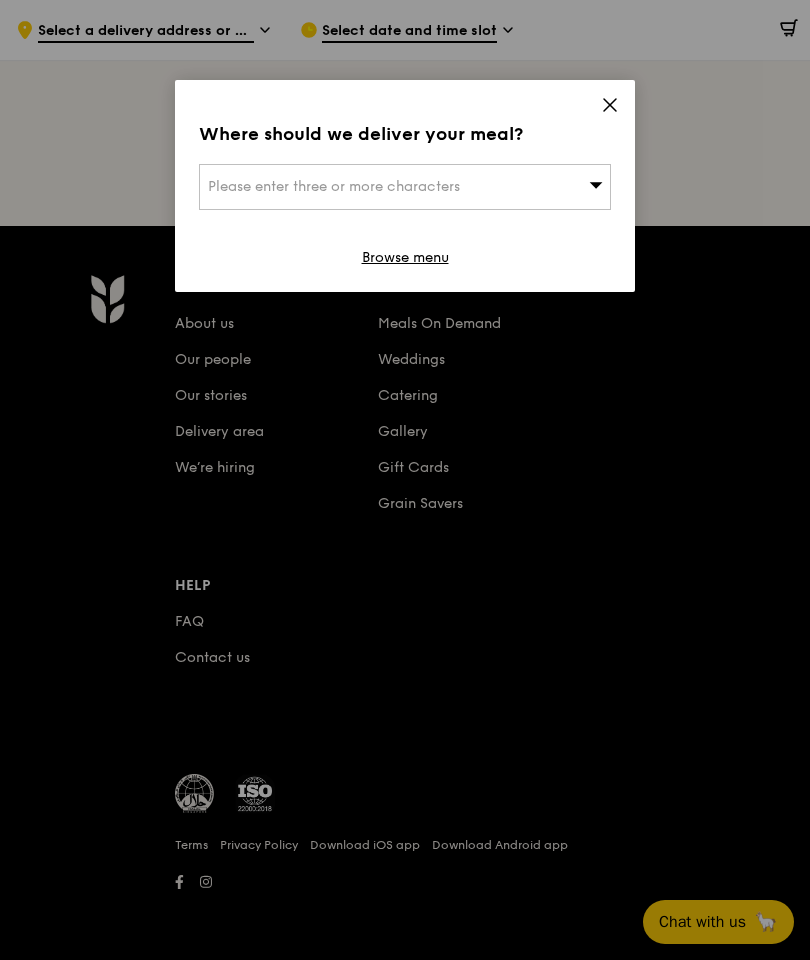 click on "Please enter three or more characters" at bounding box center [405, 187] 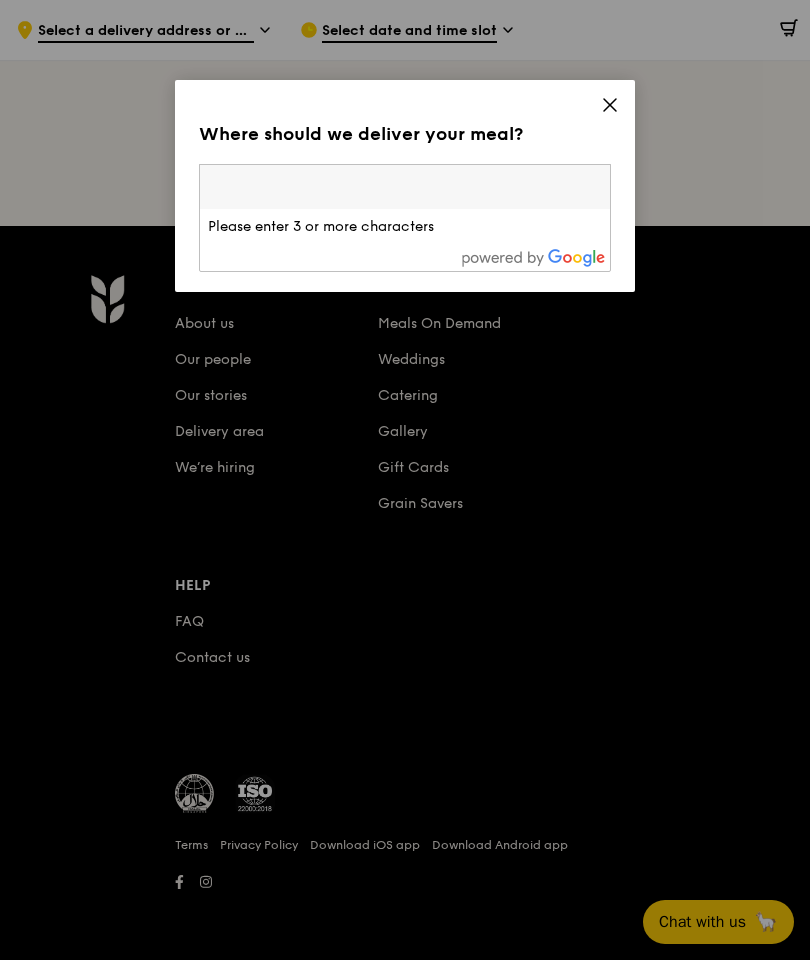 click on "Please enter 3 or more characters" at bounding box center [405, 227] 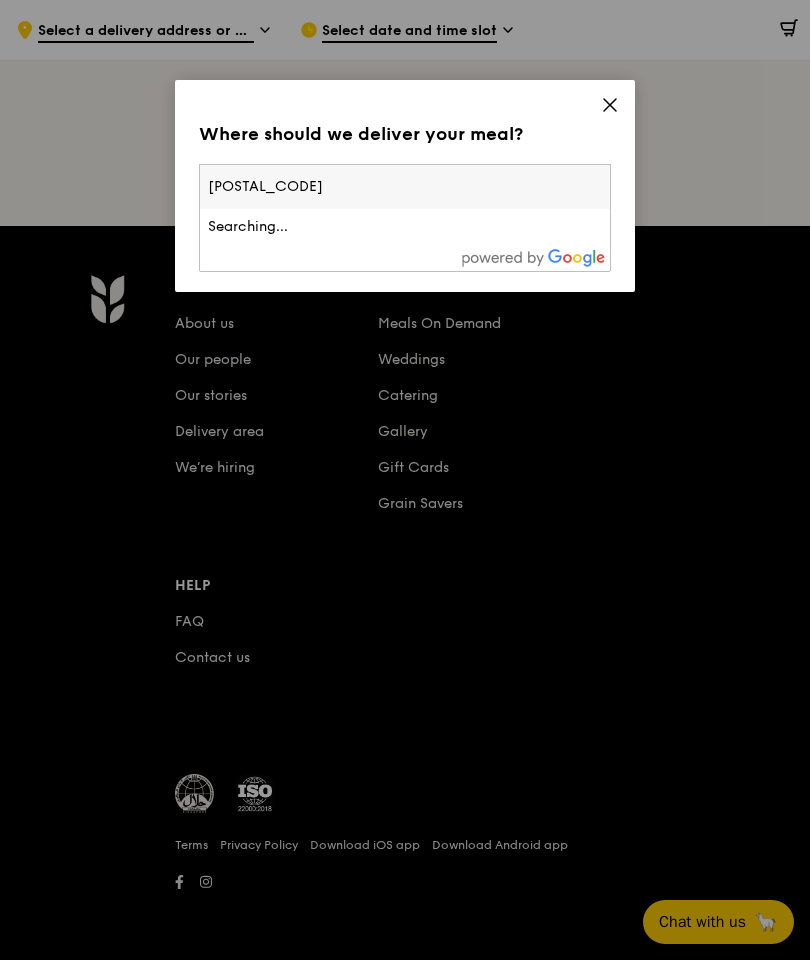 type on "792413" 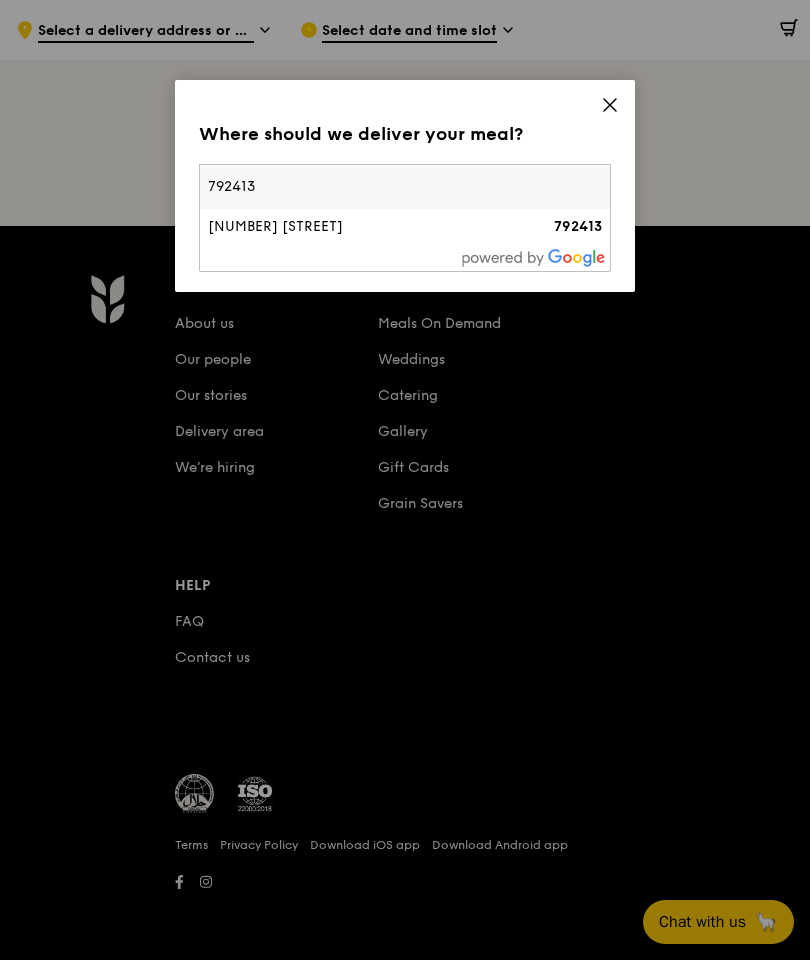 click on "413B Fernvale Link" at bounding box center (356, 227) 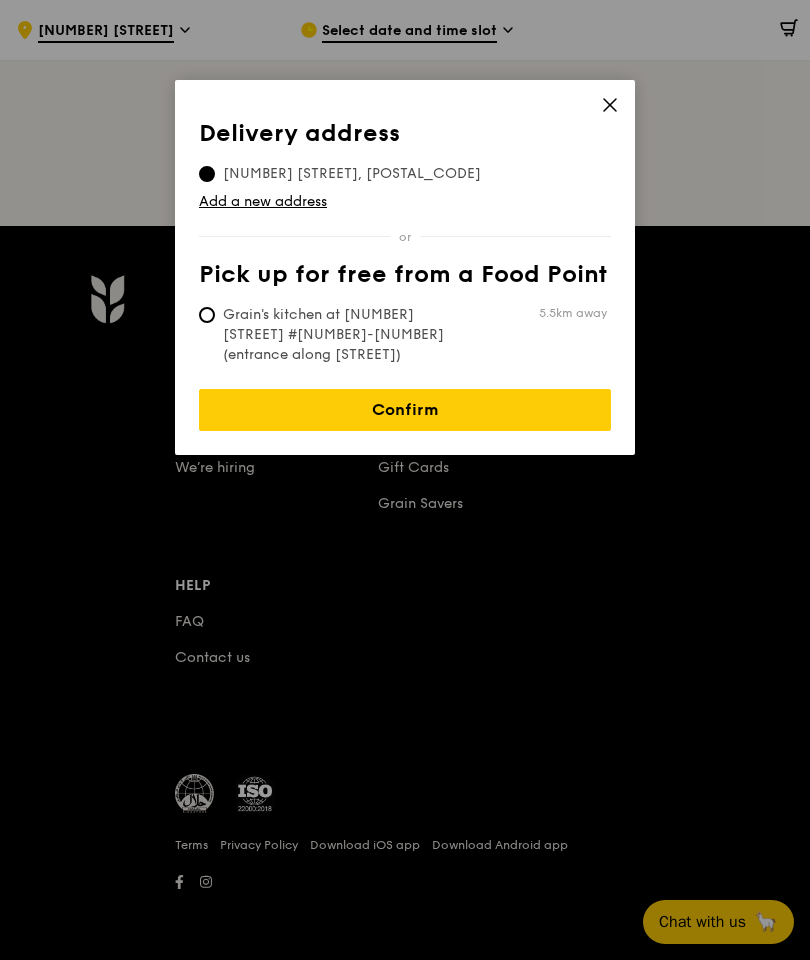 click on "Confirm" at bounding box center (405, 410) 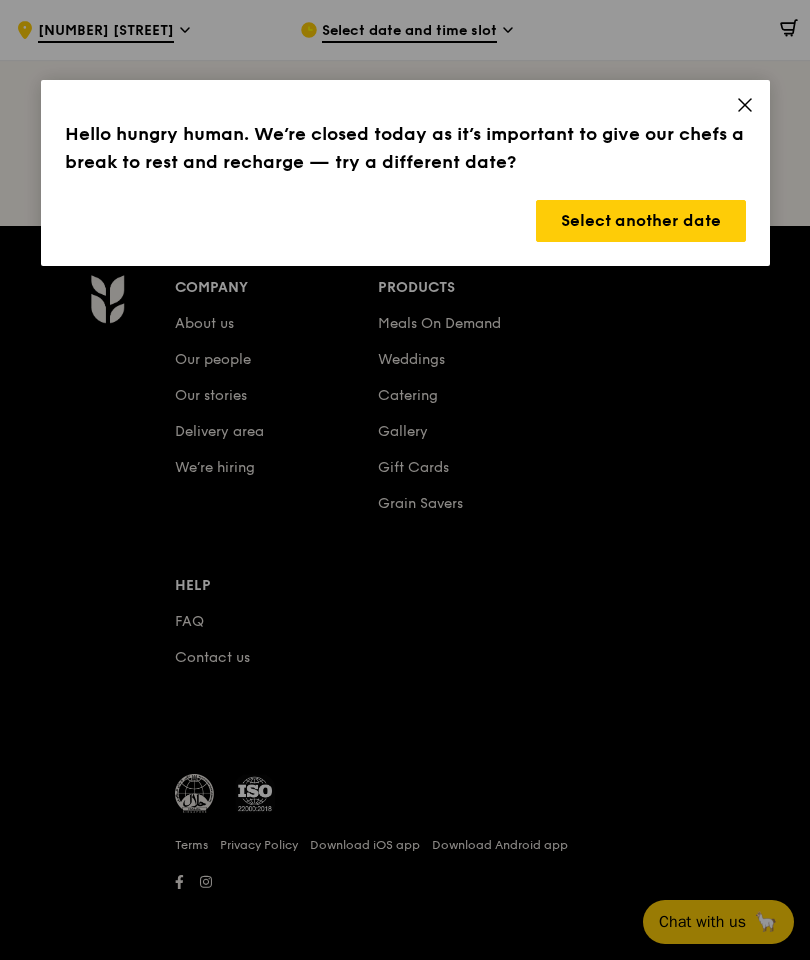 click on "Select another date" at bounding box center (641, 221) 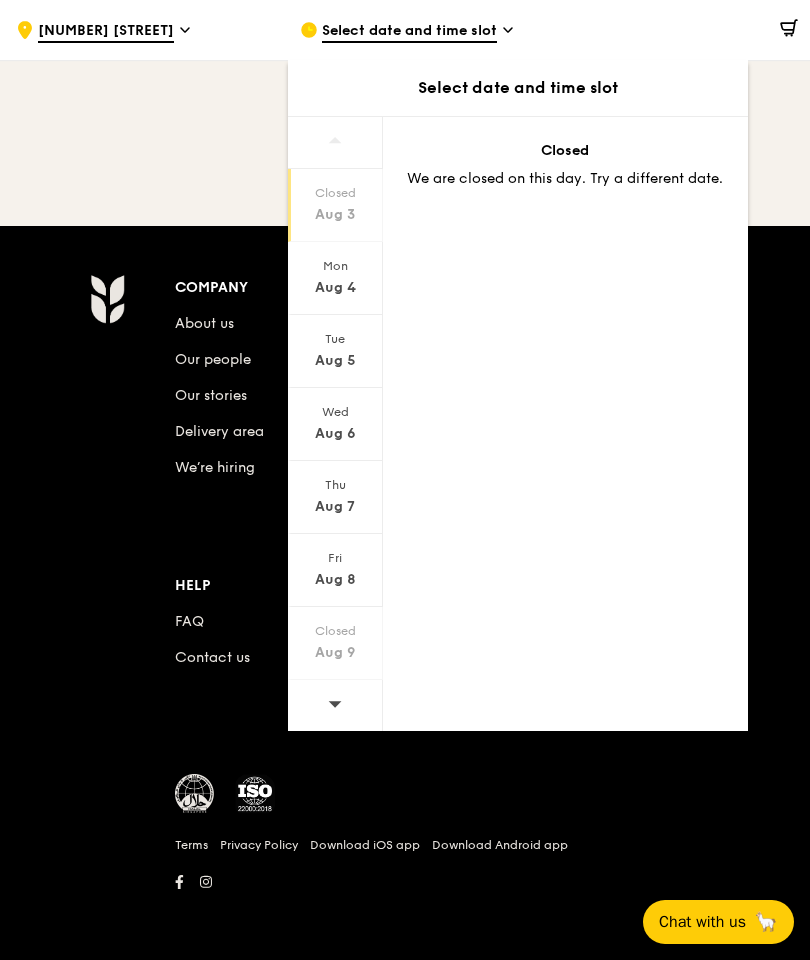 click on "Aug 5" at bounding box center [335, 361] 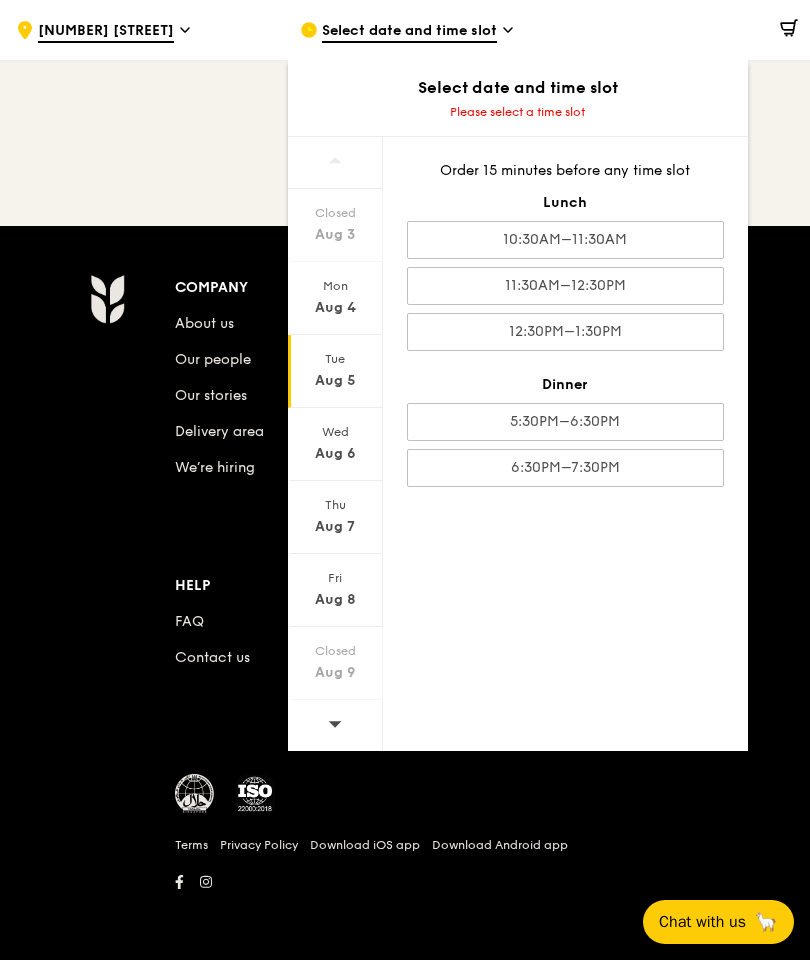 click on "10:30AM–11:30AM" at bounding box center (565, 240) 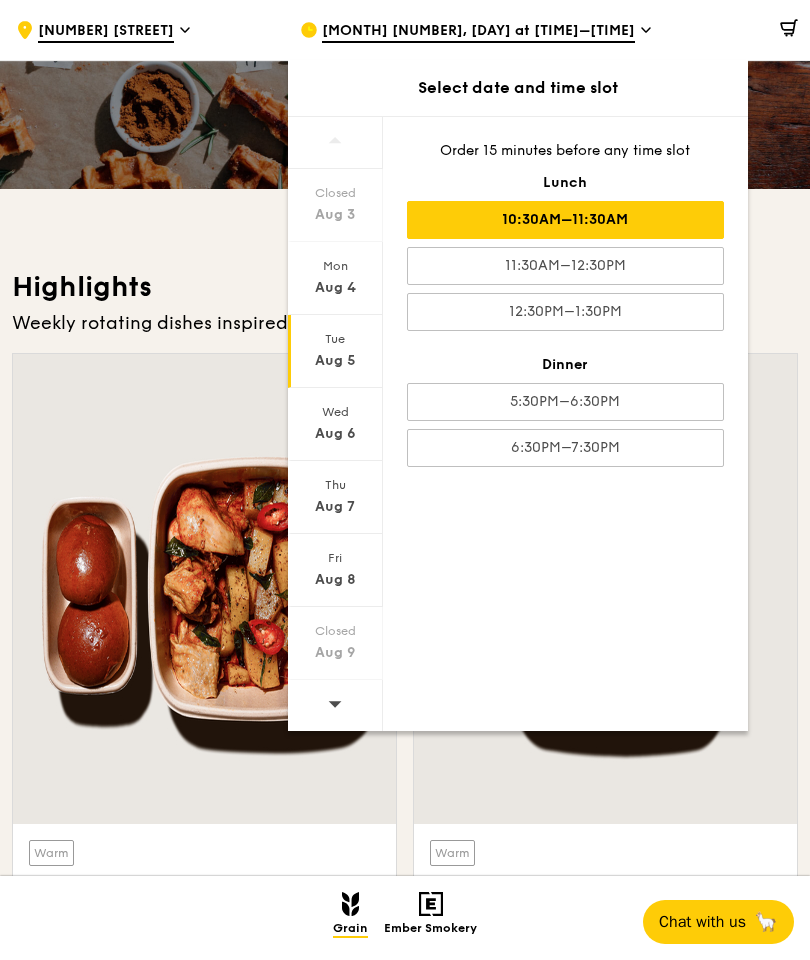 click at bounding box center [204, 589] 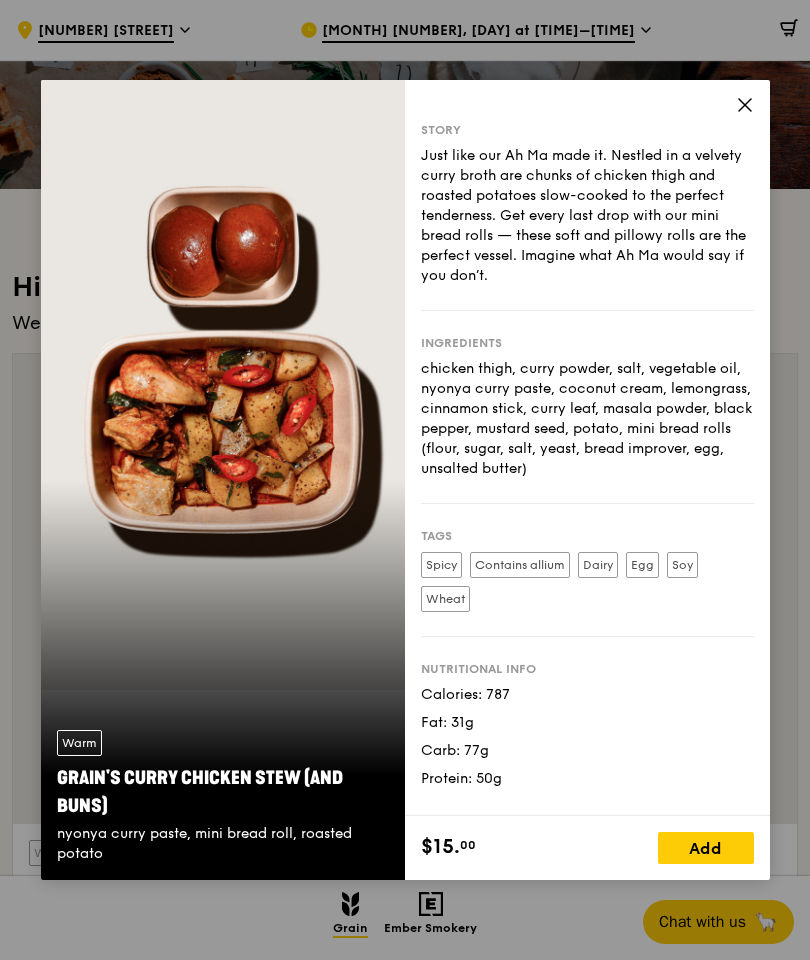 click 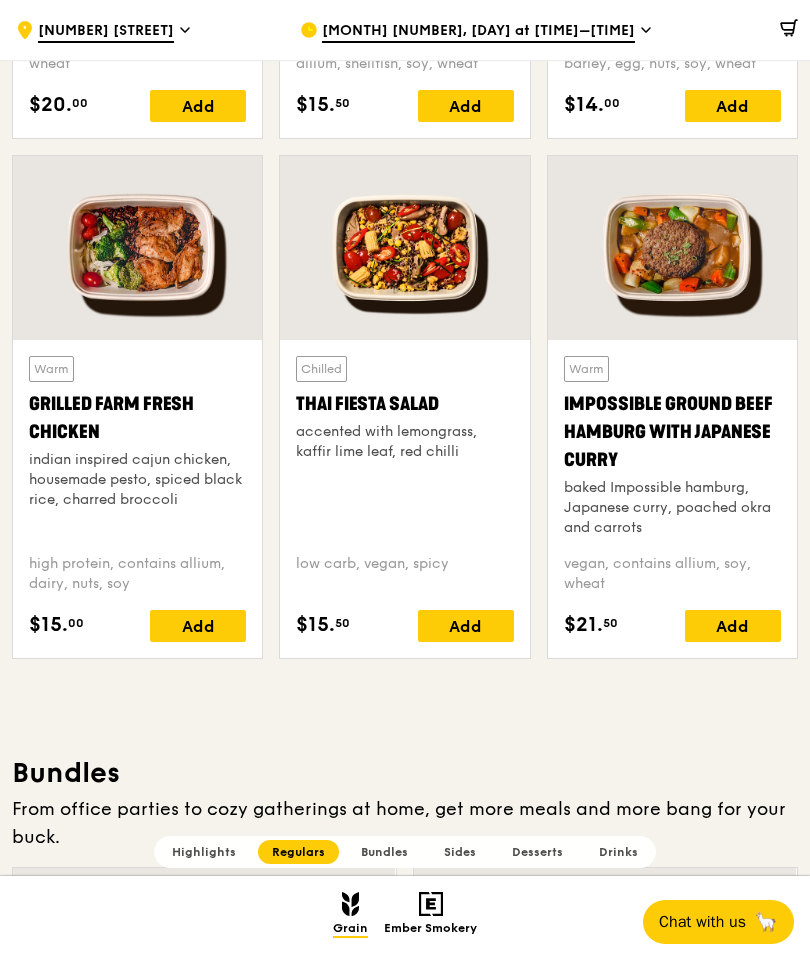 scroll, scrollTop: 2110, scrollLeft: 0, axis: vertical 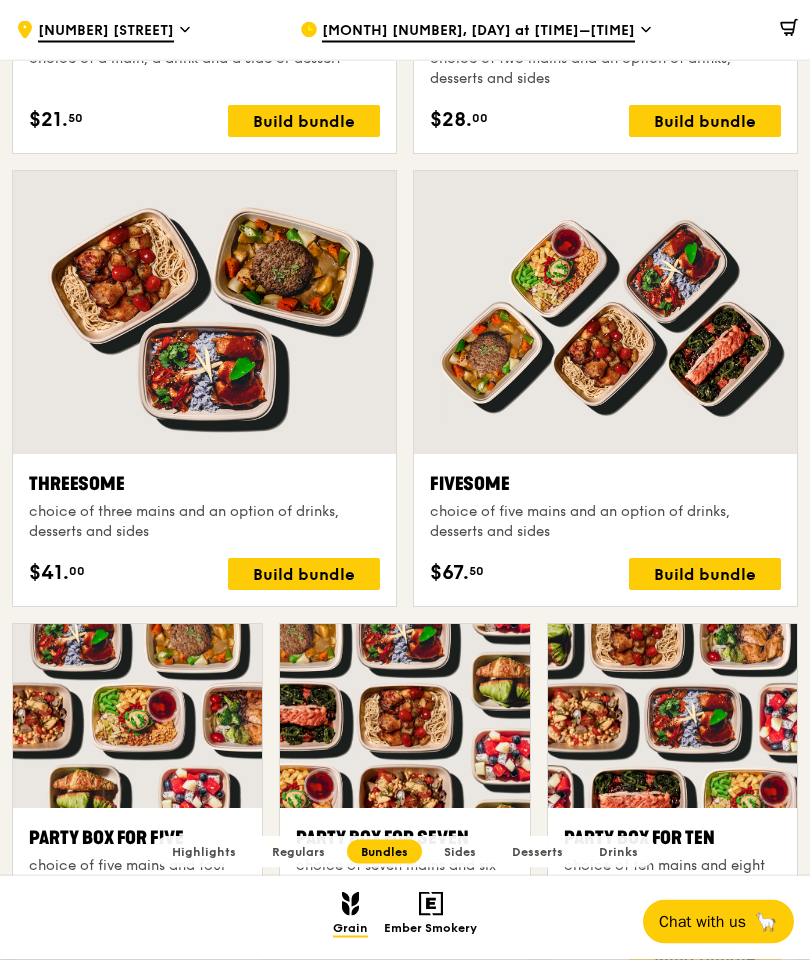 click at bounding box center [672, 717] 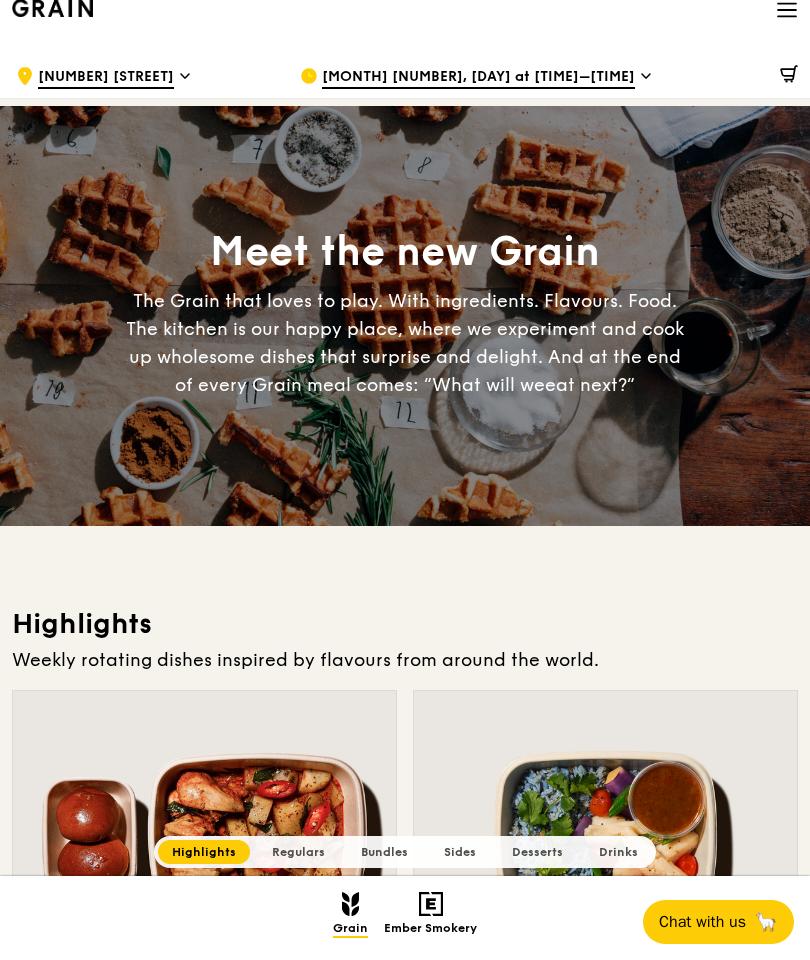 scroll, scrollTop: 0, scrollLeft: 0, axis: both 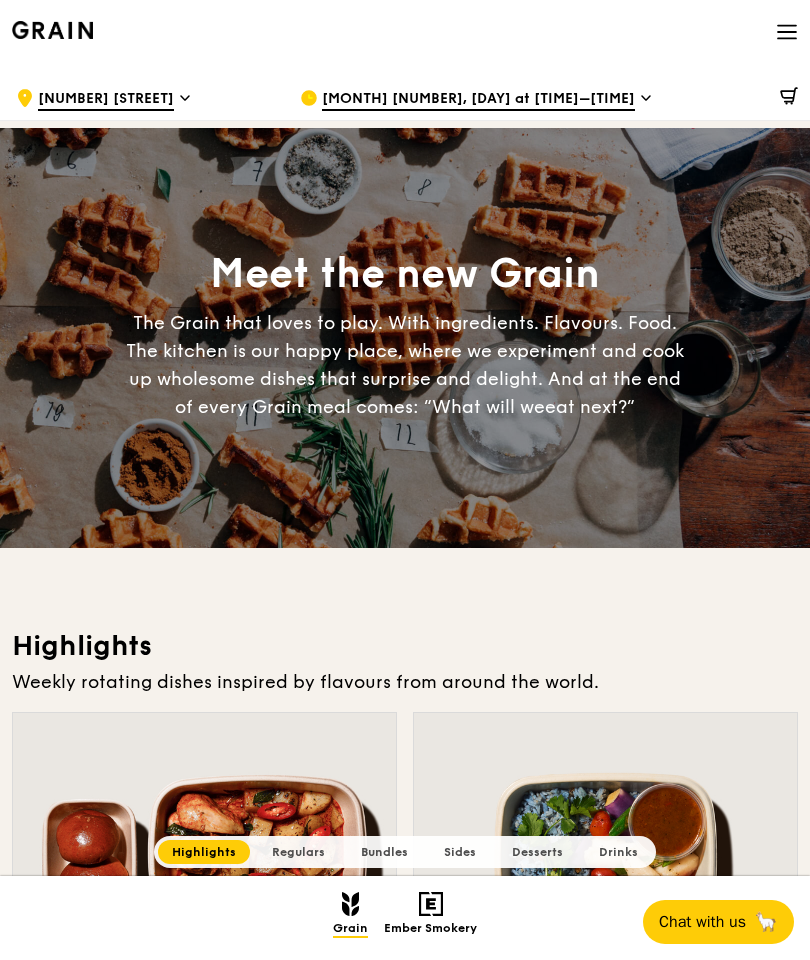 click at bounding box center [787, 34] 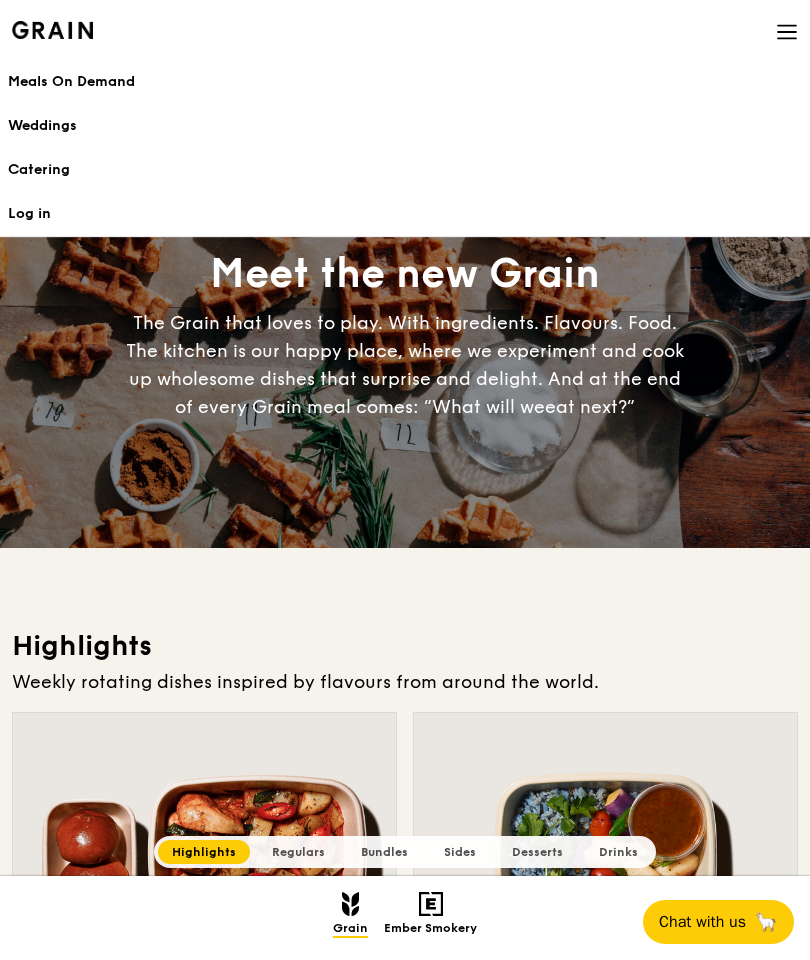 click 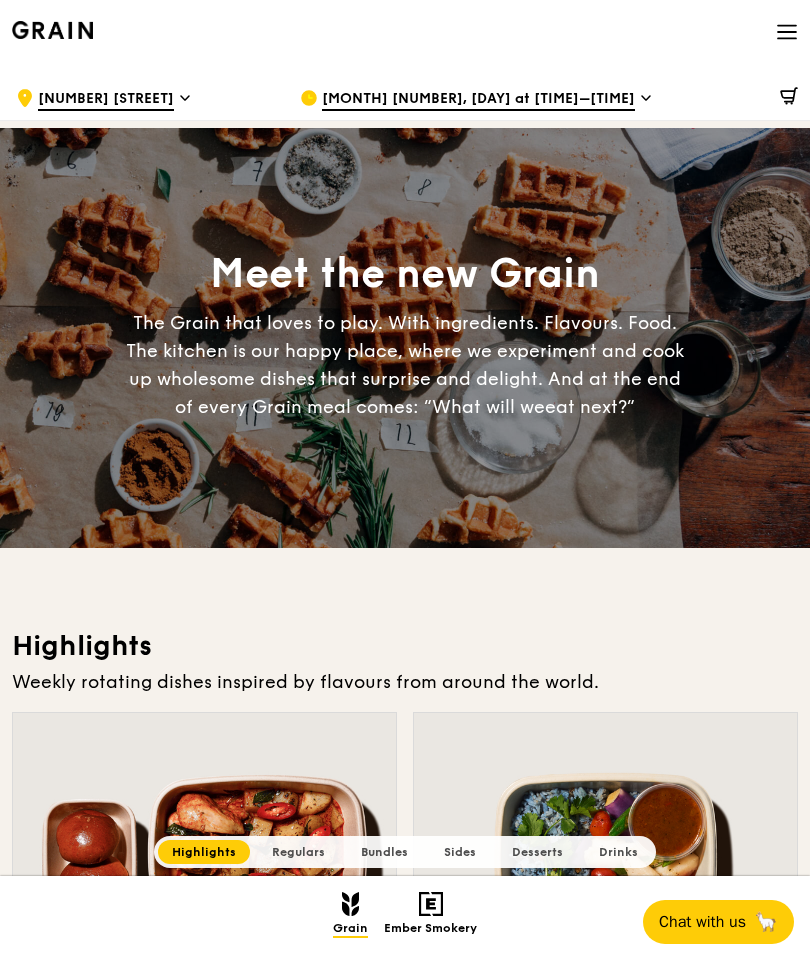 click 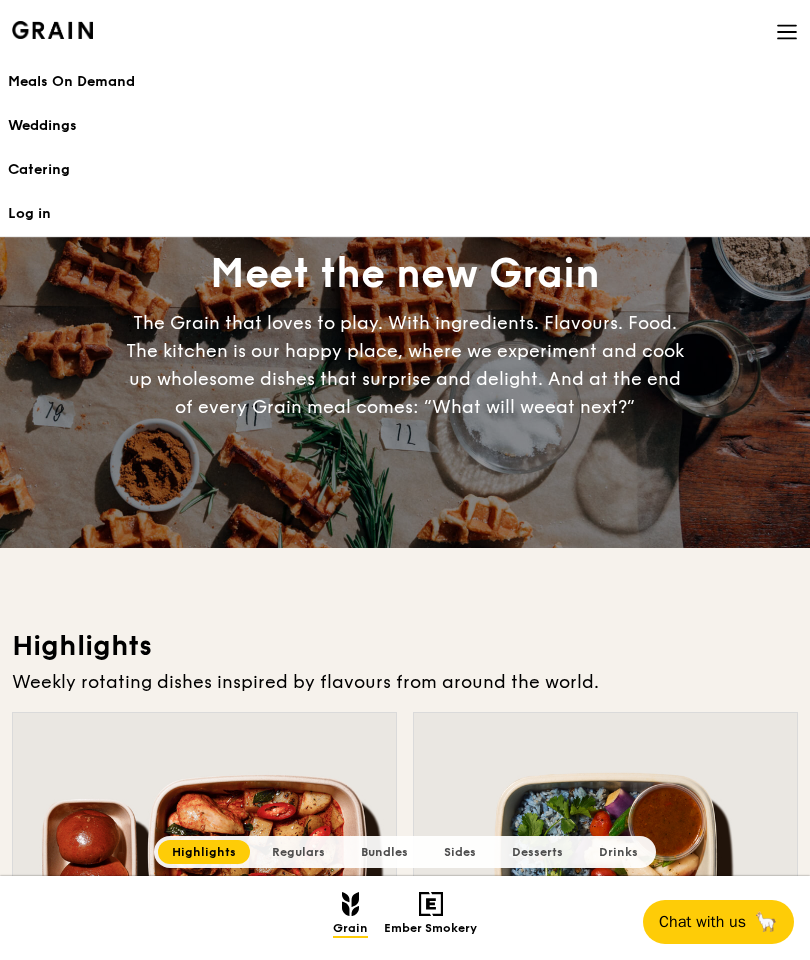 click 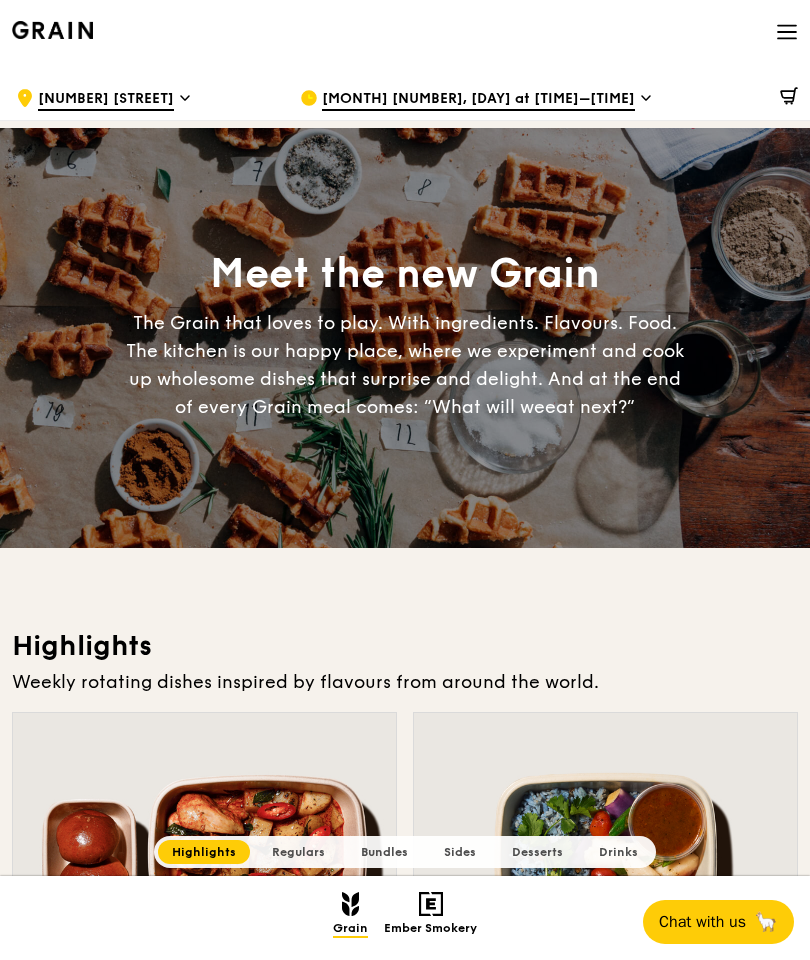 click 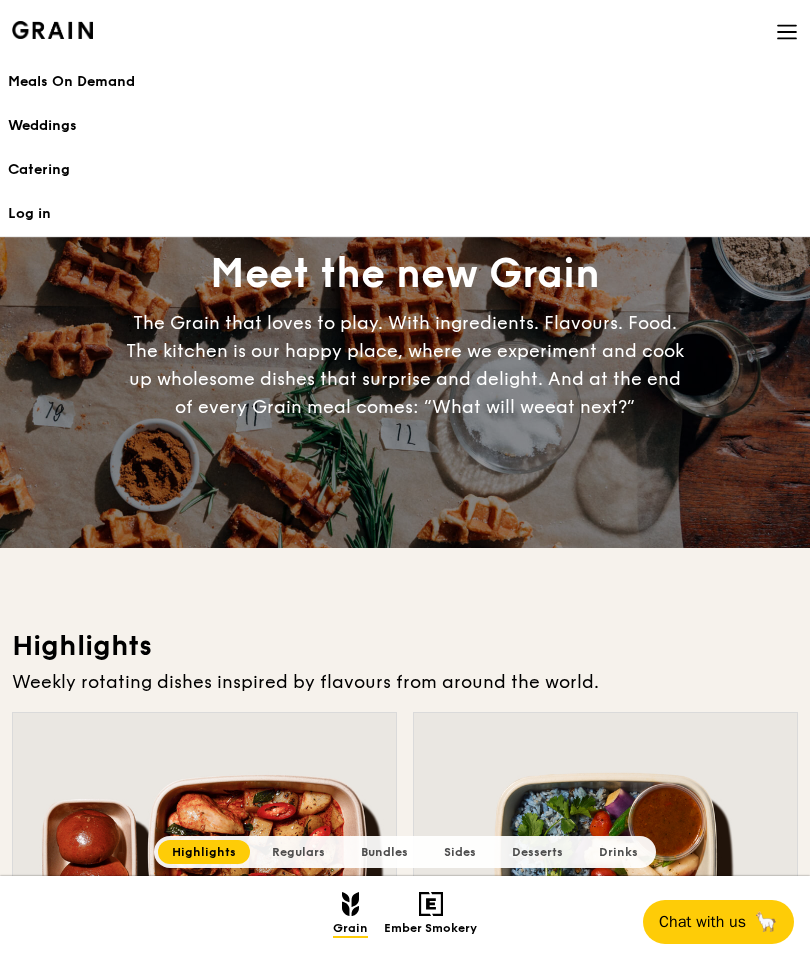 click on "Log in" at bounding box center (405, 214) 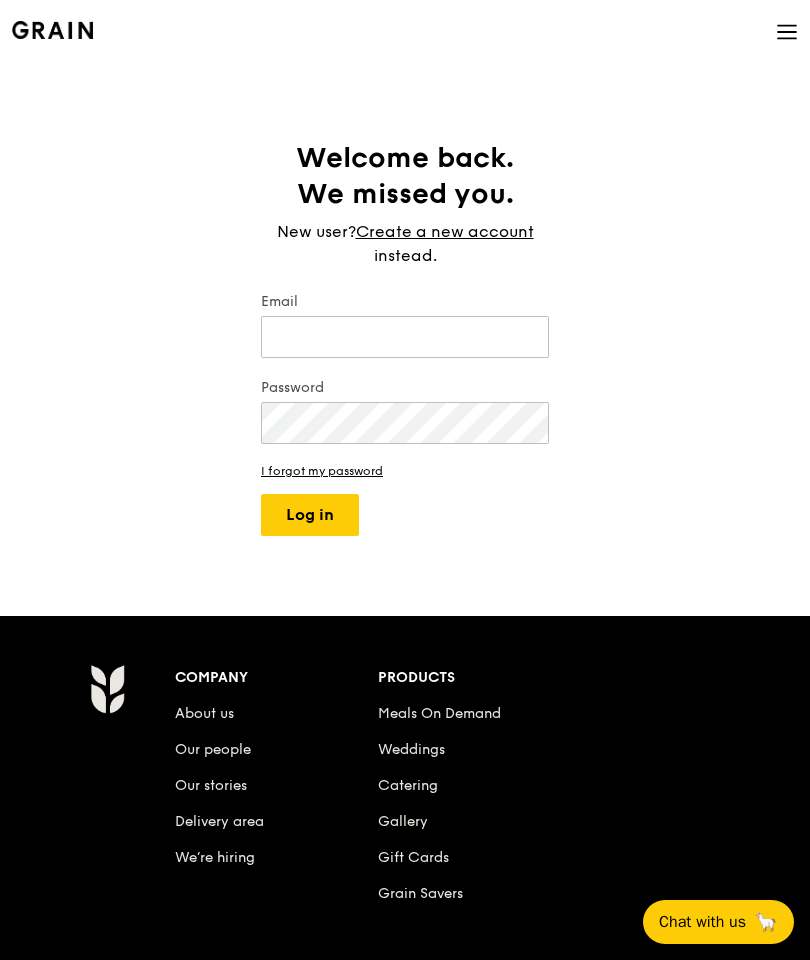 click on "Create a new account" at bounding box center [445, 232] 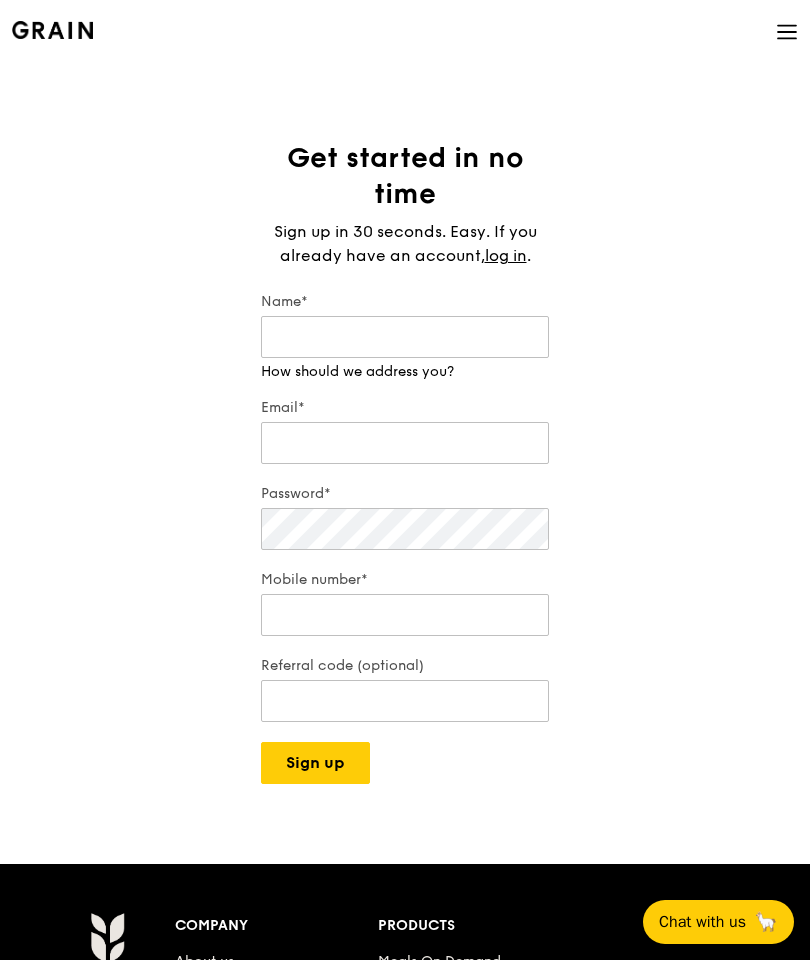 click on "Name*" at bounding box center (405, 337) 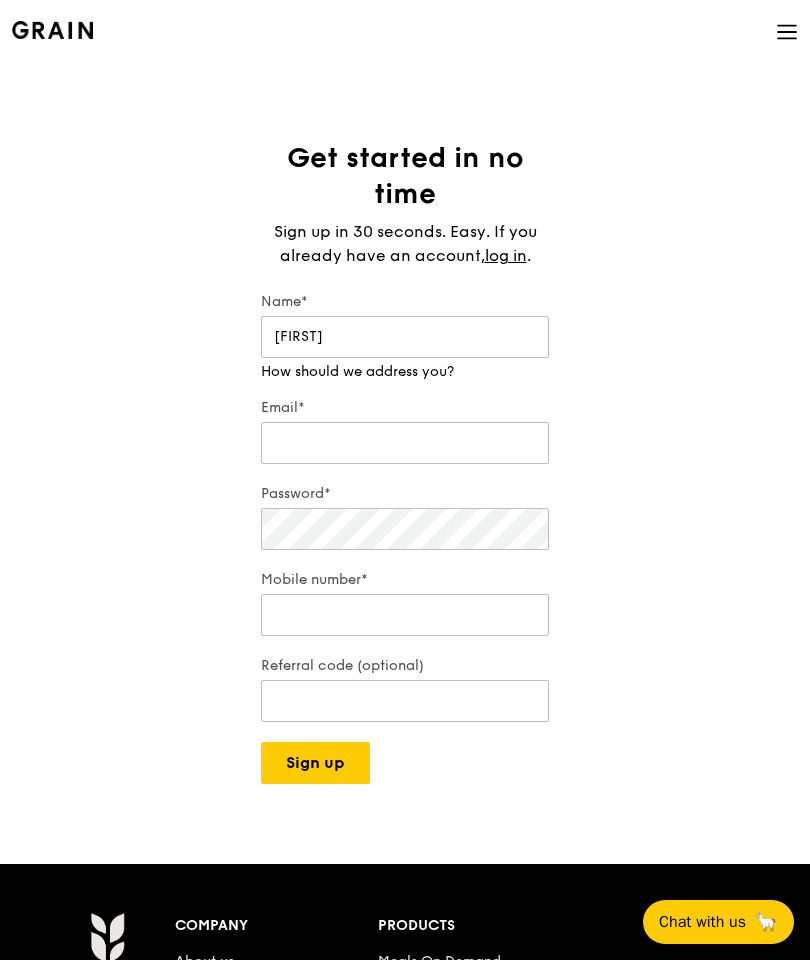 type on "Joshua" 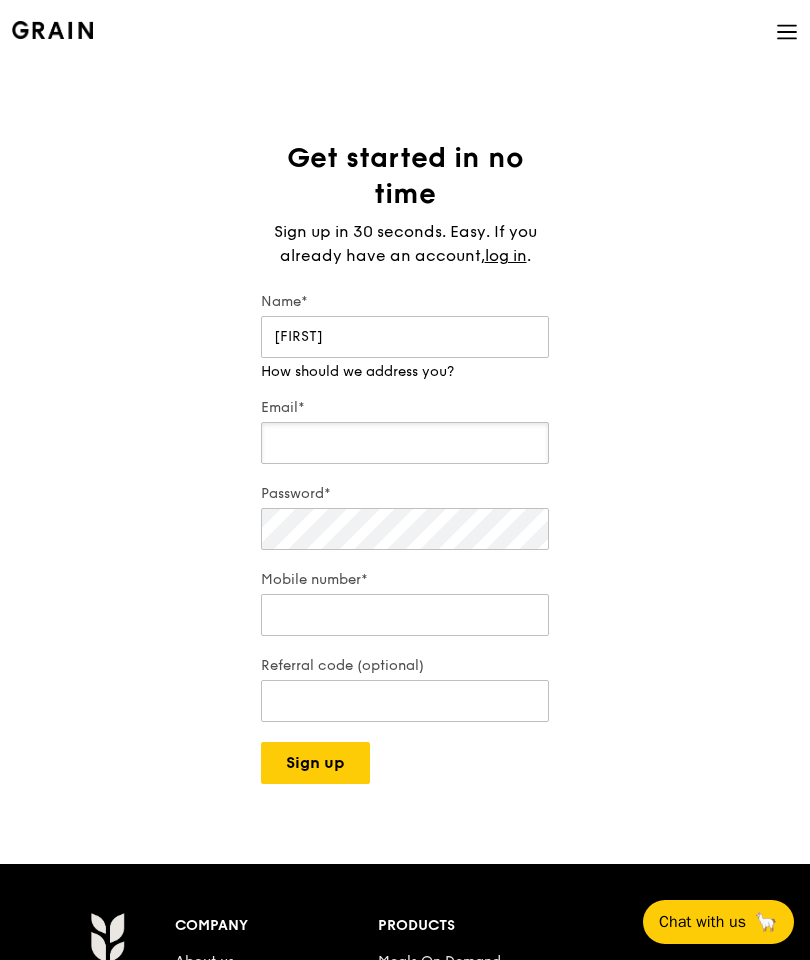 click on "Email*" at bounding box center [405, 433] 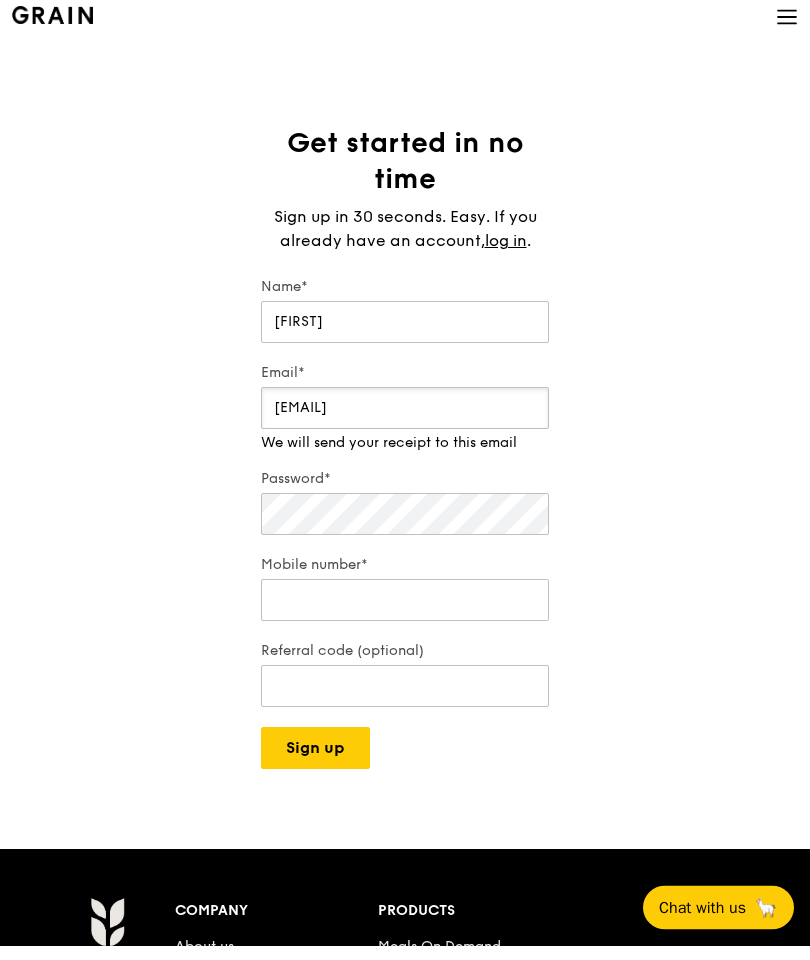 type on "jaychou86@hotmail.com" 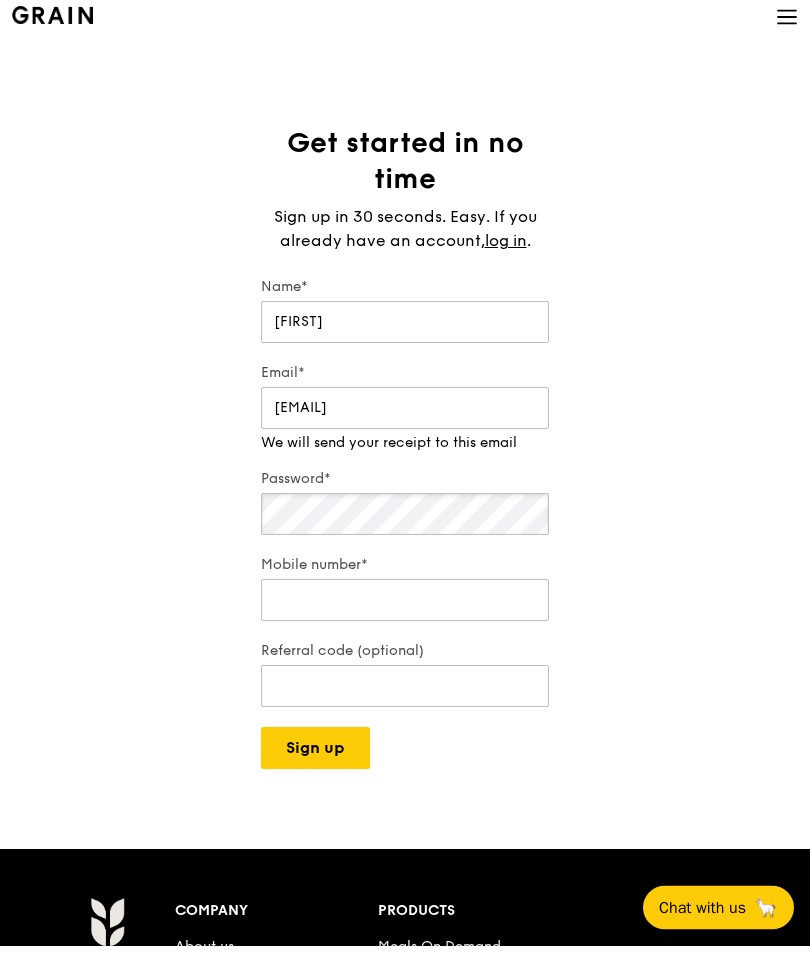click on "Password*" at bounding box center (405, 519) 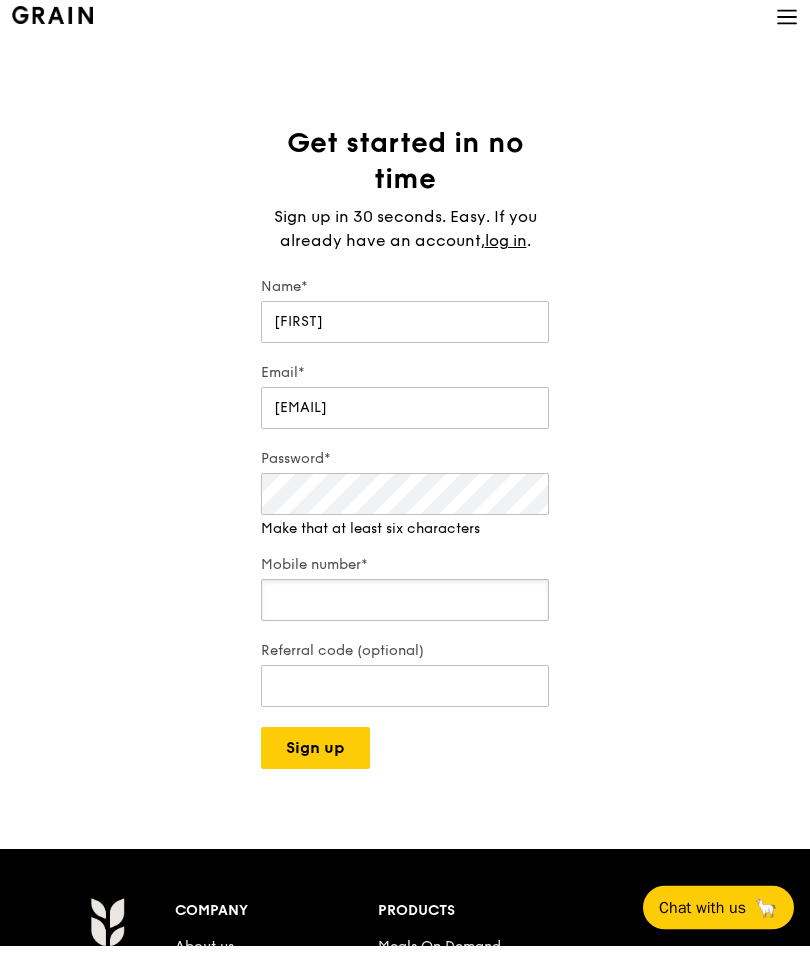 click on "Mobile number*" at bounding box center [405, 615] 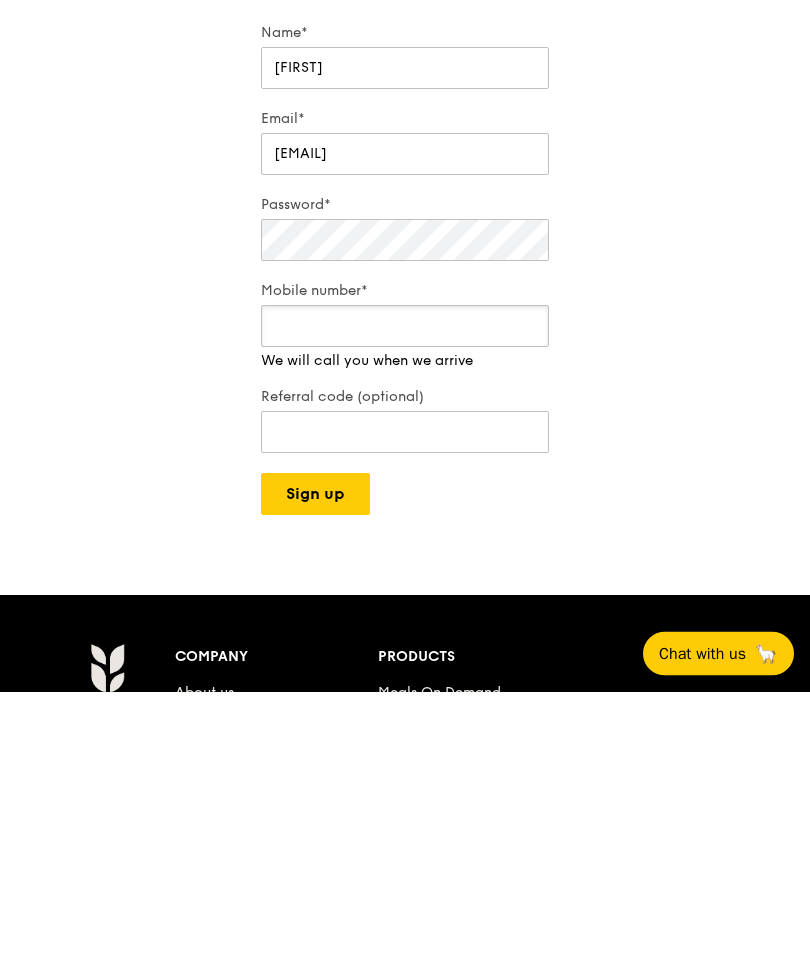 type on "98166897" 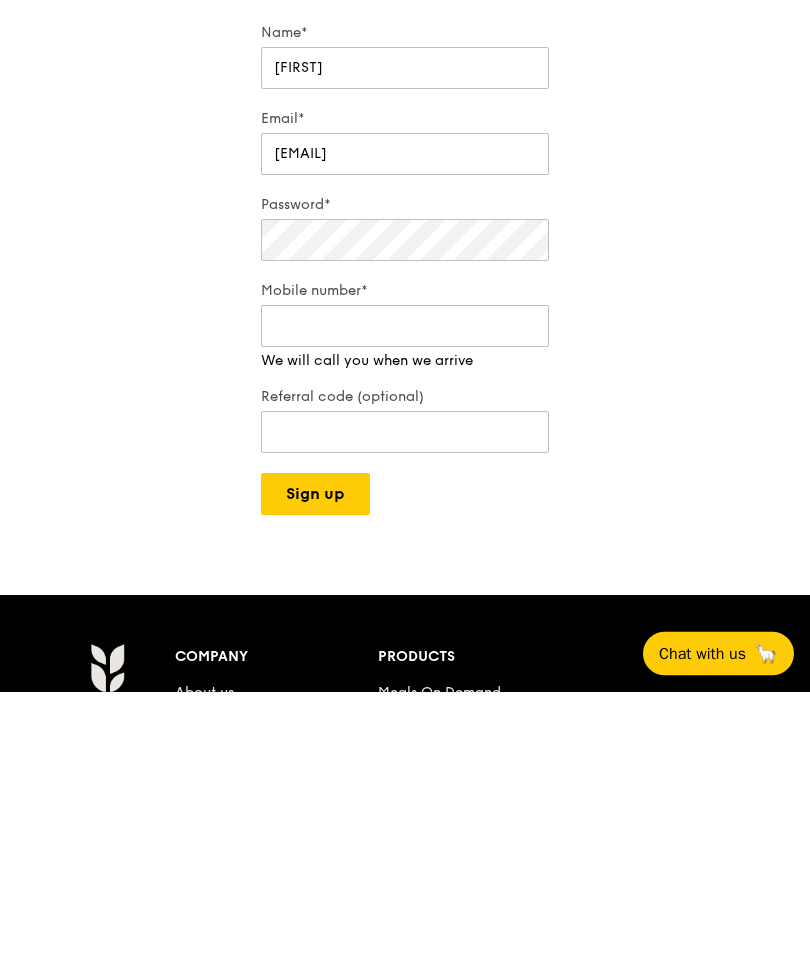 click on "Grain logo
Meals On Demand
Weddings
Catering
Contact us
Log in
Get started in no time Sign up in 30 seconds. Easy. If you already have an account,
log in
.
Name*
Joshua
Email*
jaychou86@hotmail.com
Password*
Mobile number*
98166897
We will call you when we arrive
Referral code (optional)
Sign up
Company
About us
Our people
Our stories
Delivery area
We’re hiring
Products
Meals On Demand
Weddings
Help" at bounding box center (405, 799) 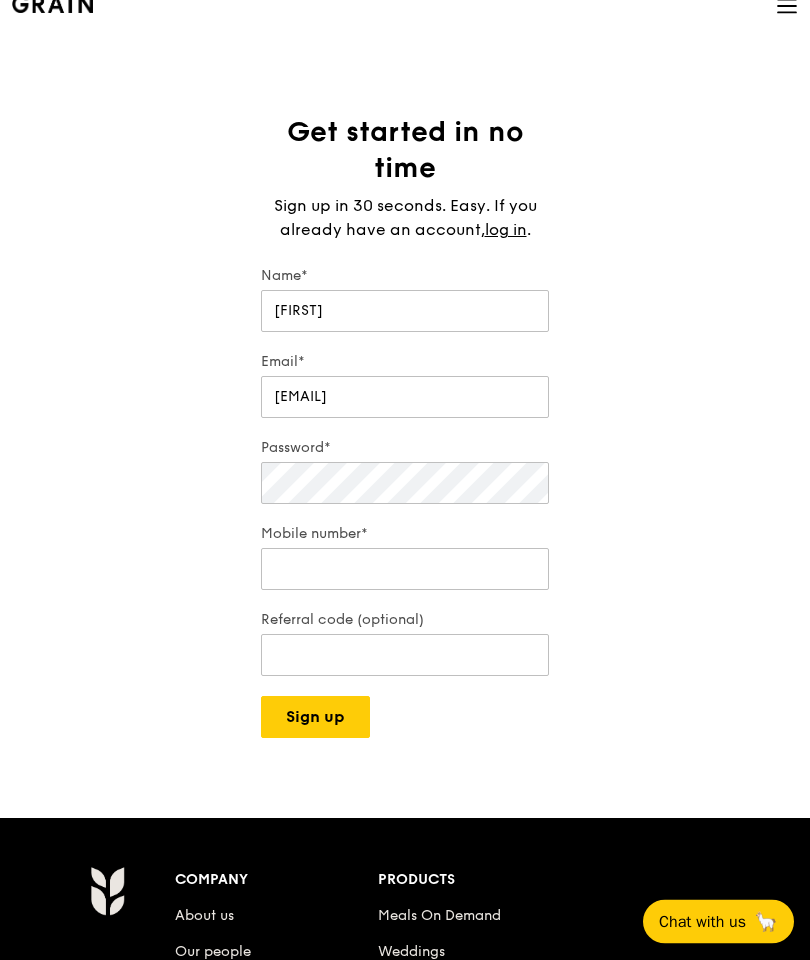 scroll, scrollTop: 0, scrollLeft: 0, axis: both 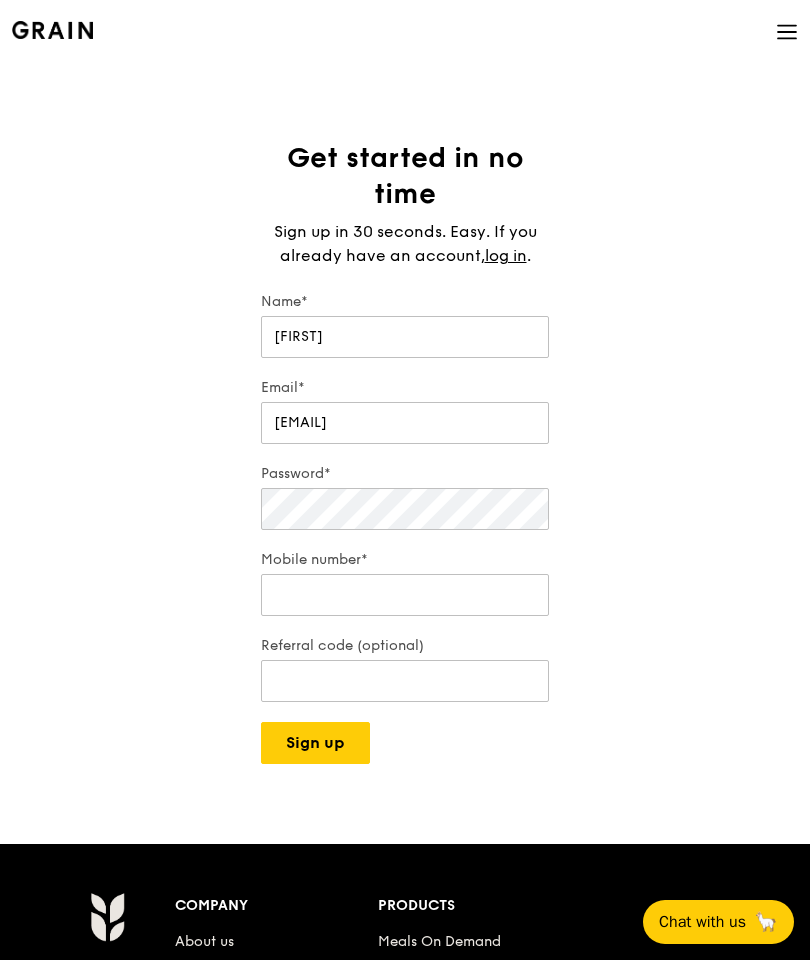 click on "Sign up" at bounding box center [315, 743] 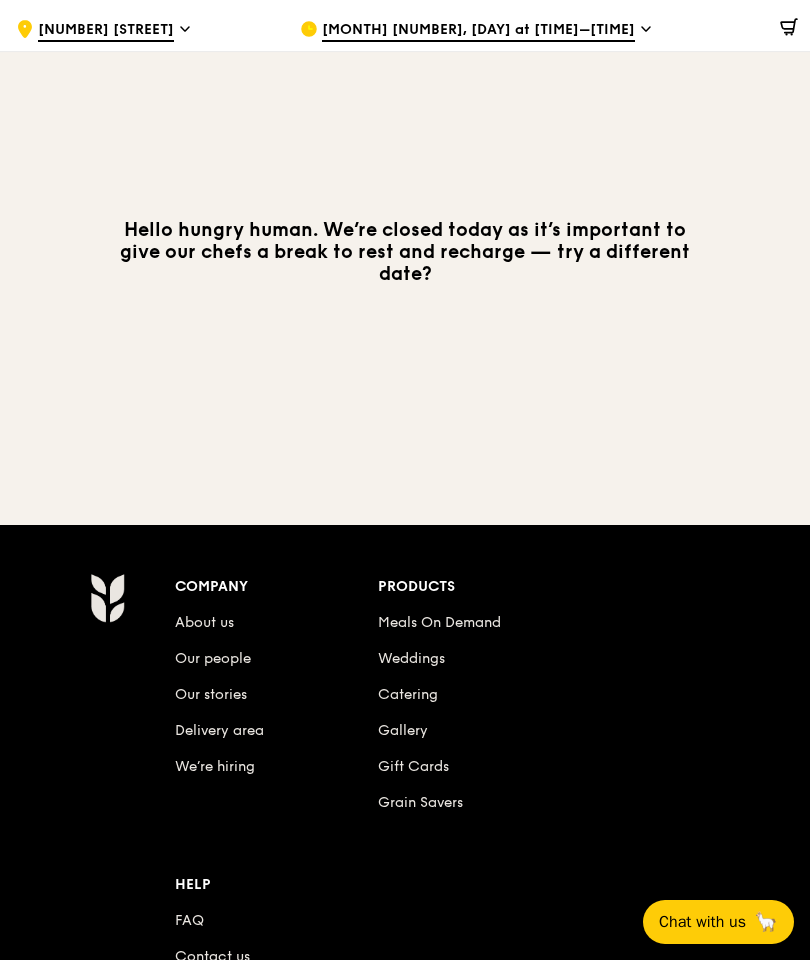 scroll, scrollTop: 0, scrollLeft: 0, axis: both 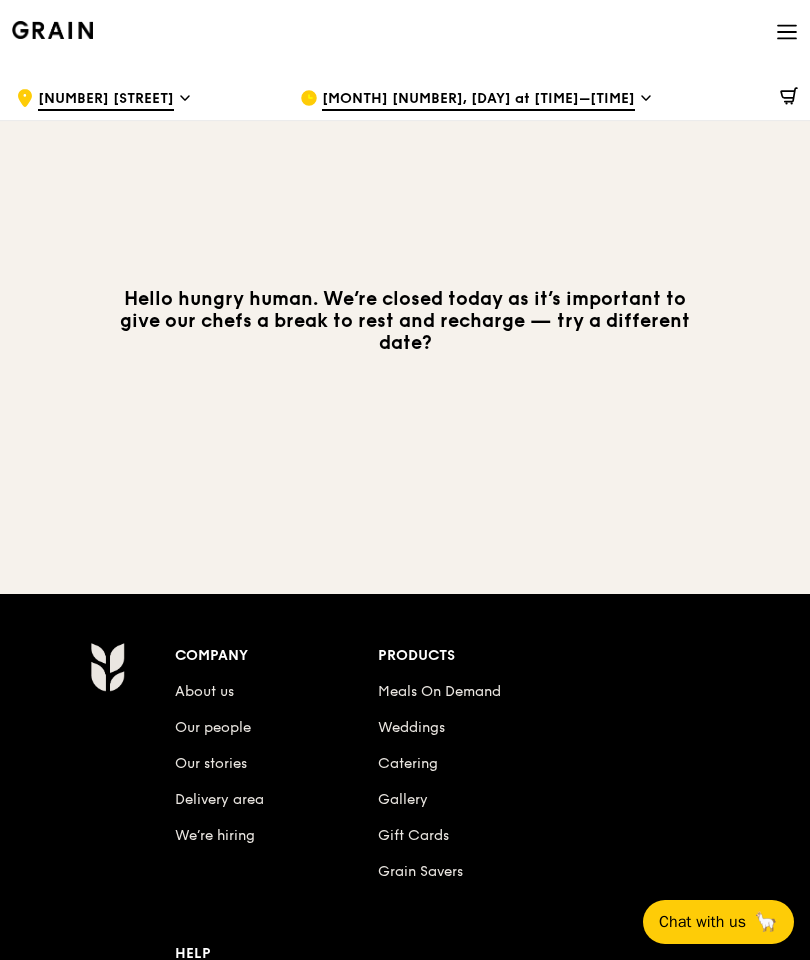 click 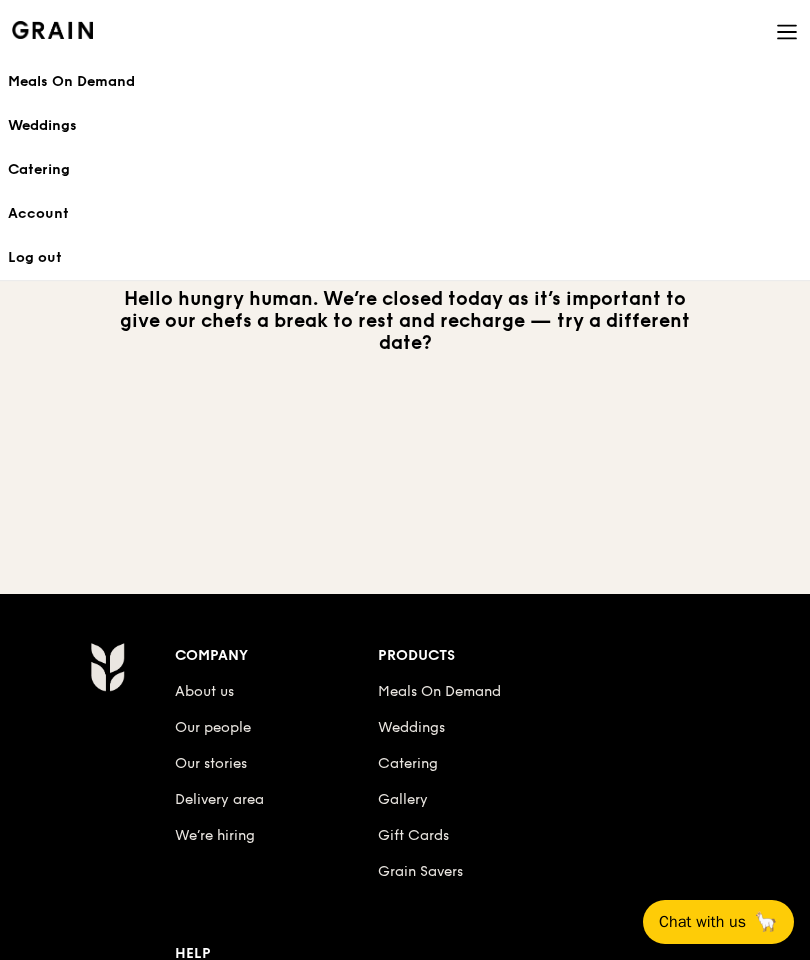click on "Catering" at bounding box center [405, 170] 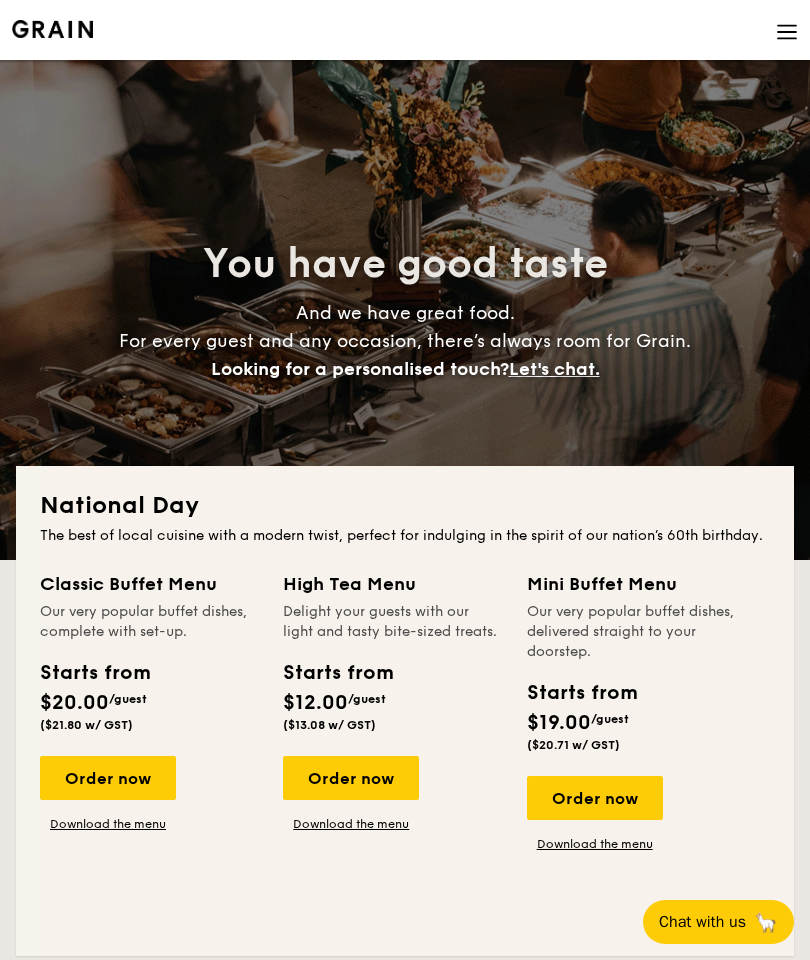 scroll, scrollTop: 0, scrollLeft: 0, axis: both 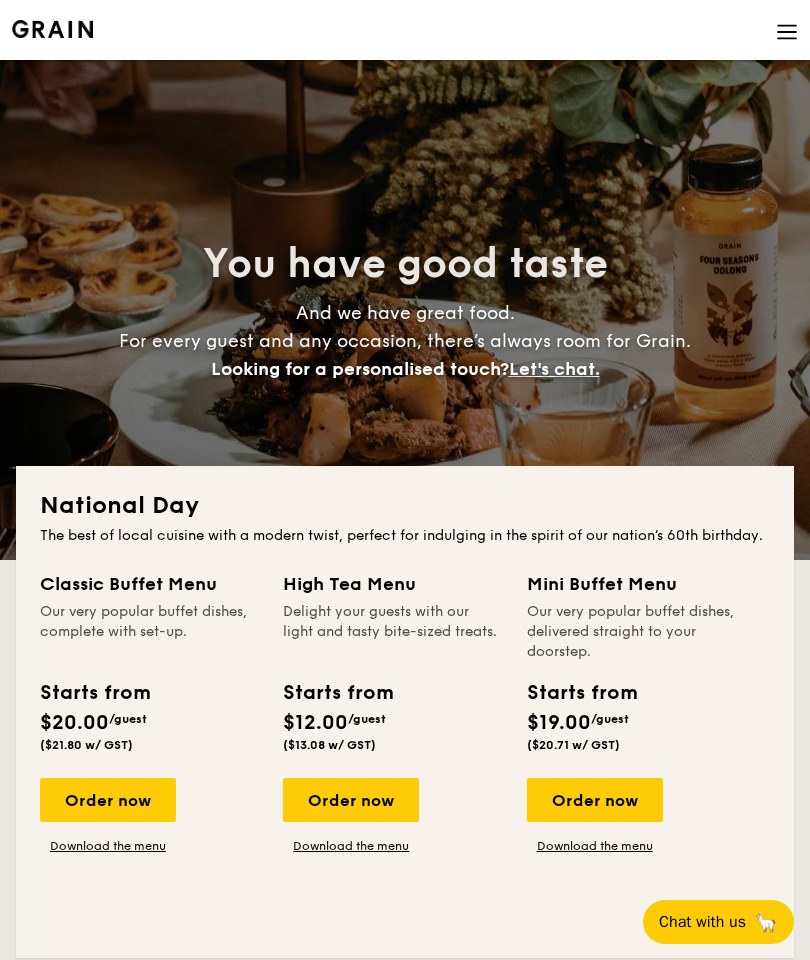 click on "You have good taste" at bounding box center [405, 264] 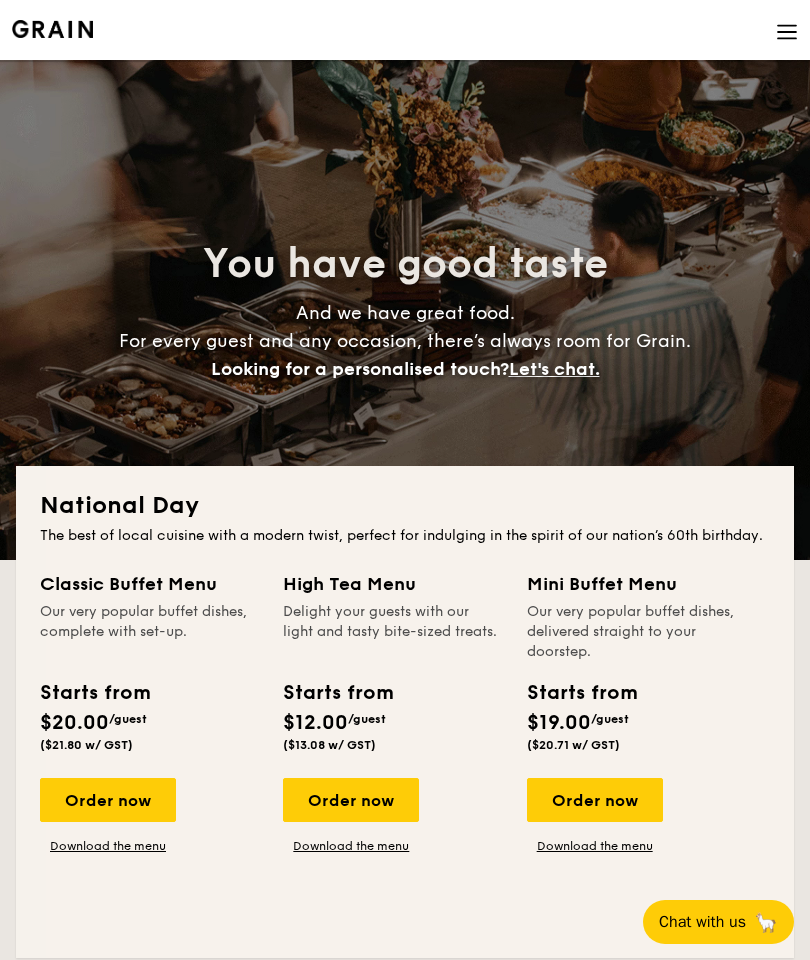 scroll, scrollTop: 24, scrollLeft: 0, axis: vertical 